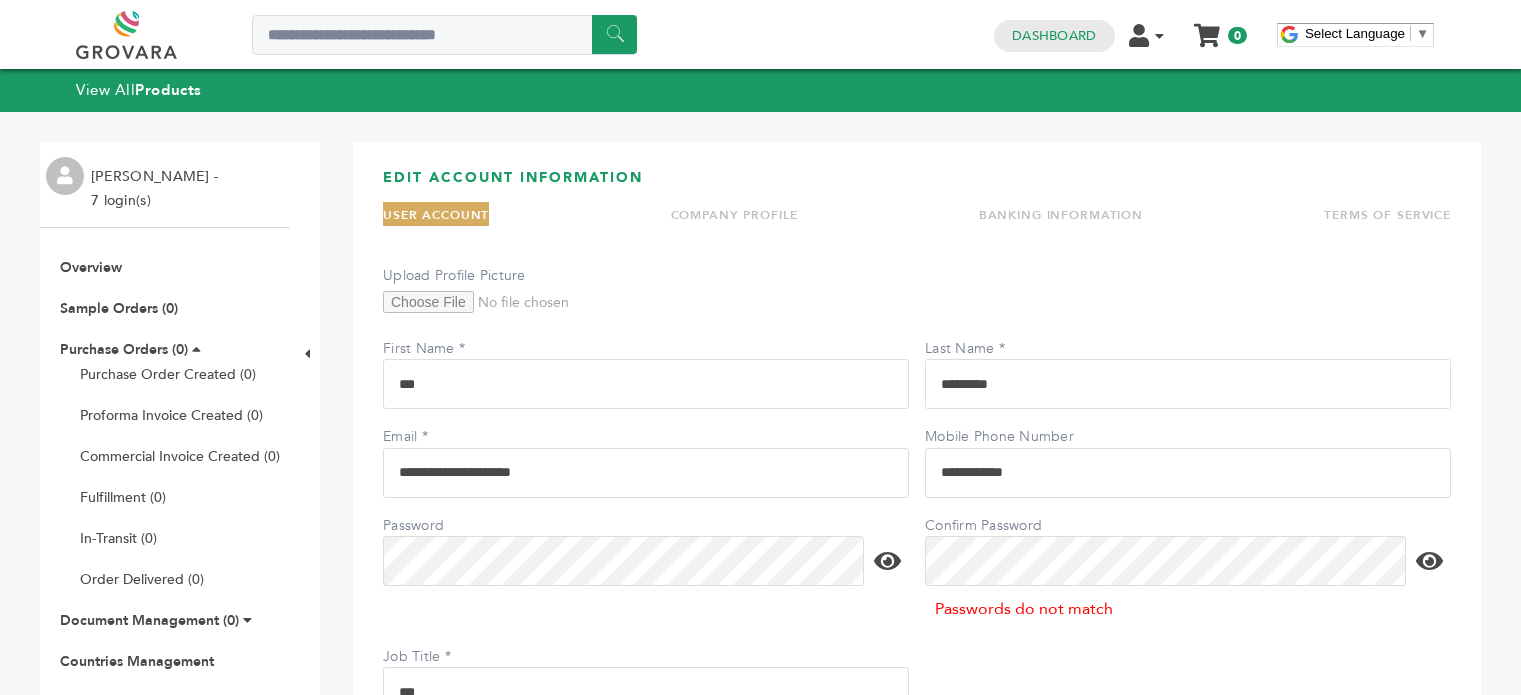 scroll, scrollTop: 84, scrollLeft: 0, axis: vertical 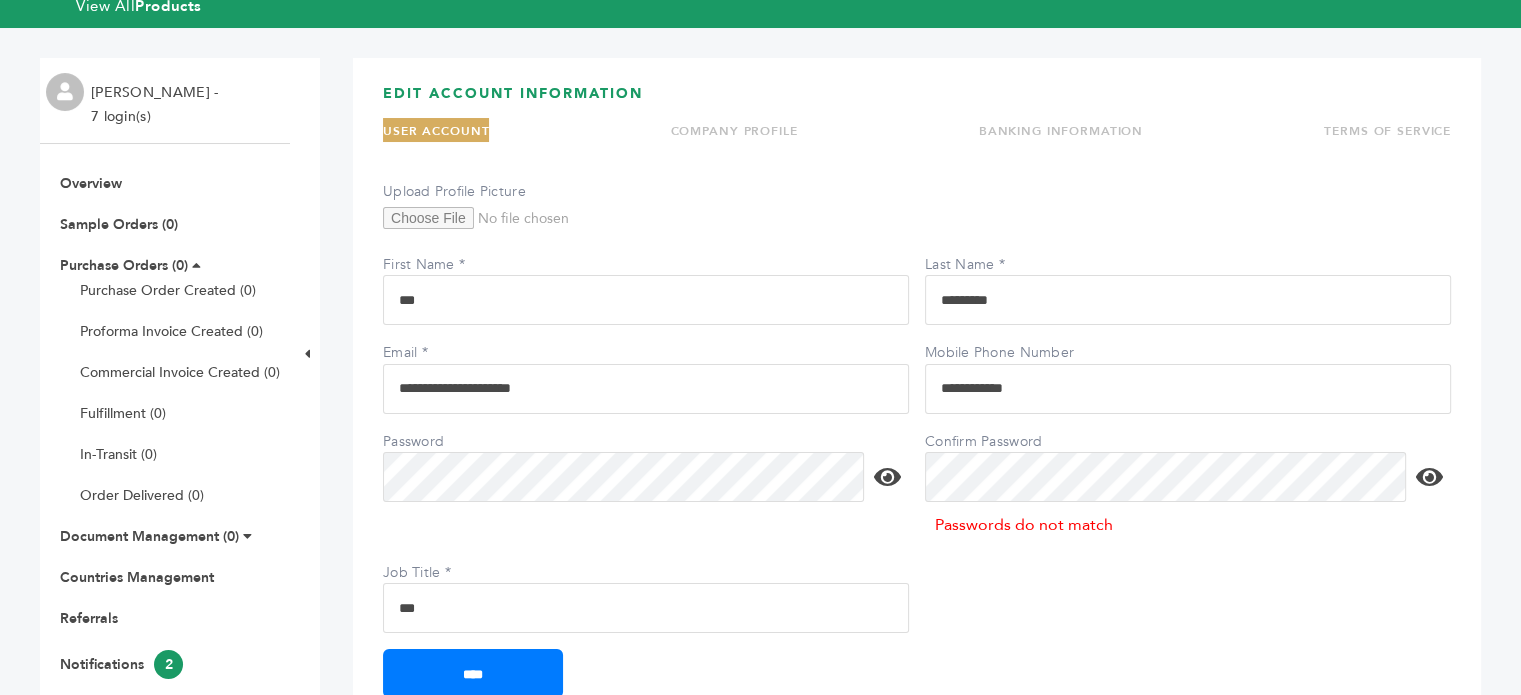 click on "****" at bounding box center (473, 673) 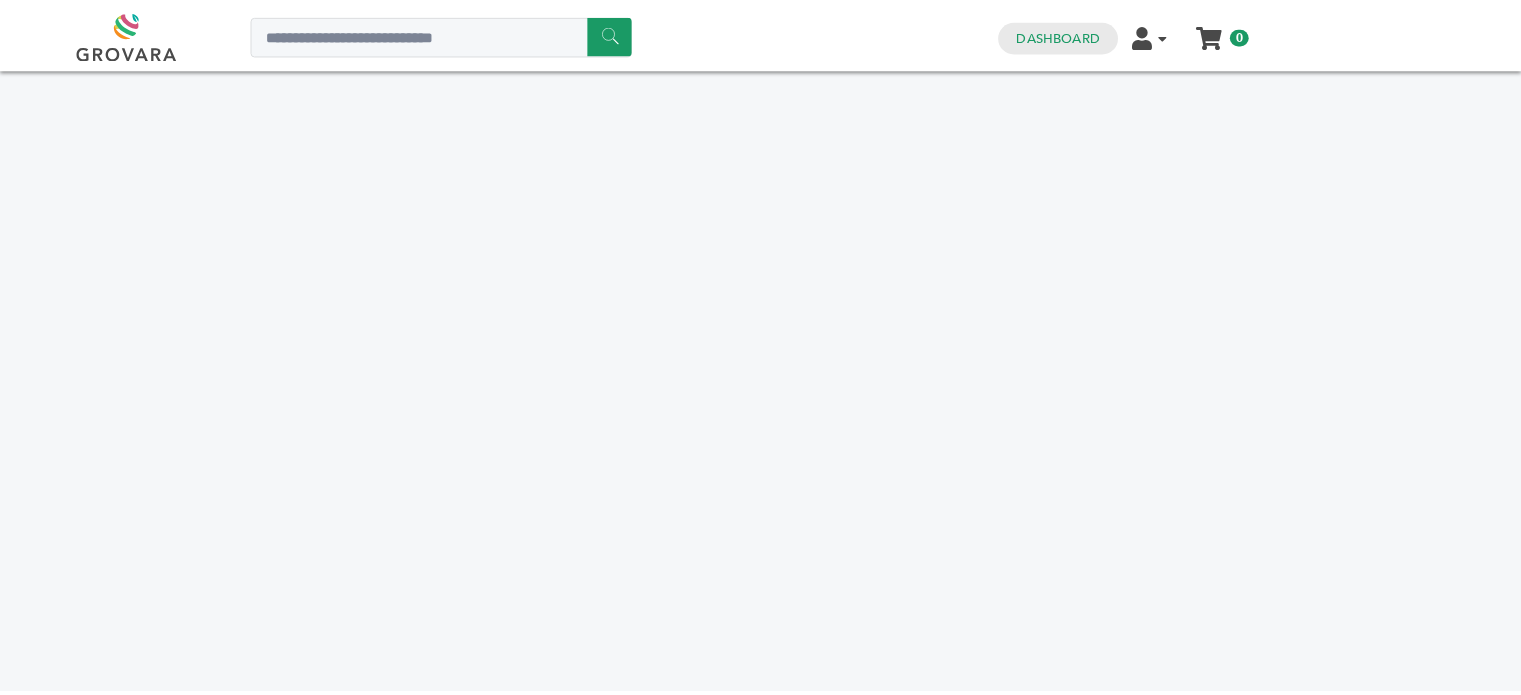 scroll, scrollTop: 0, scrollLeft: 0, axis: both 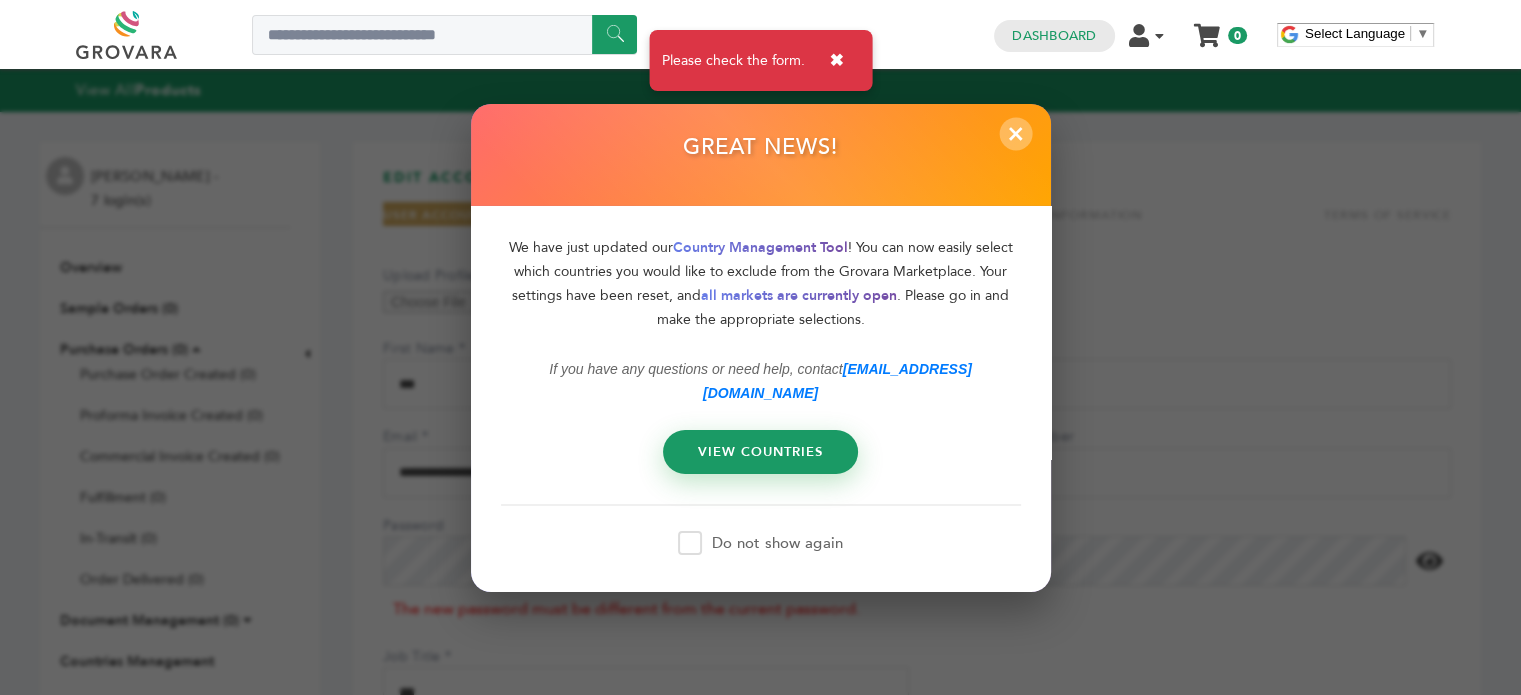 click on "×" at bounding box center (1015, 133) 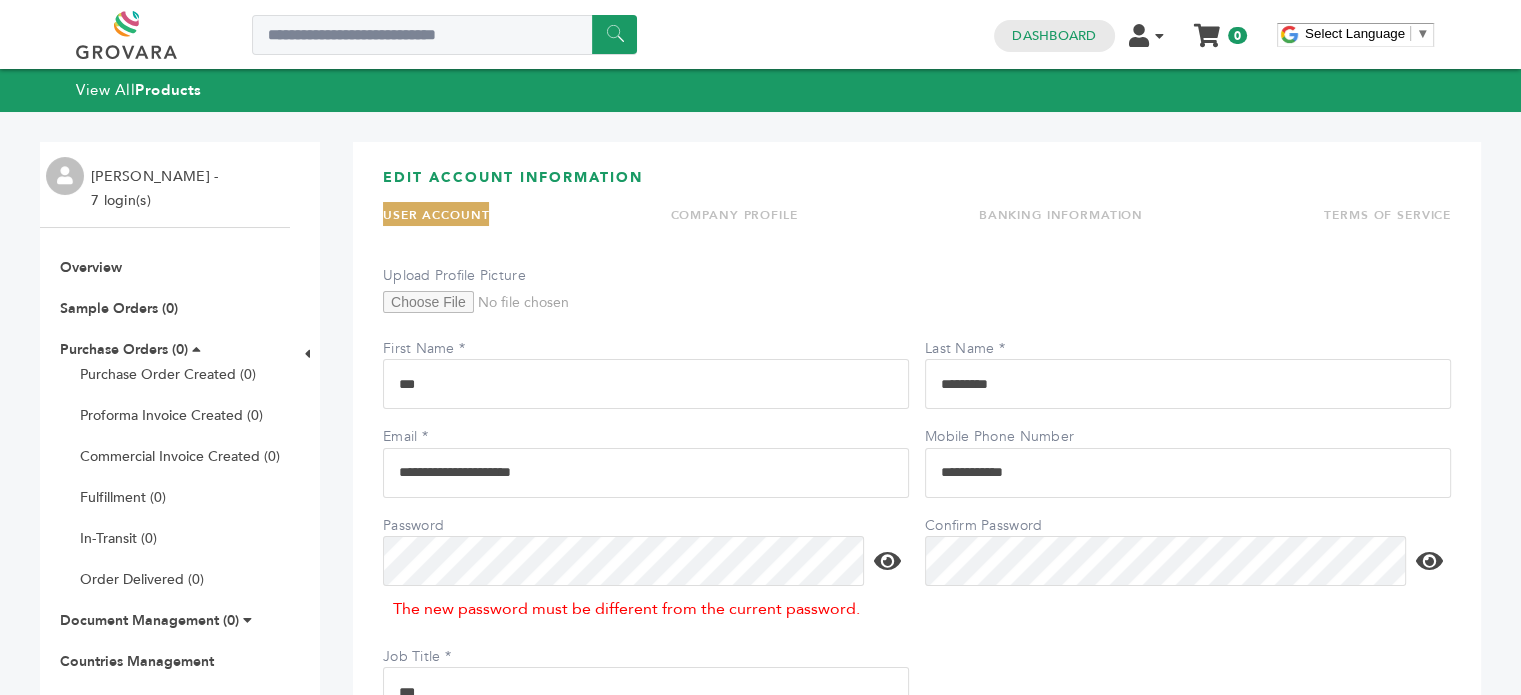 click on "****" at bounding box center [473, 757] 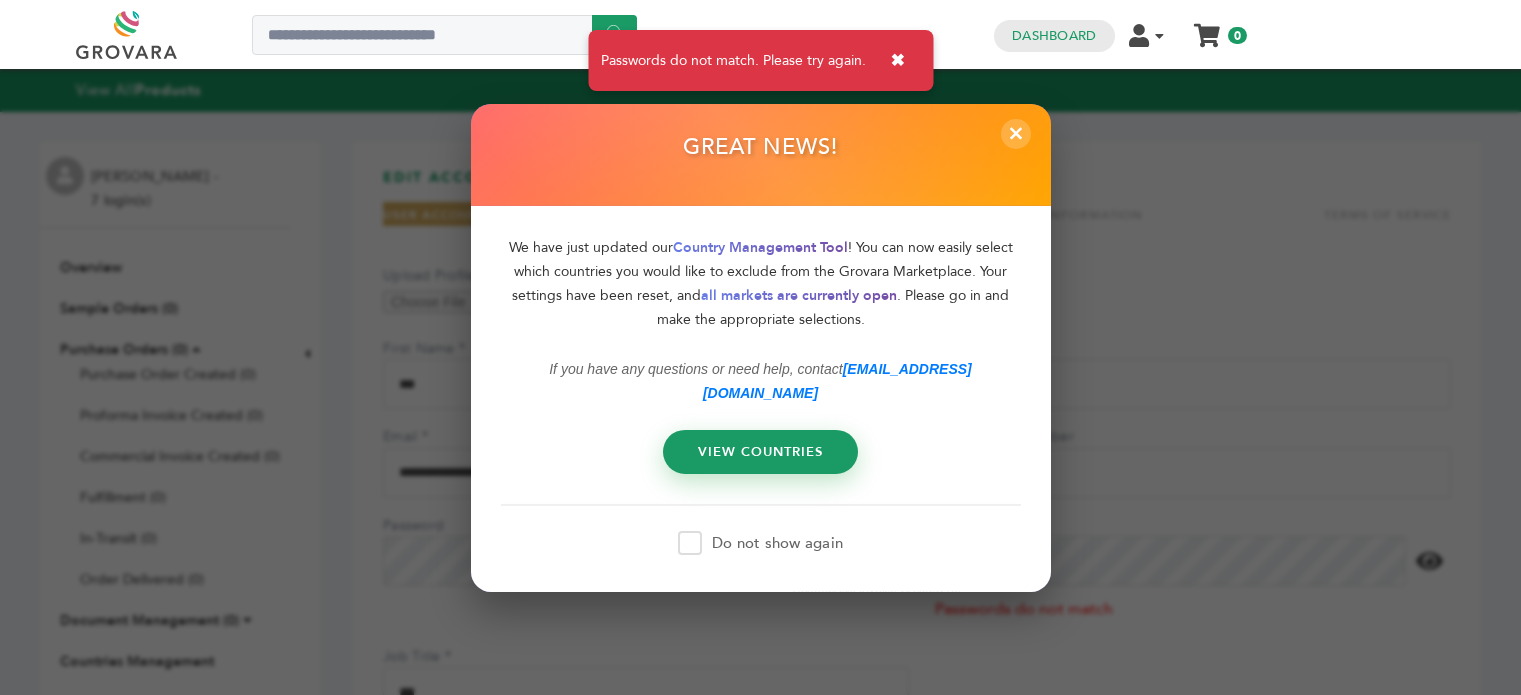 scroll, scrollTop: 0, scrollLeft: 0, axis: both 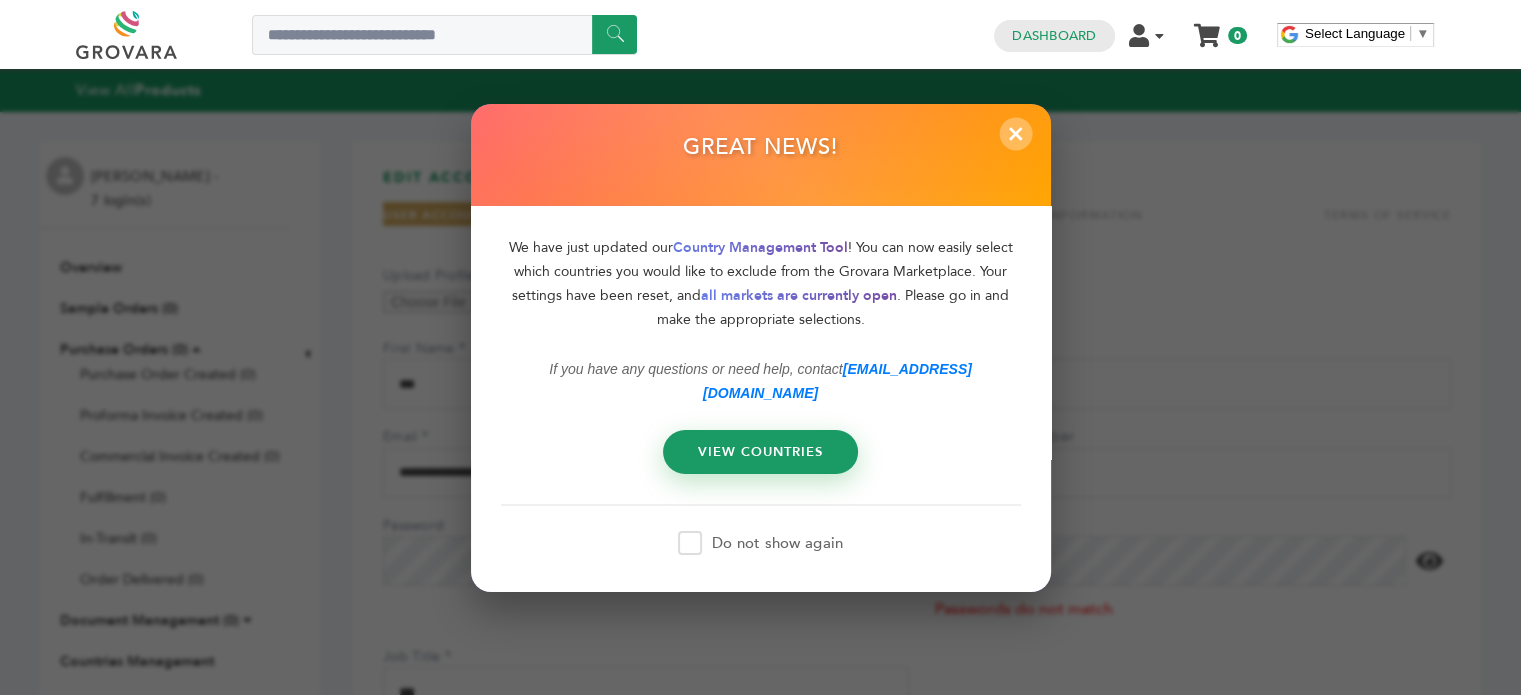 click on "×" at bounding box center [1015, 133] 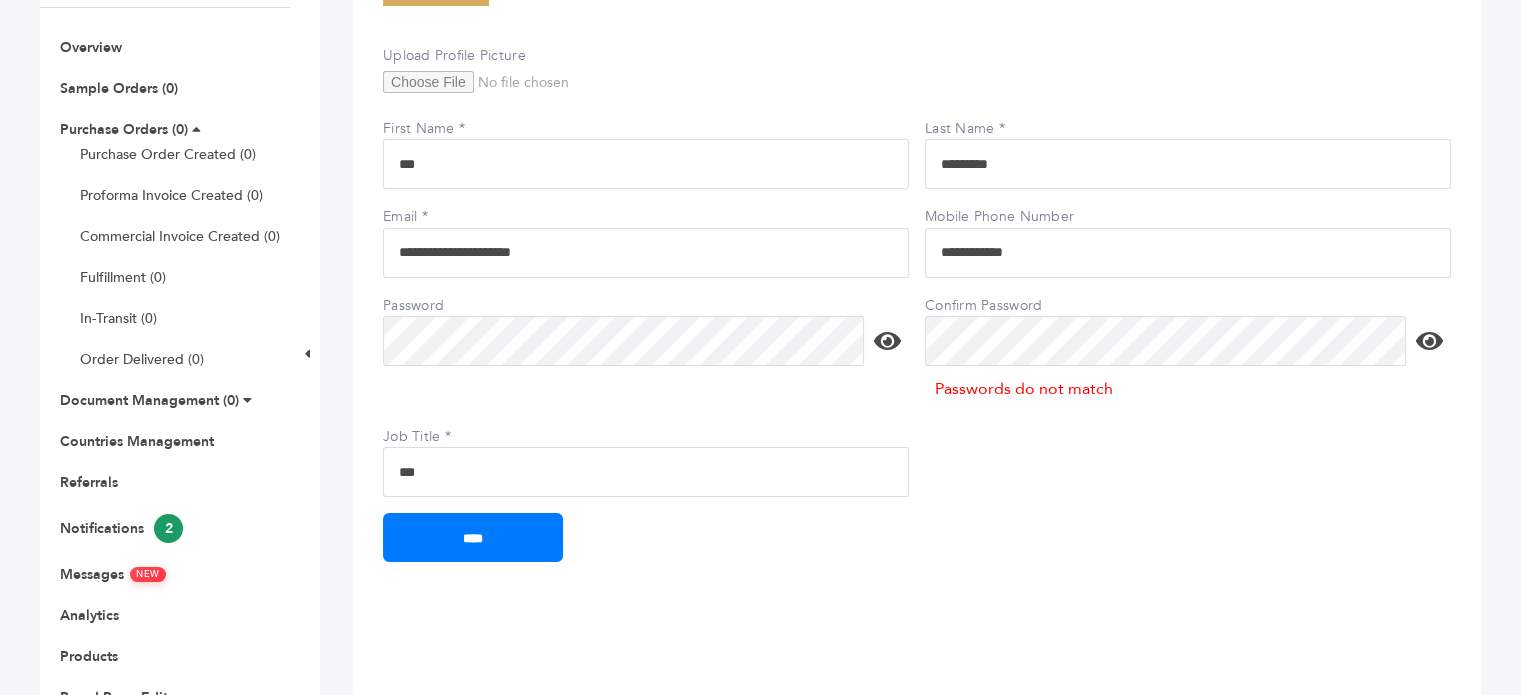 scroll, scrollTop: 200, scrollLeft: 0, axis: vertical 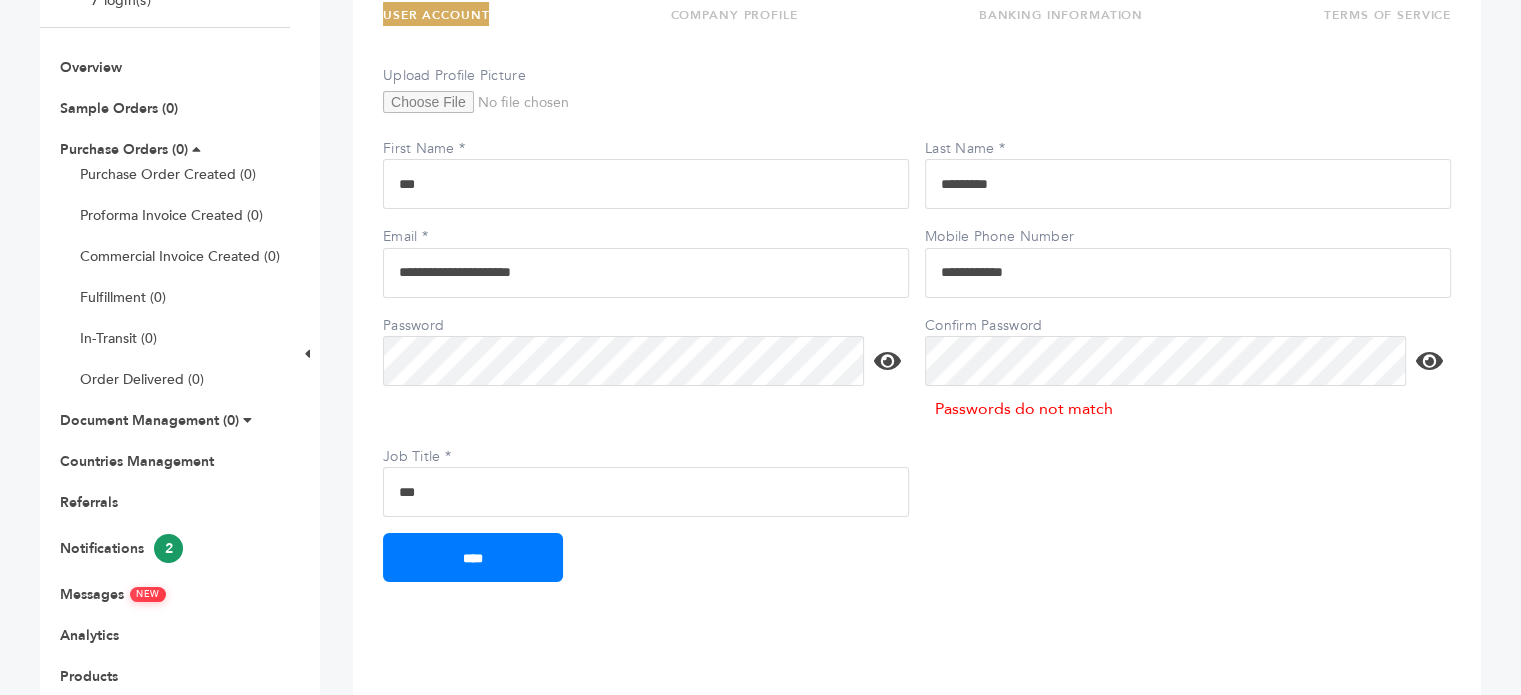 click at bounding box center [887, 361] 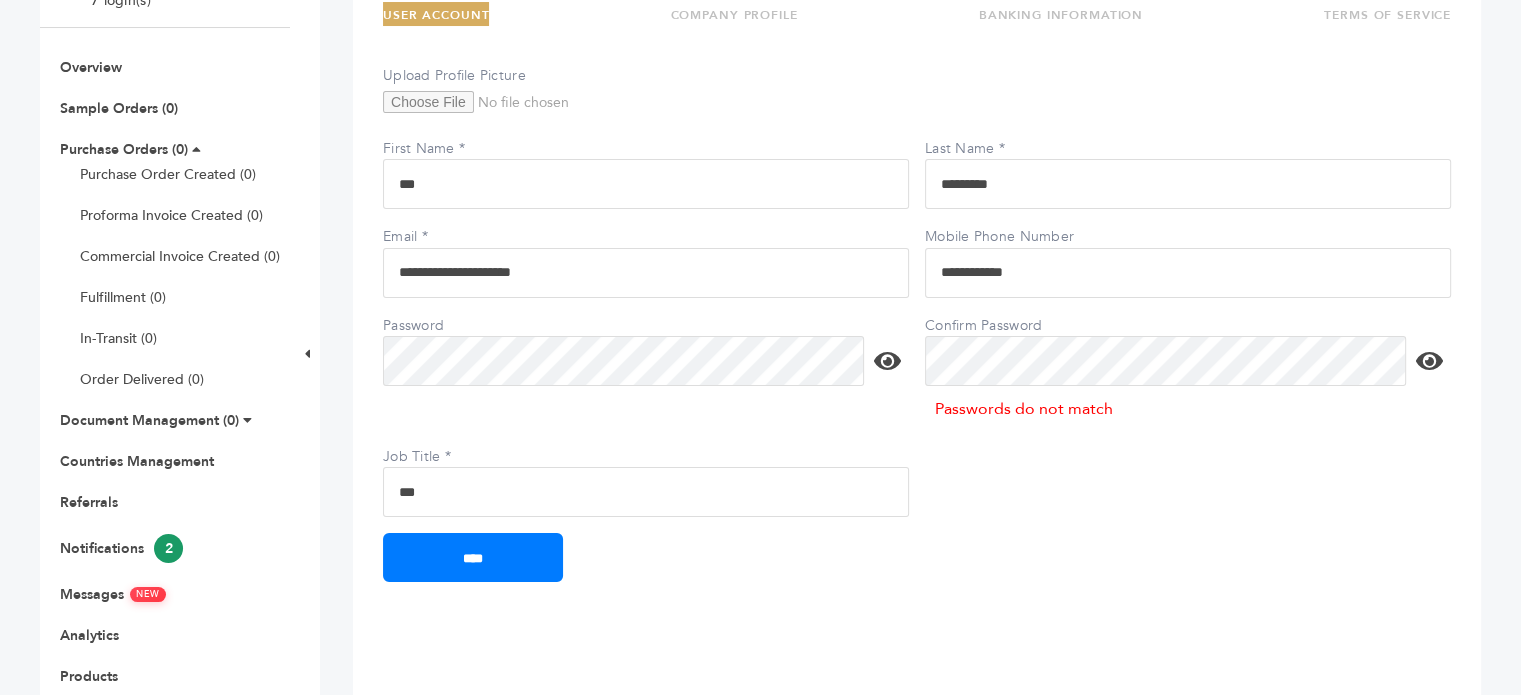 click on "****" at bounding box center (473, 557) 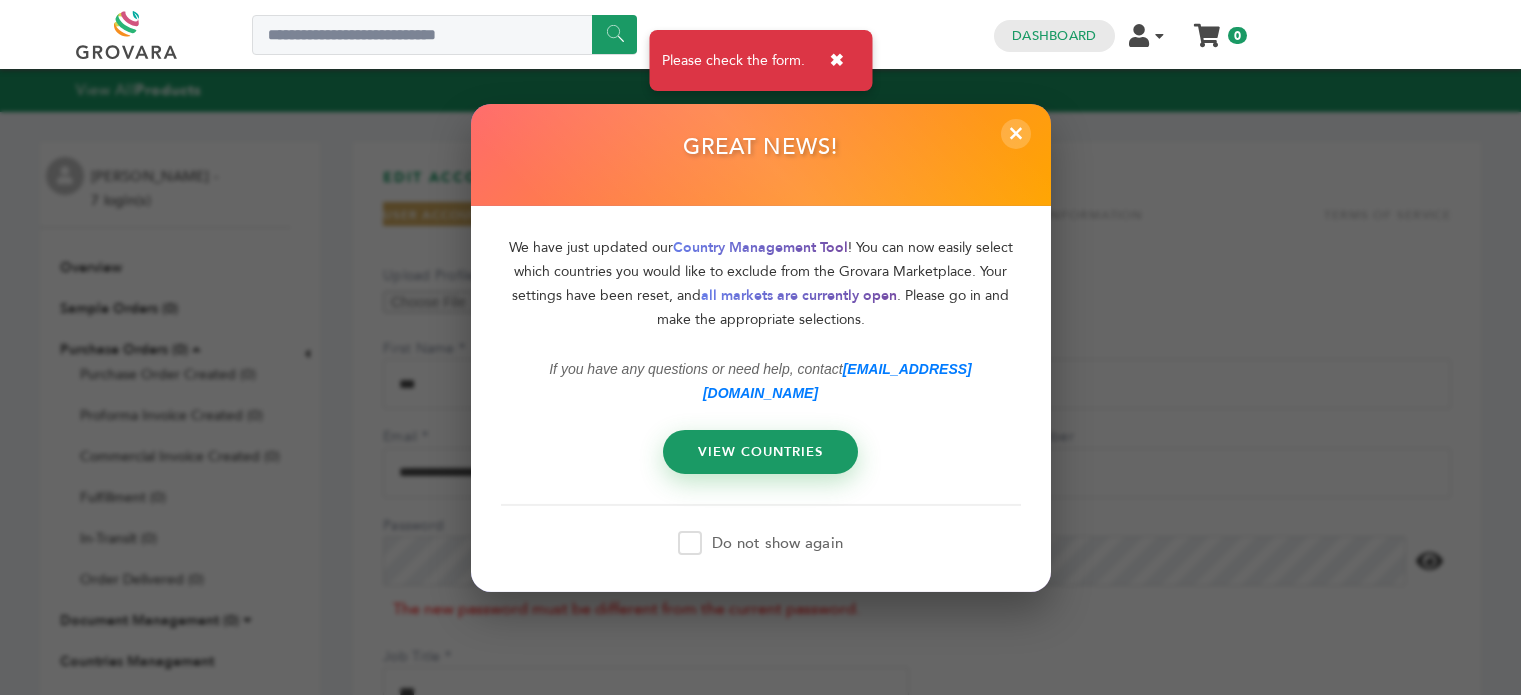 scroll, scrollTop: 0, scrollLeft: 0, axis: both 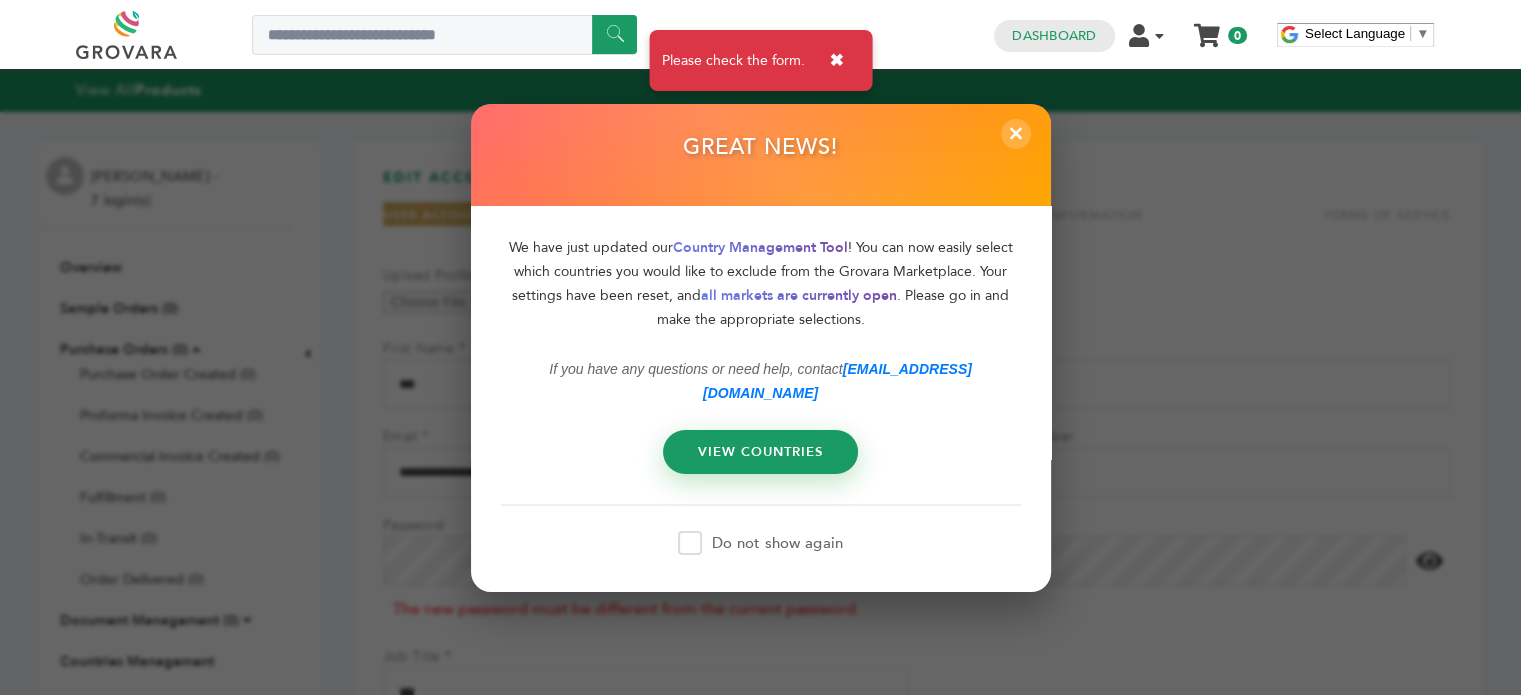 click at bounding box center (760, 347) 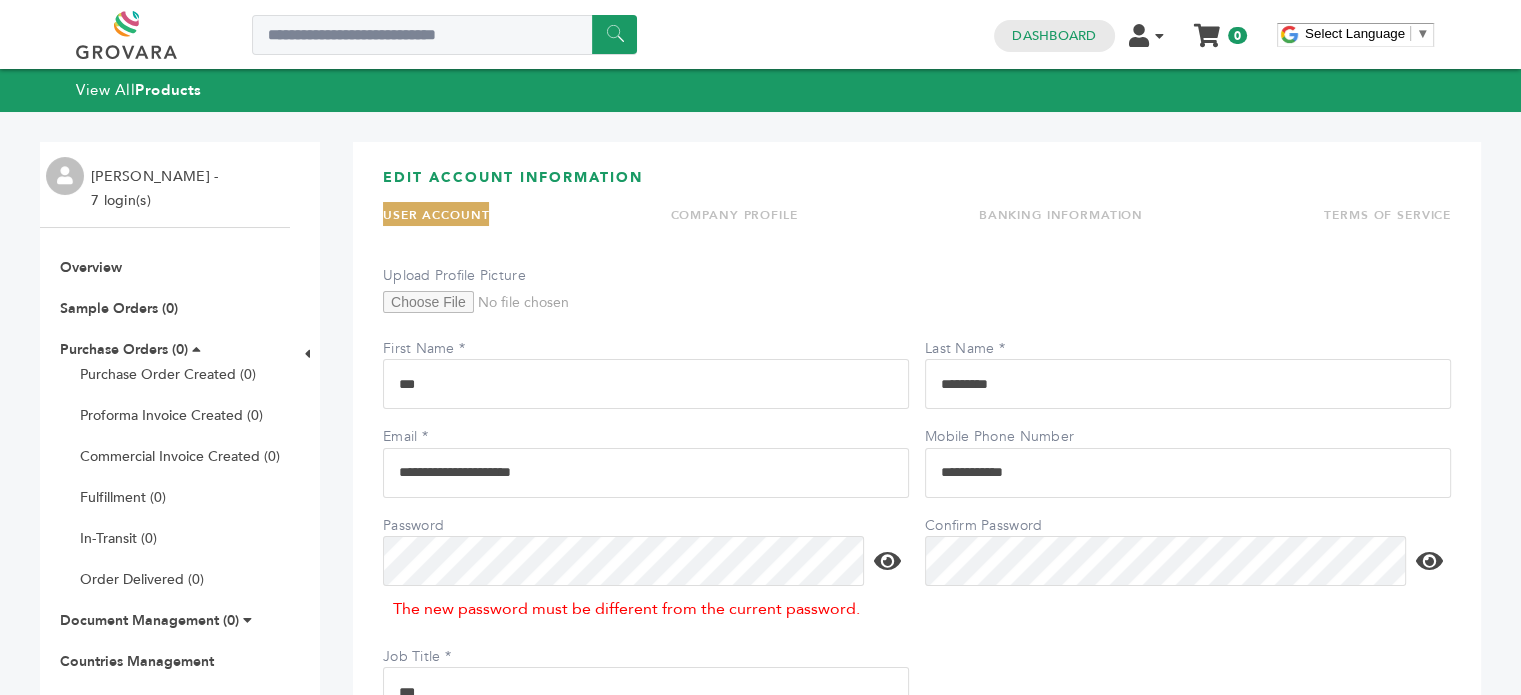 click at bounding box center [887, 561] 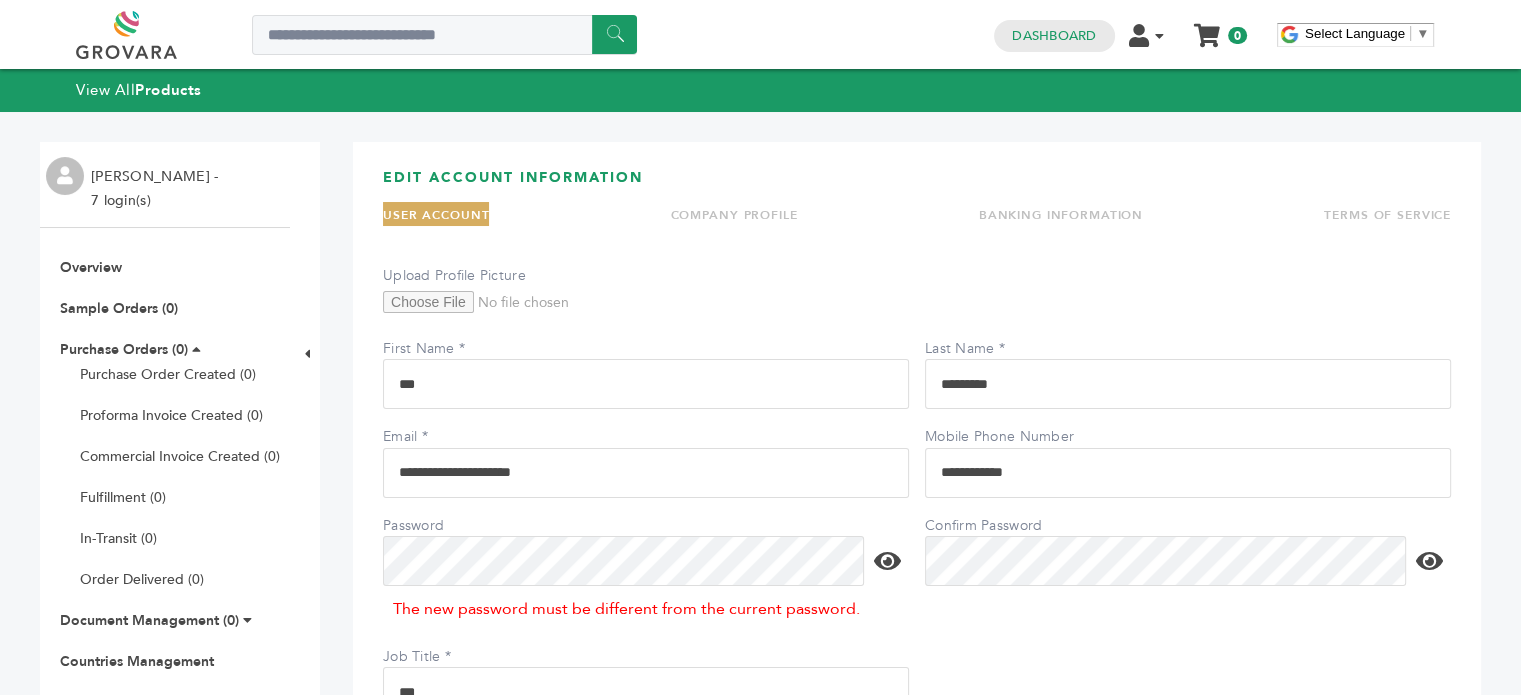 click on "****" at bounding box center (473, 757) 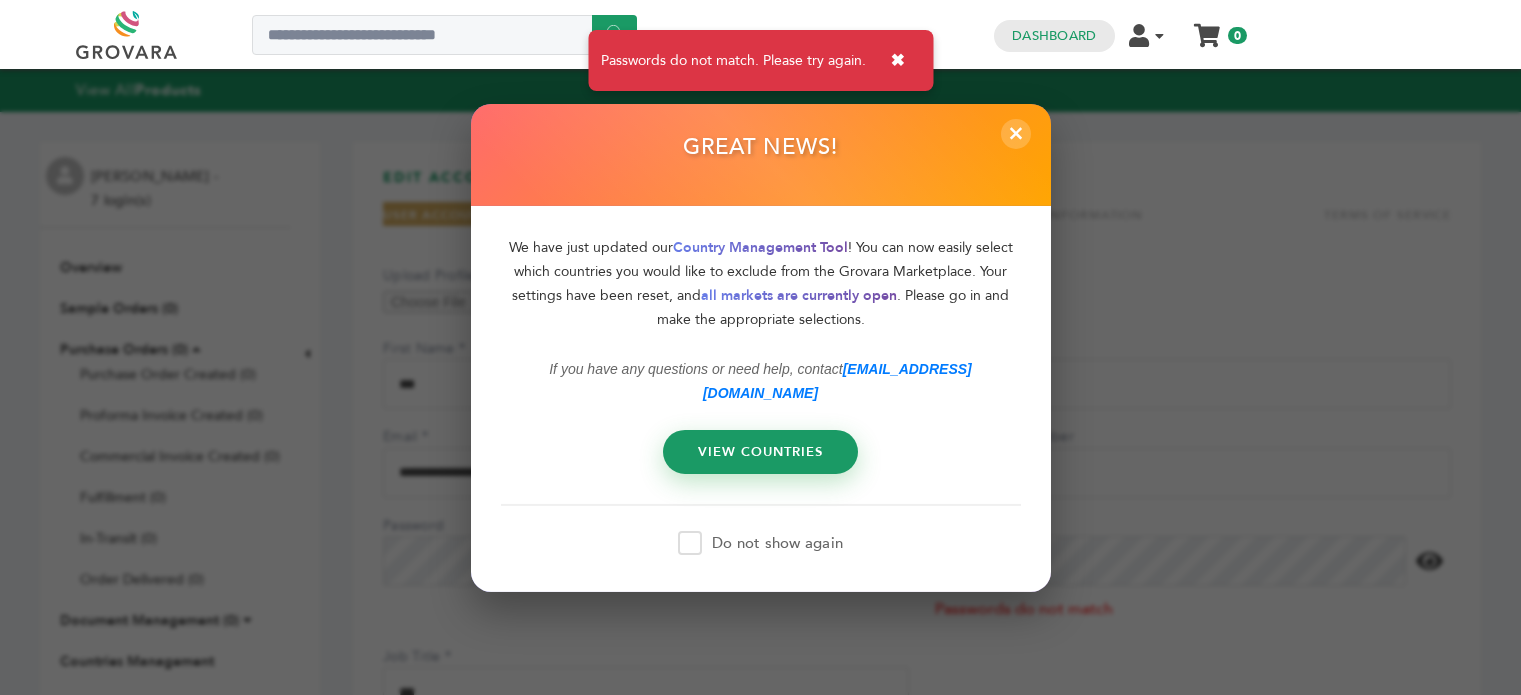 scroll, scrollTop: 0, scrollLeft: 0, axis: both 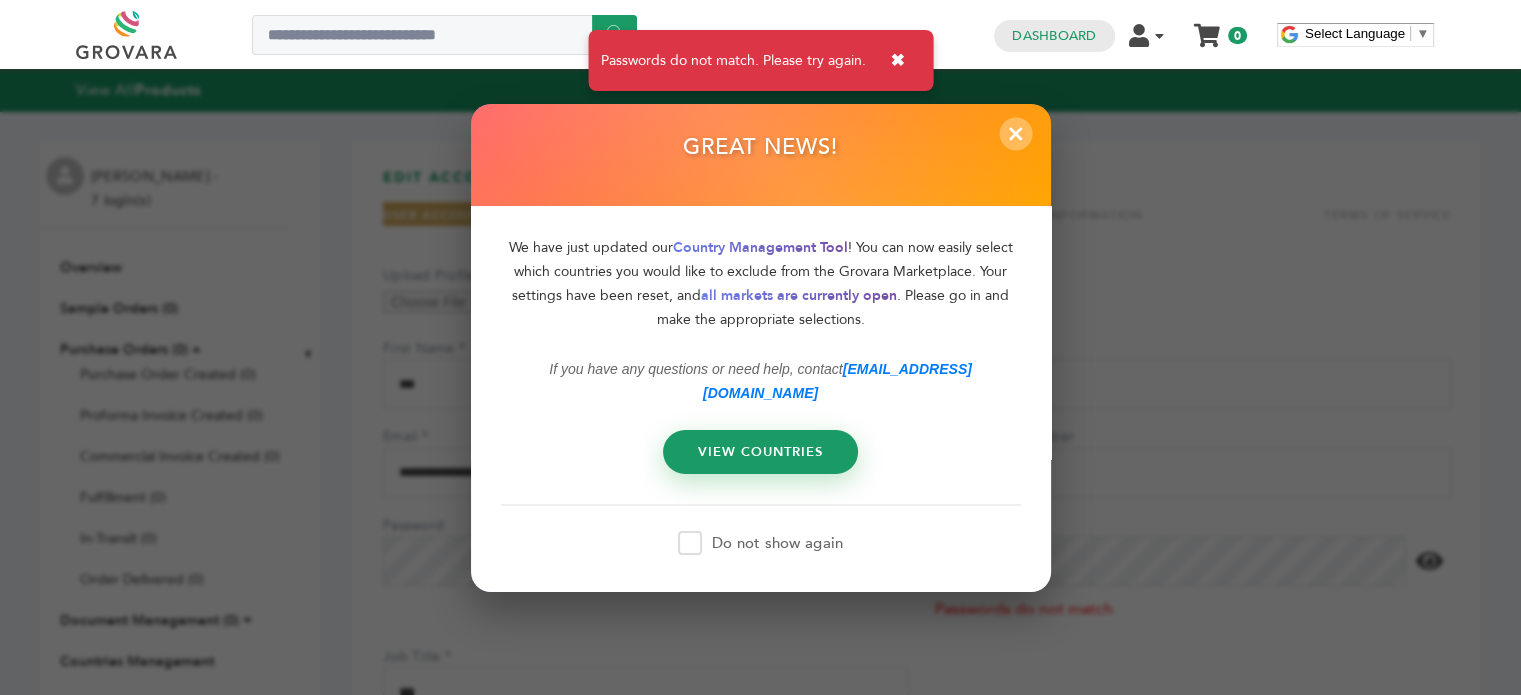click on "×" at bounding box center (1015, 133) 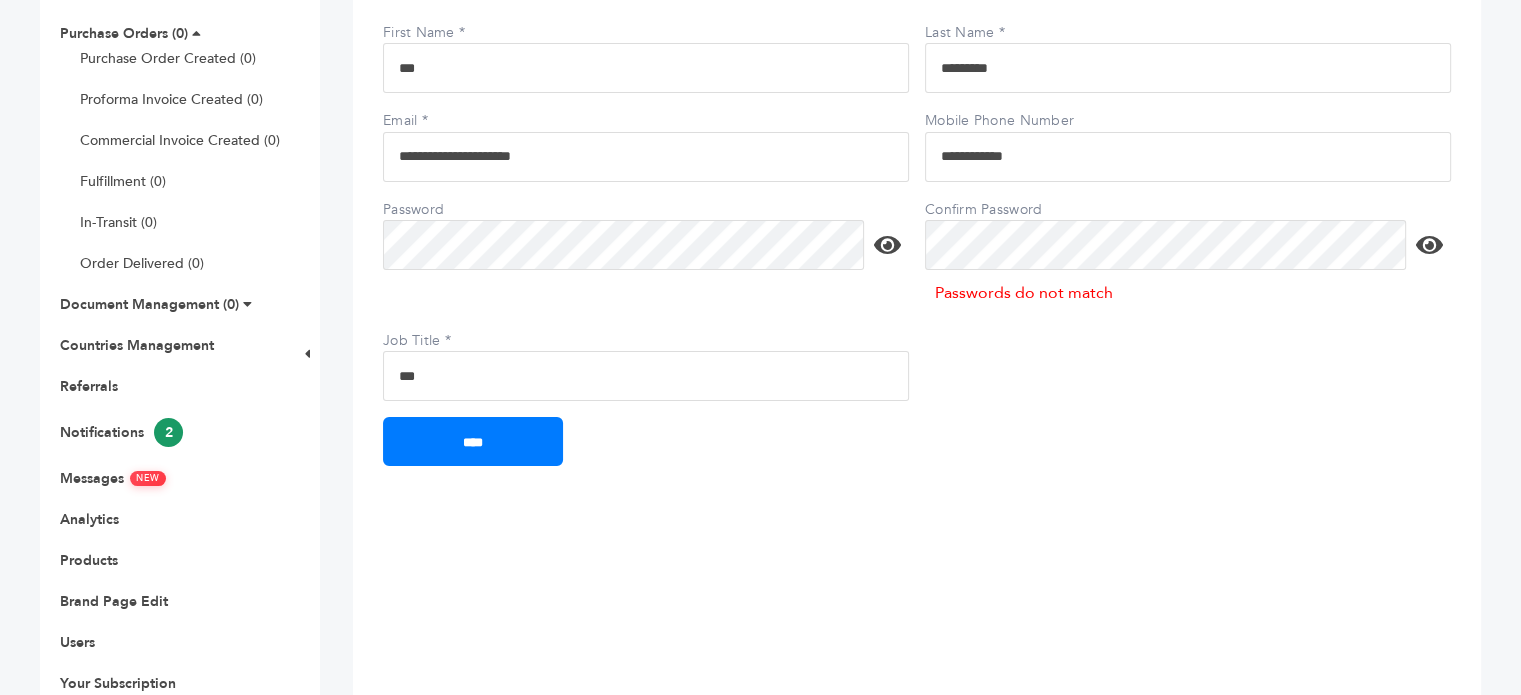 scroll, scrollTop: 354, scrollLeft: 0, axis: vertical 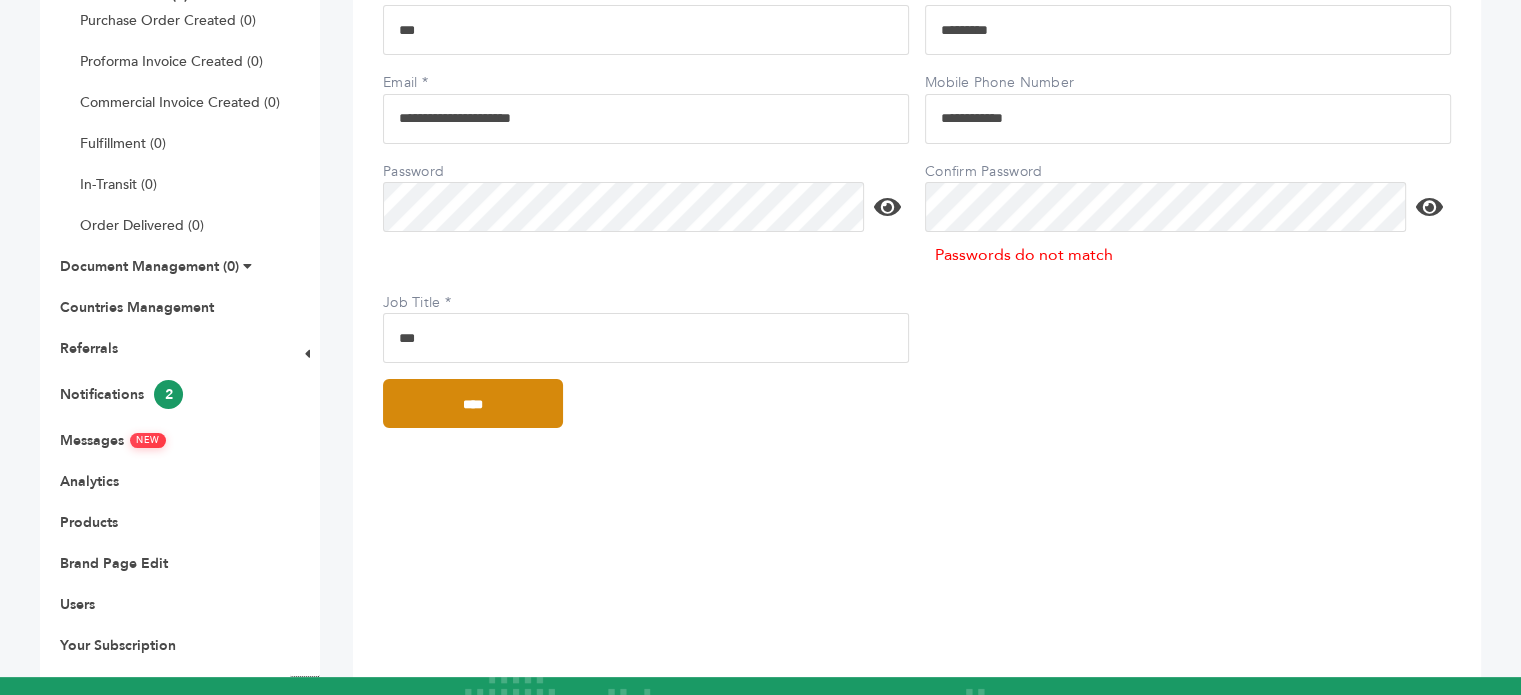 click on "****" at bounding box center (473, 403) 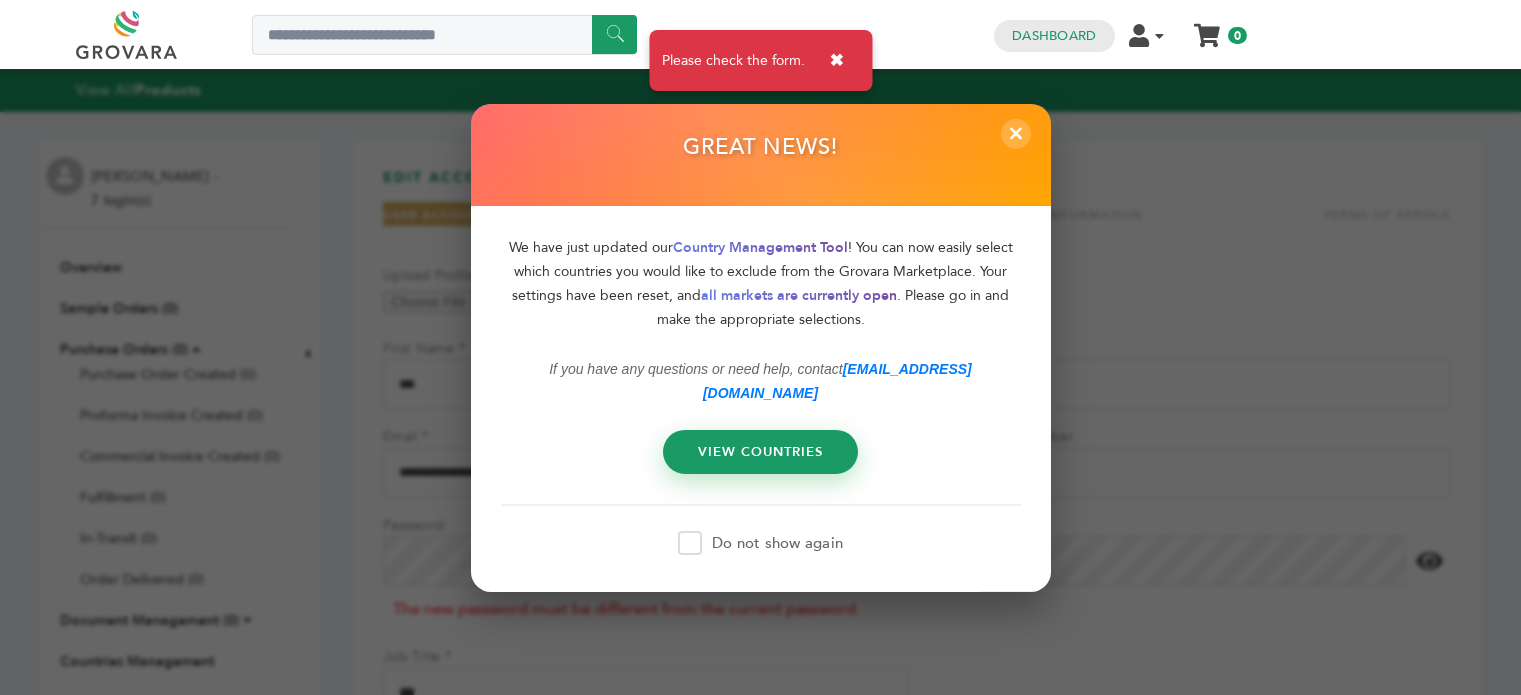 scroll, scrollTop: 0, scrollLeft: 0, axis: both 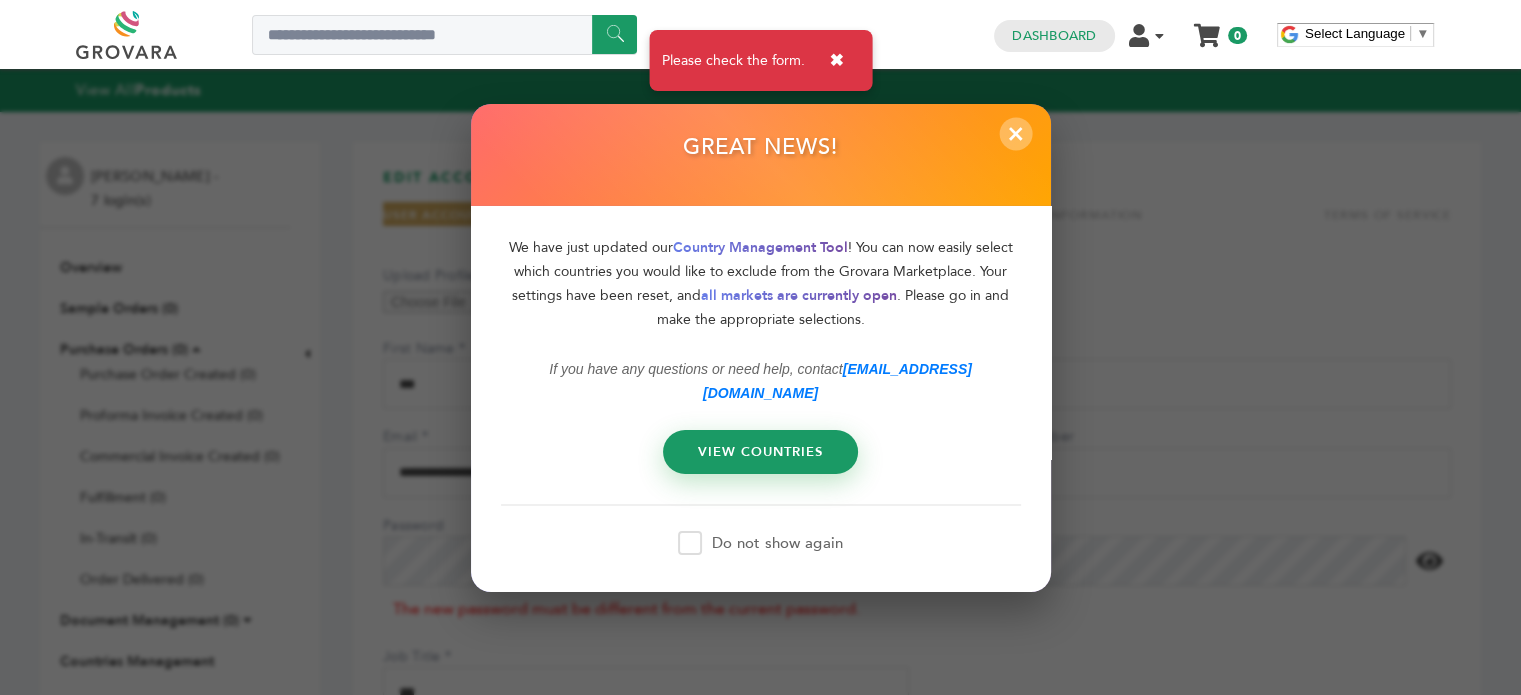 click on "×" at bounding box center (1015, 133) 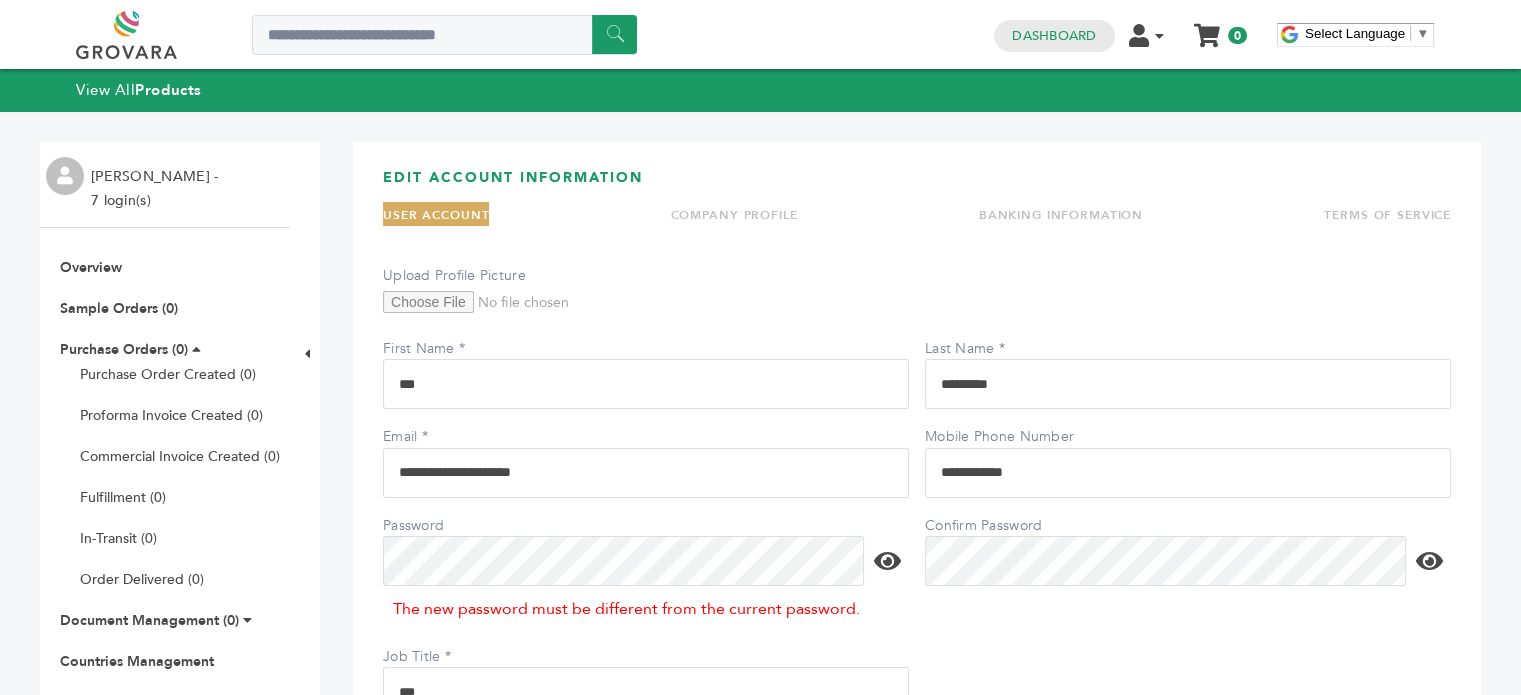click on "The new password must be different from the current password." at bounding box center (646, 610) 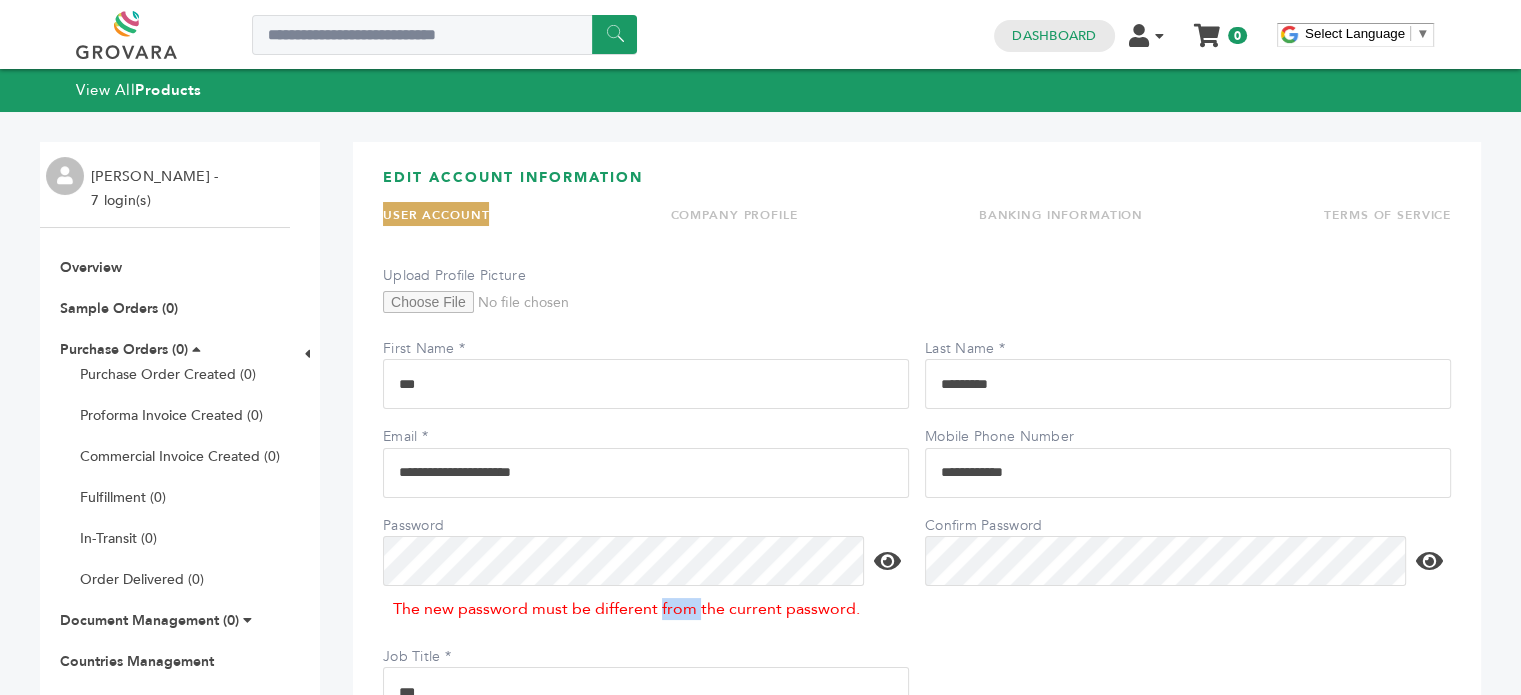 click on "The new password must be different from the current password." at bounding box center [646, 610] 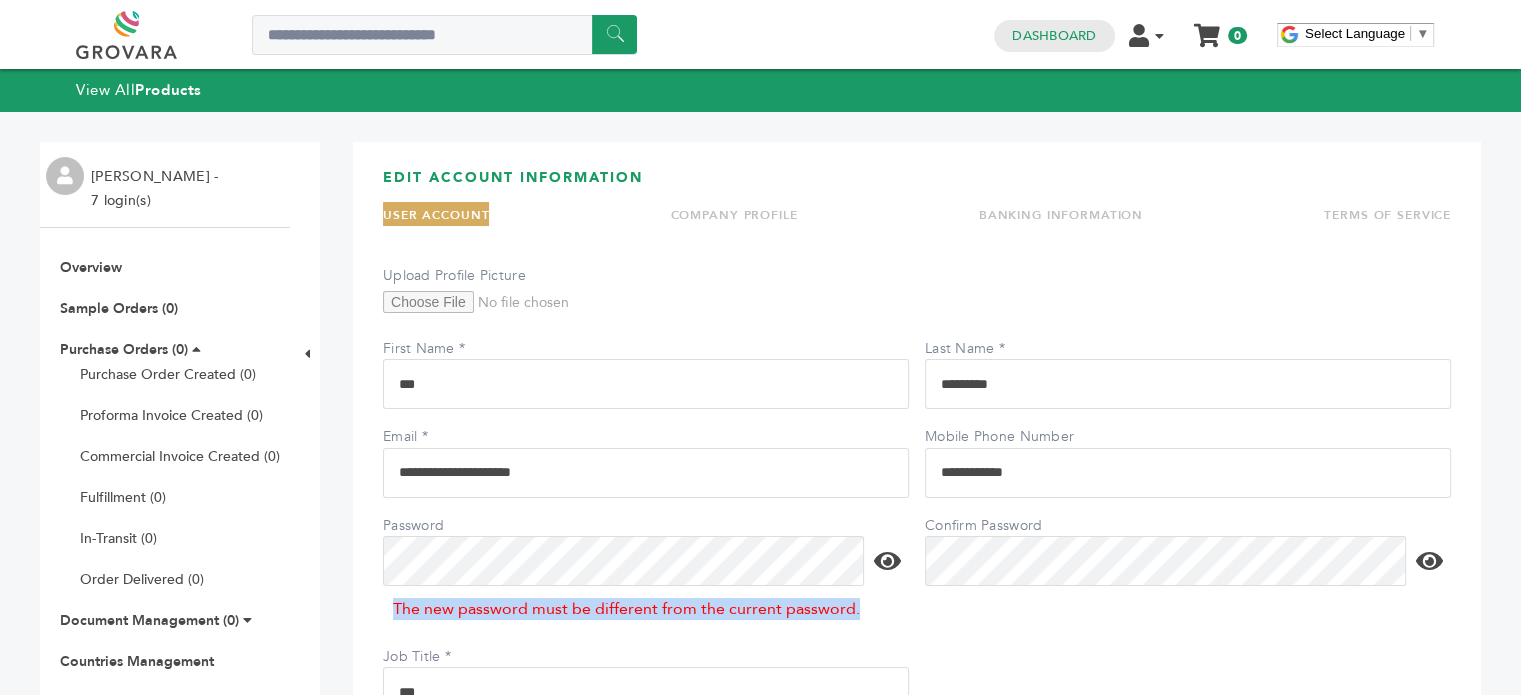 click on "The new password must be different from the current password." at bounding box center (646, 610) 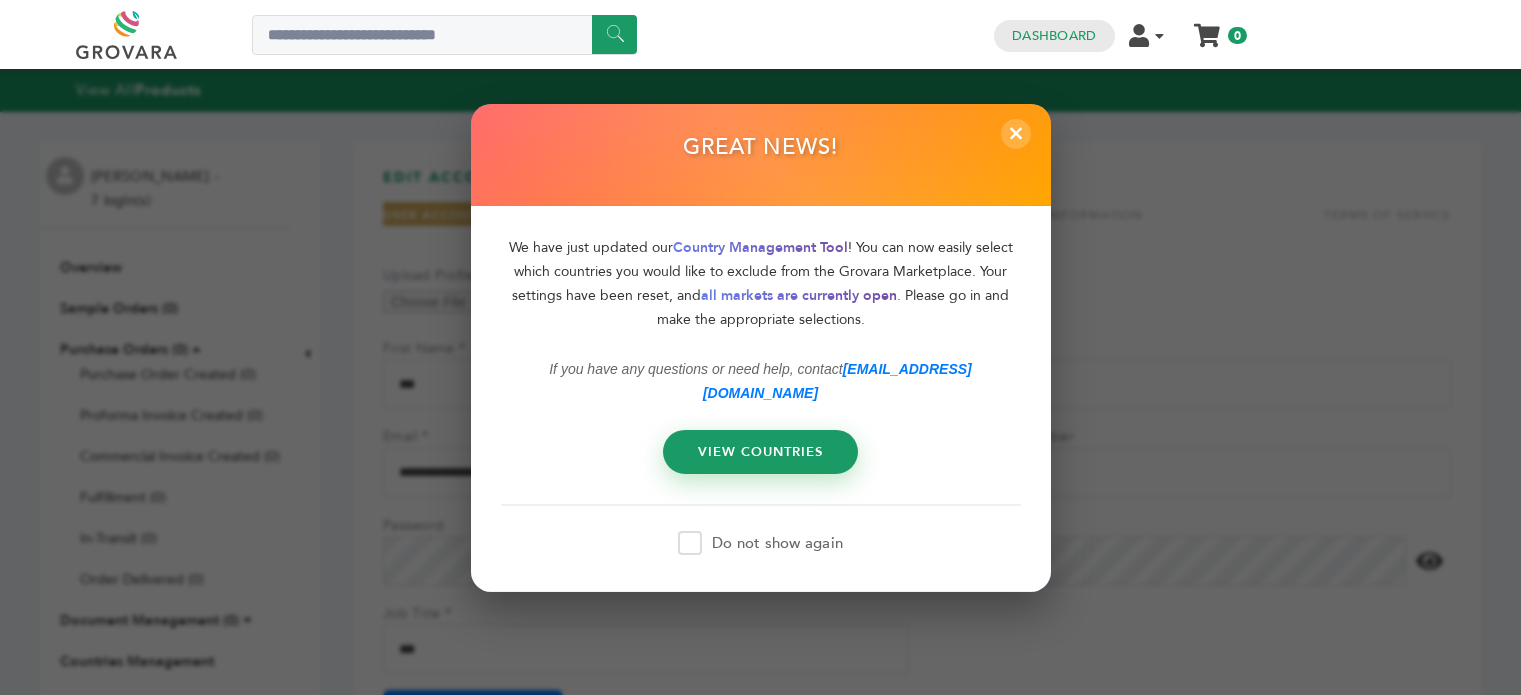 scroll, scrollTop: 0, scrollLeft: 0, axis: both 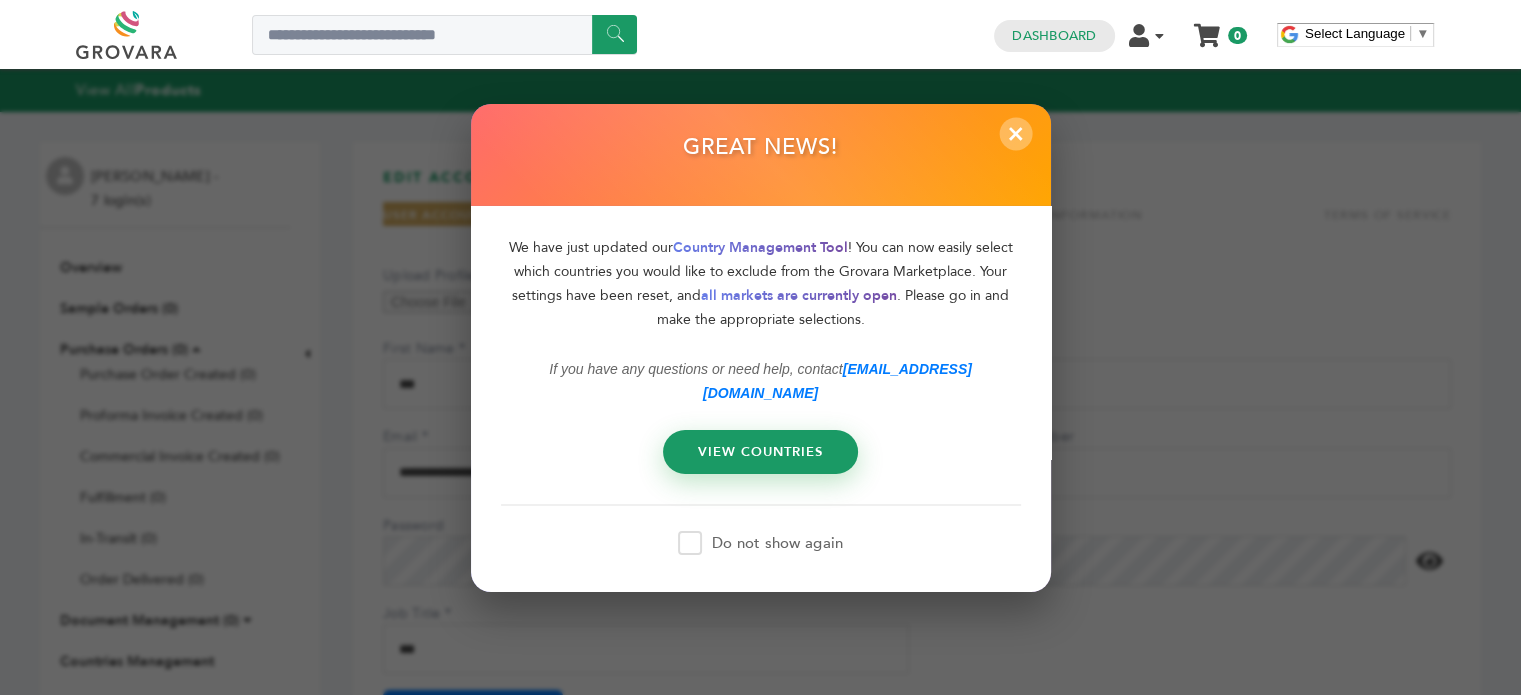 click on "×" at bounding box center [1015, 133] 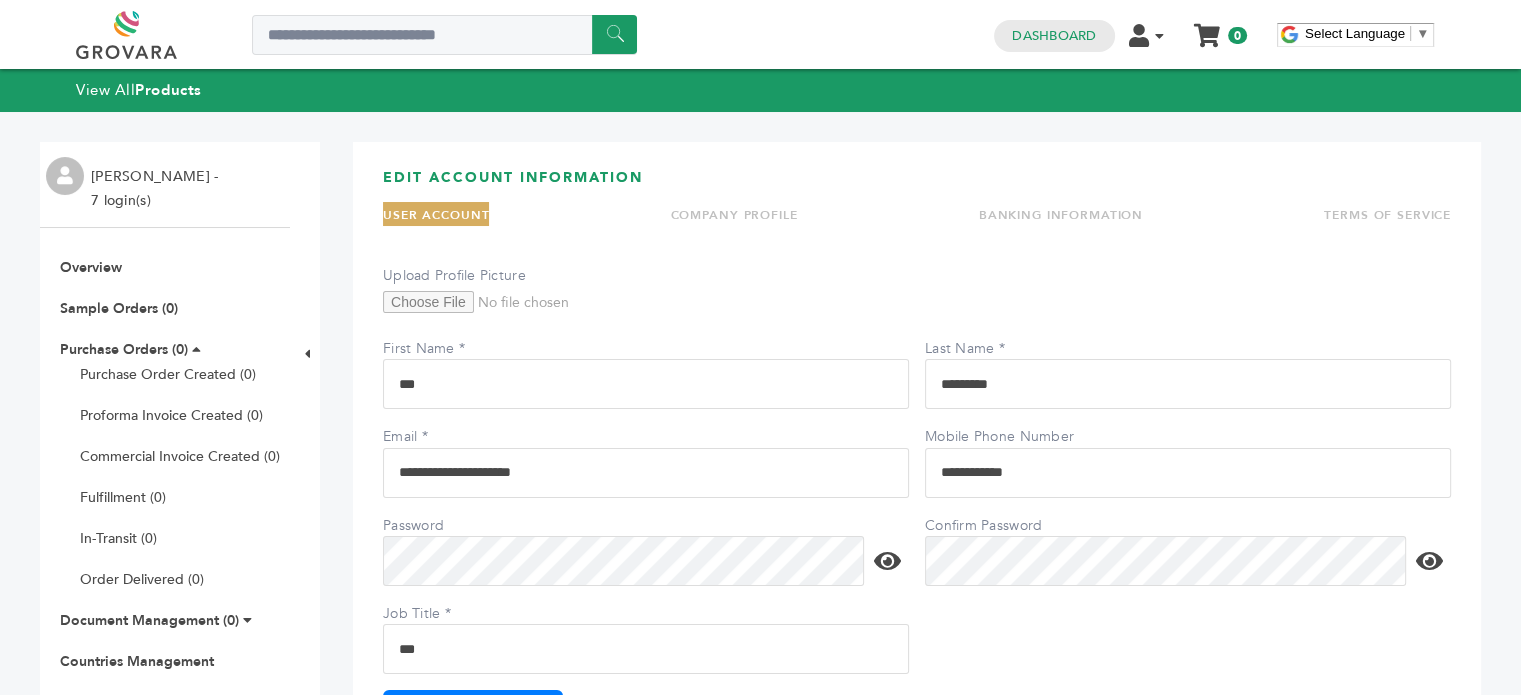 scroll, scrollTop: 201, scrollLeft: 0, axis: vertical 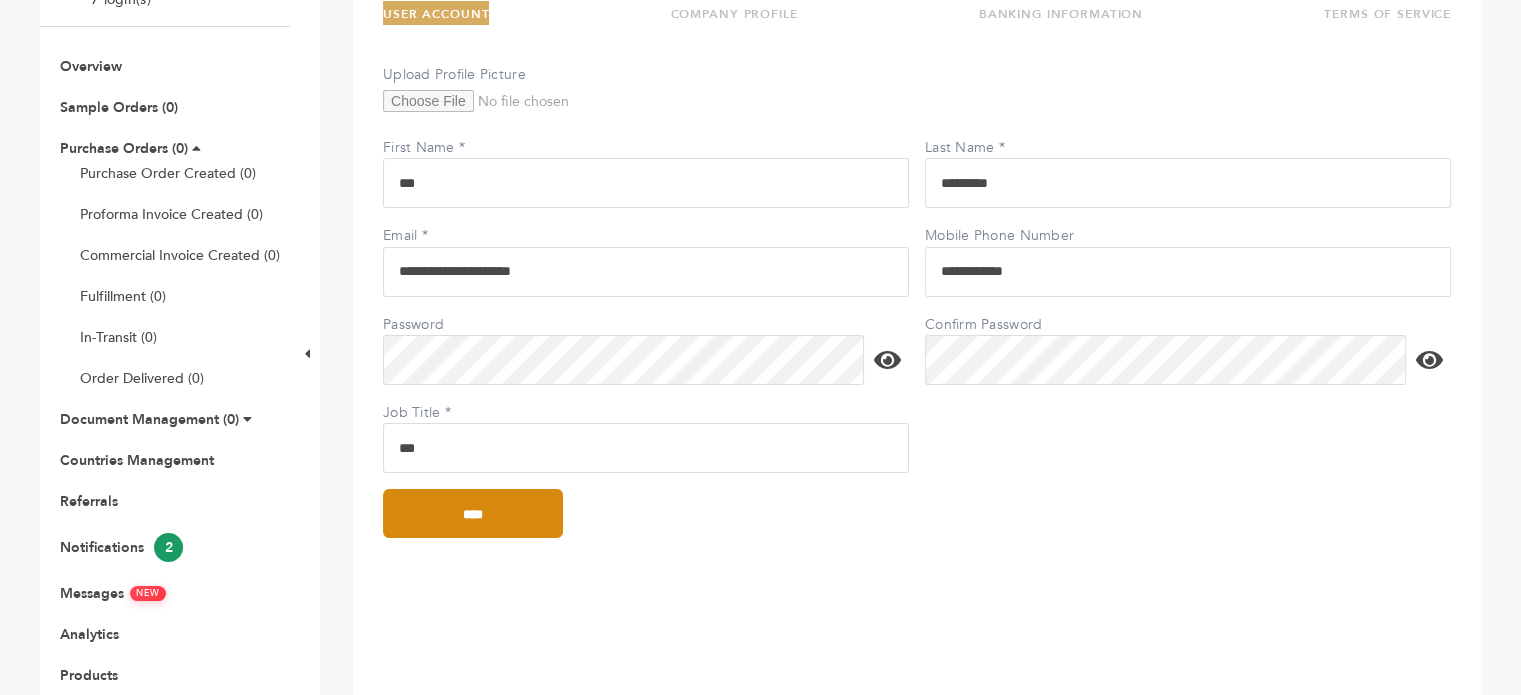click on "****" at bounding box center (473, 513) 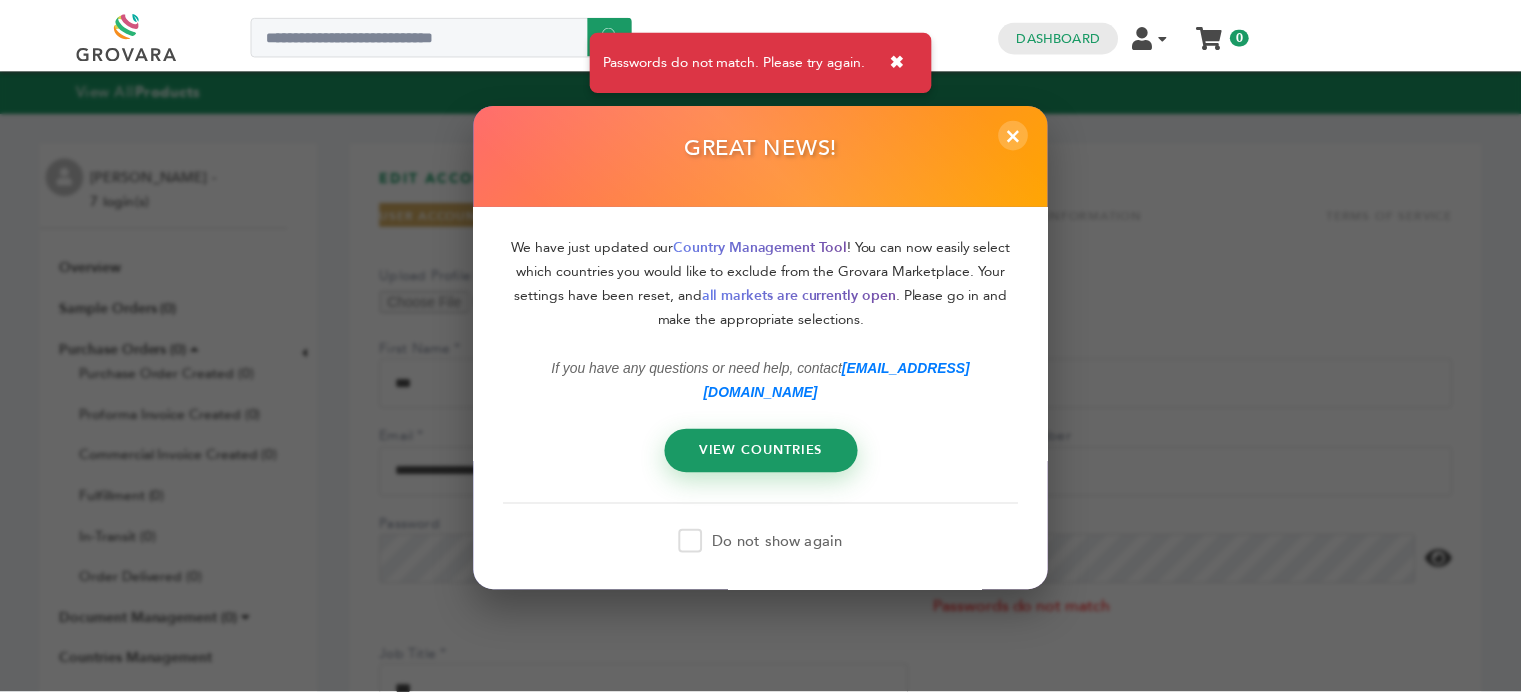 scroll, scrollTop: 0, scrollLeft: 0, axis: both 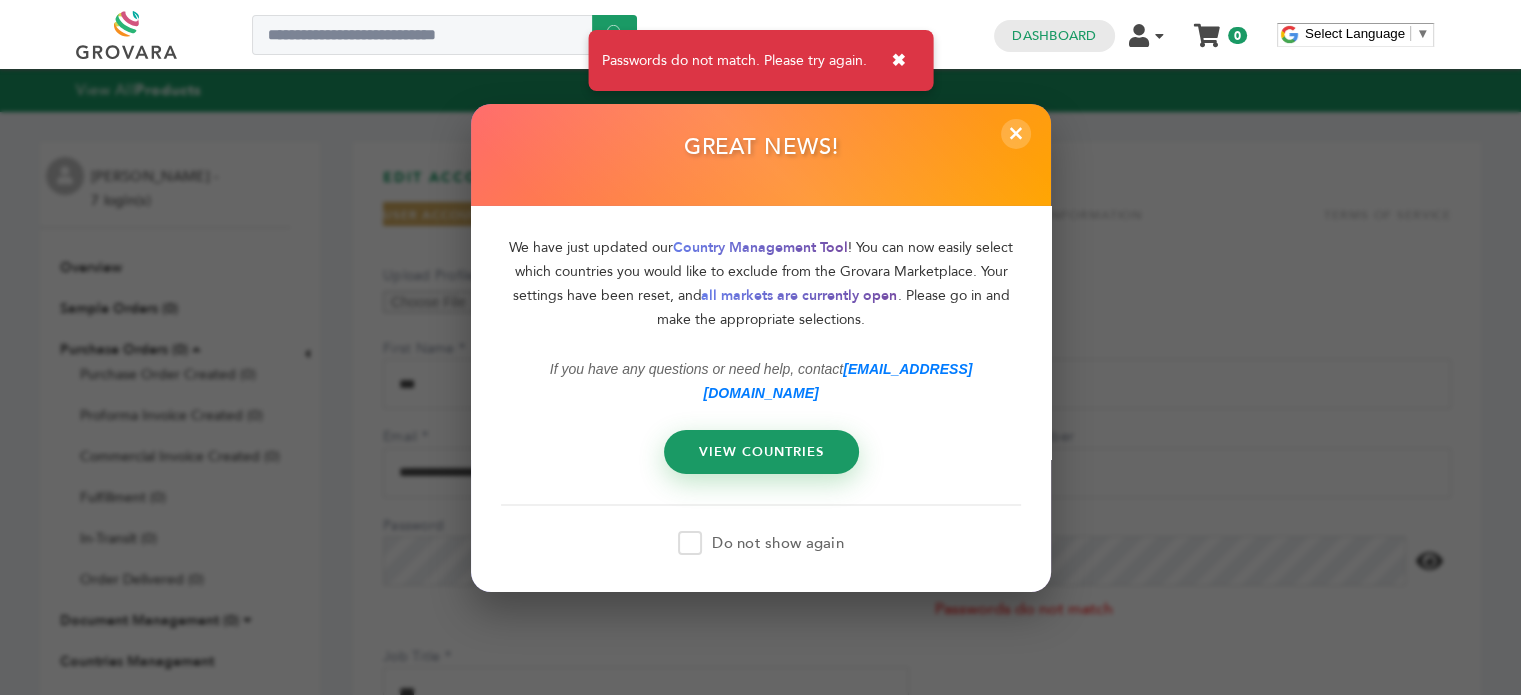 click on "GREAT NEWS!" at bounding box center [761, 154] 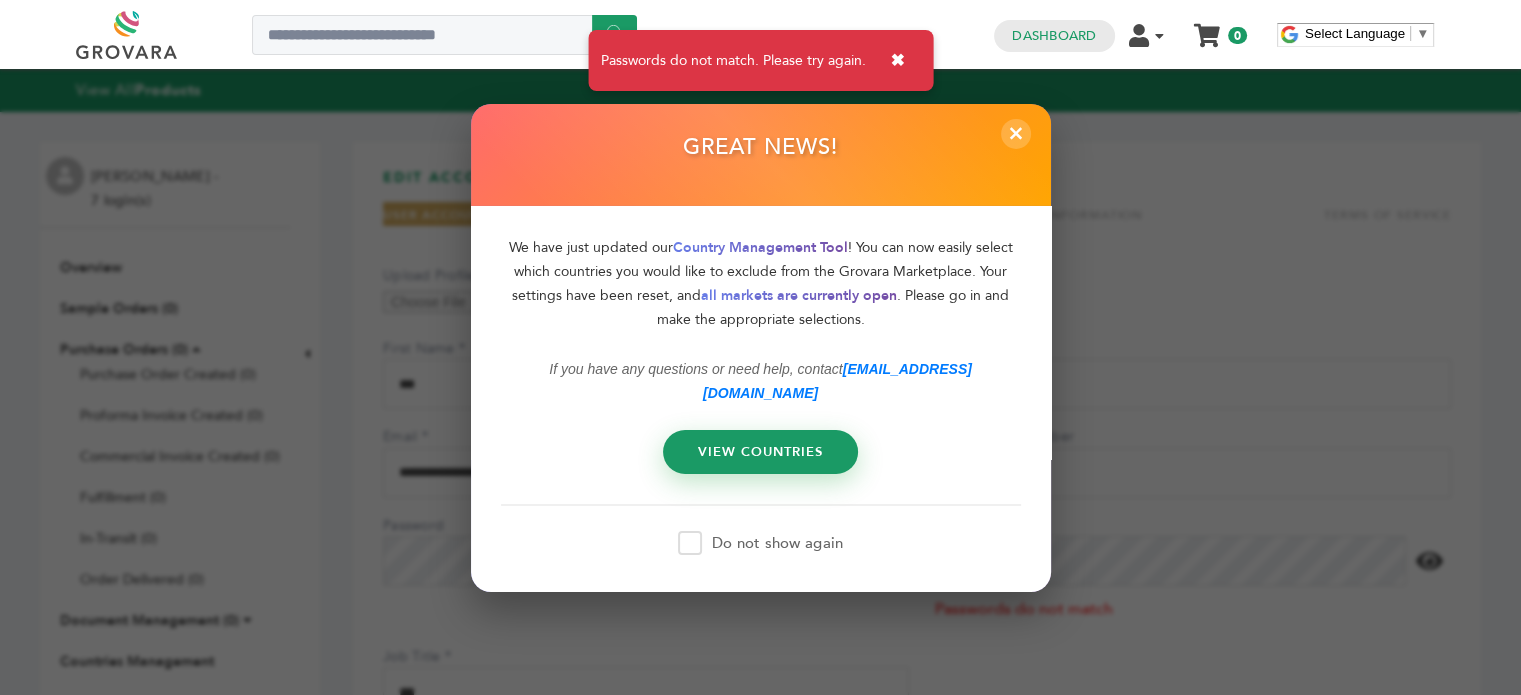 click on "GREAT NEWS!" at bounding box center [761, 154] 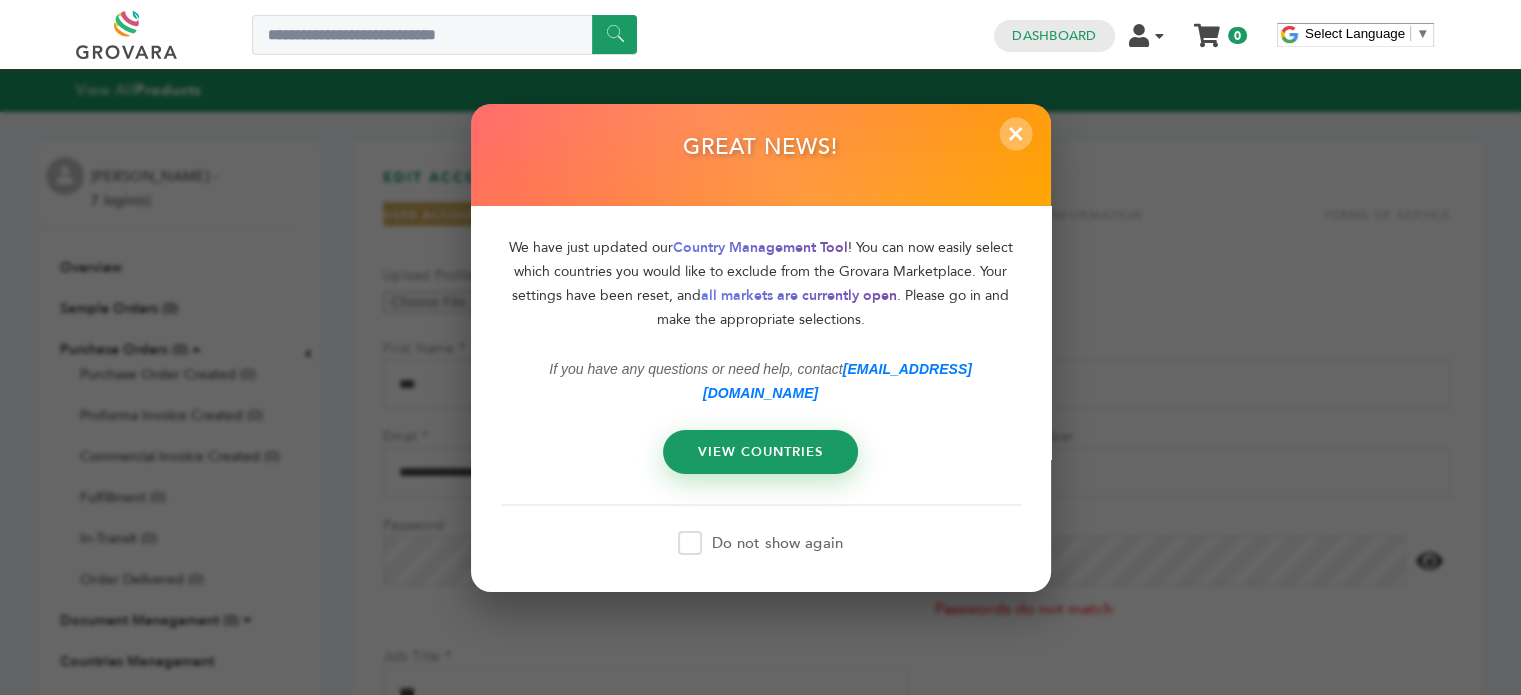 click on "×" at bounding box center [1015, 133] 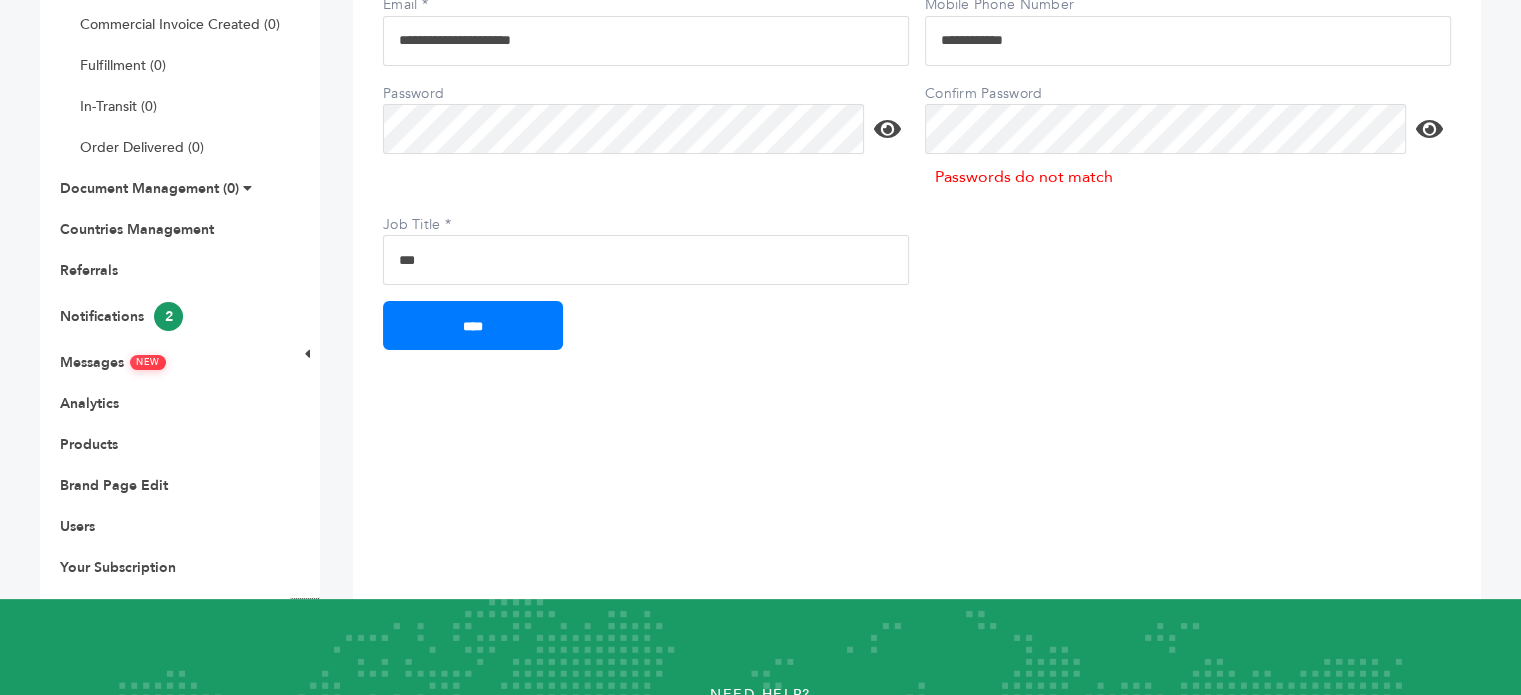 scroll, scrollTop: 439, scrollLeft: 0, axis: vertical 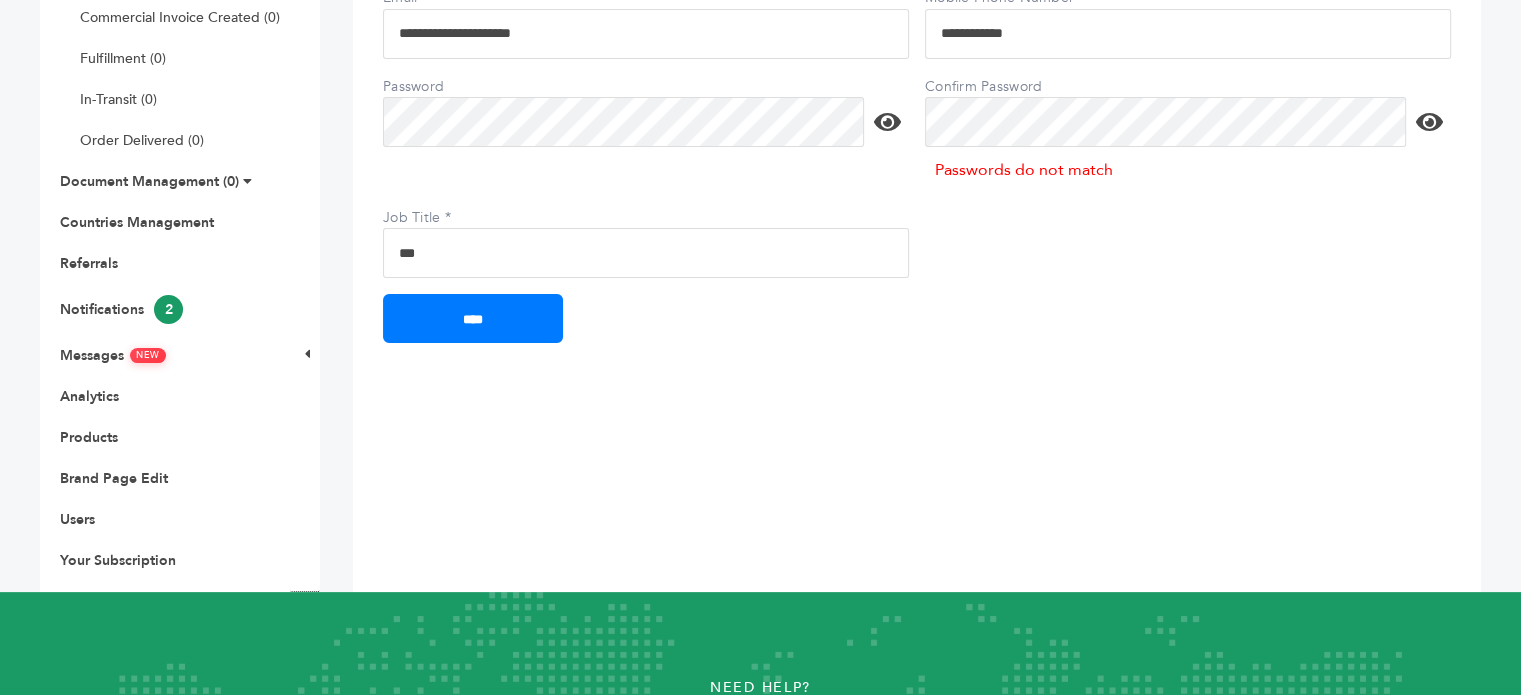 click on "**********" at bounding box center (917, 147) 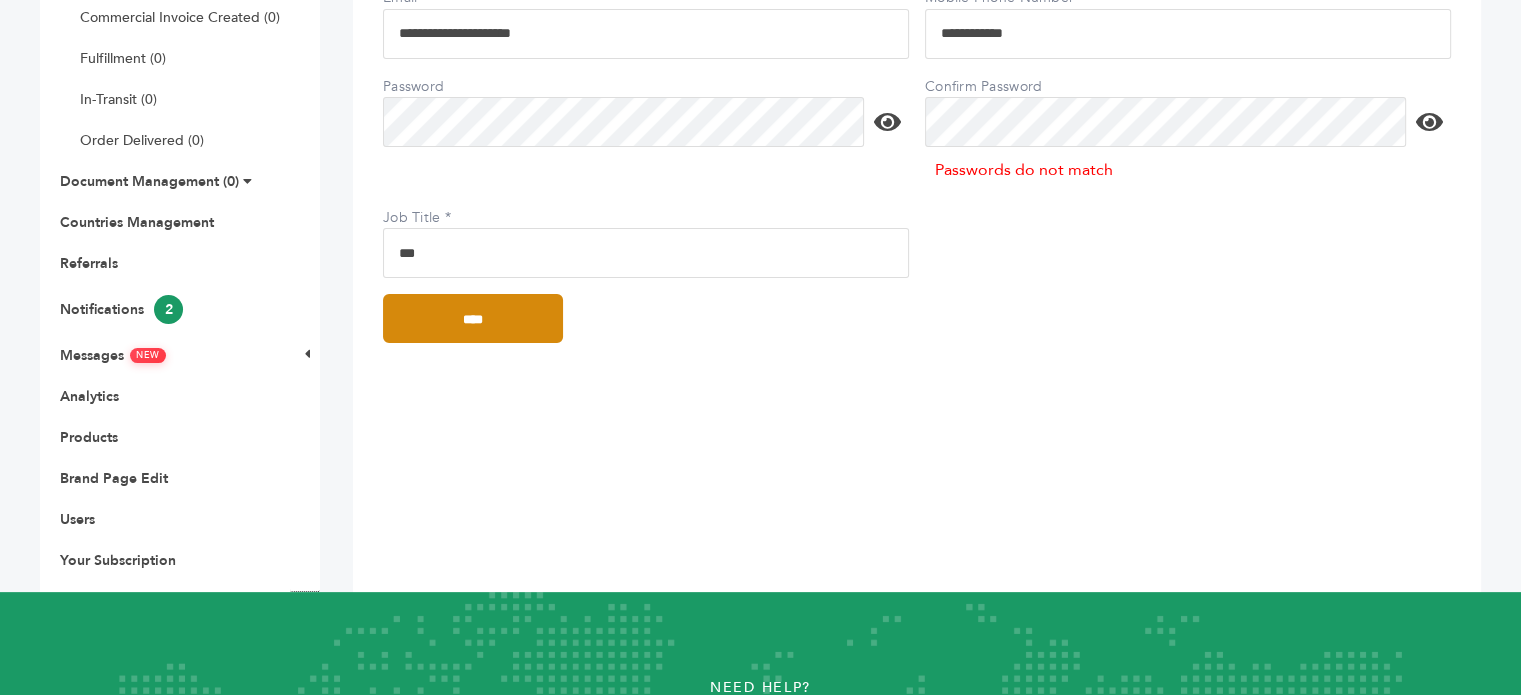 click on "****" at bounding box center (473, 318) 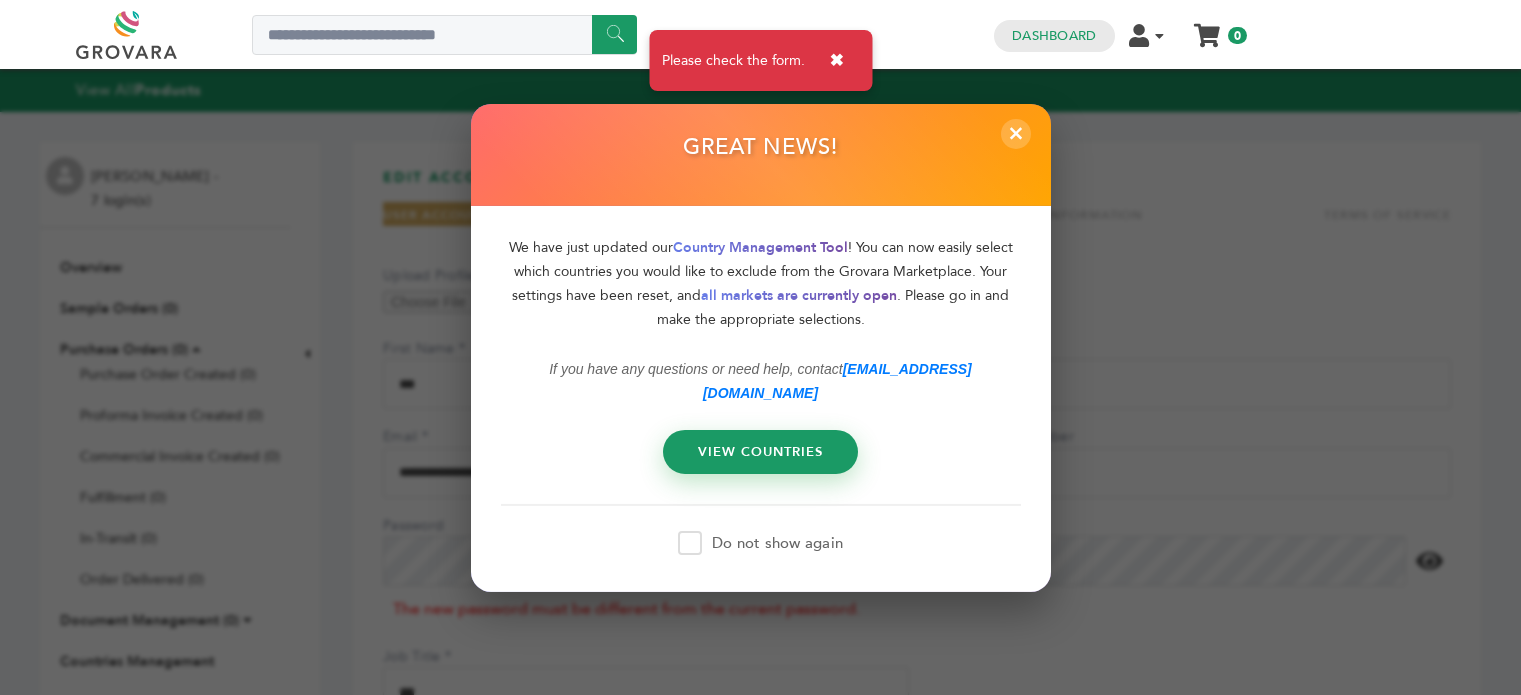 scroll, scrollTop: 0, scrollLeft: 0, axis: both 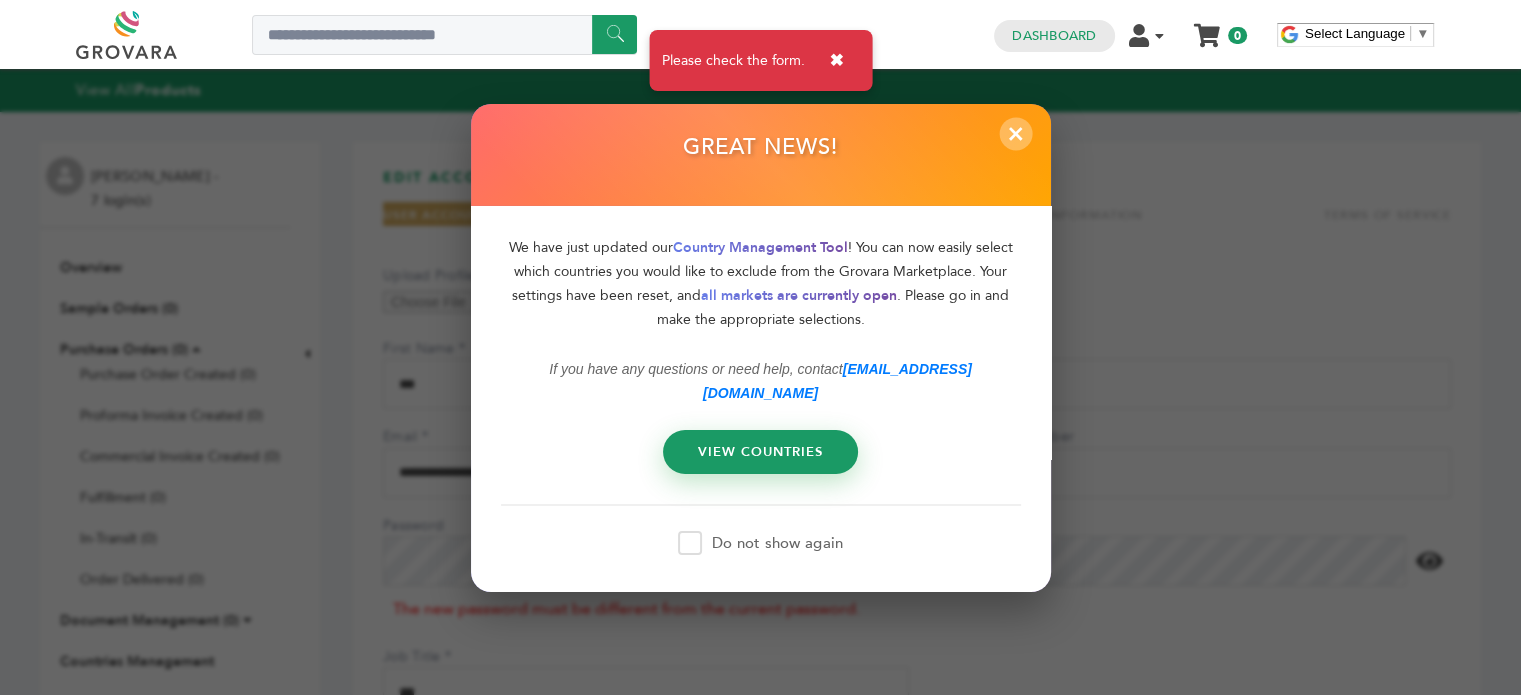 click on "×" at bounding box center [1015, 133] 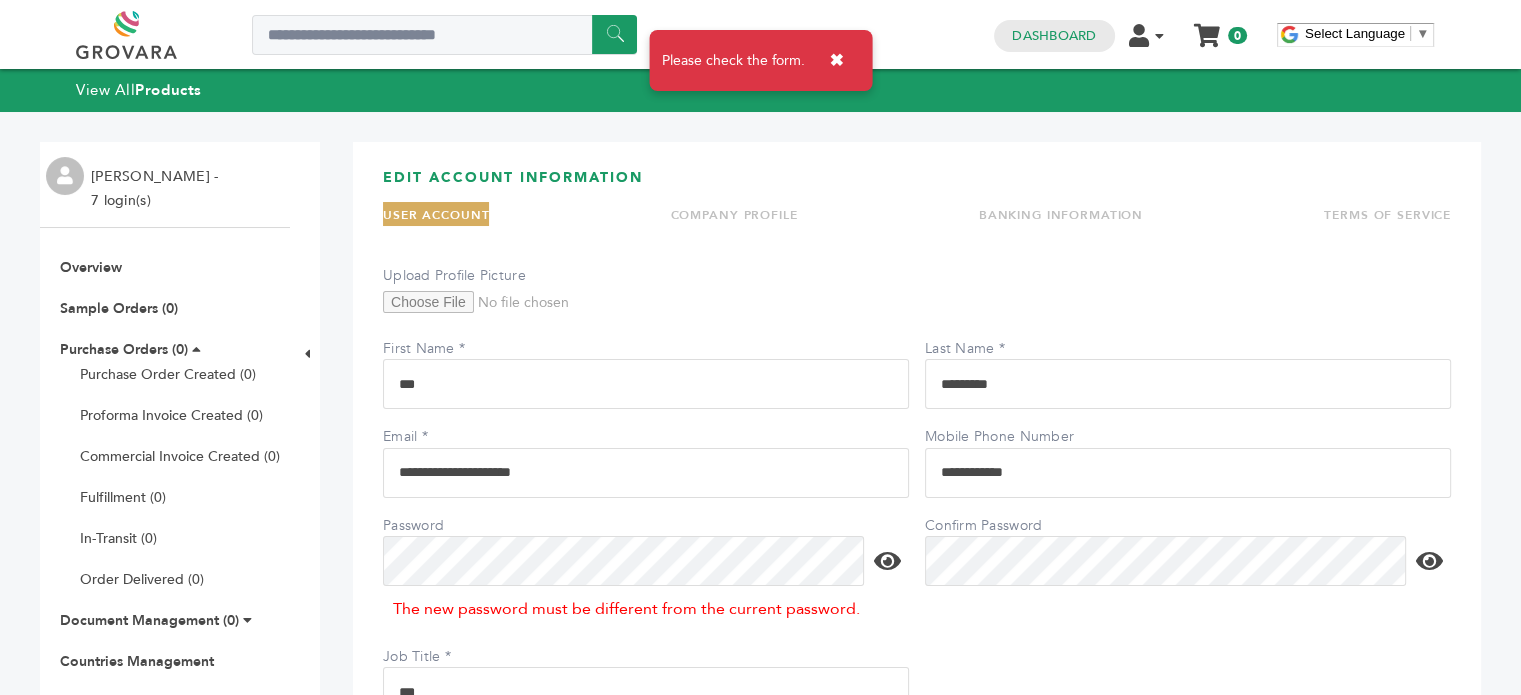 click on "BANKING INFORMATION" at bounding box center [1061, 215] 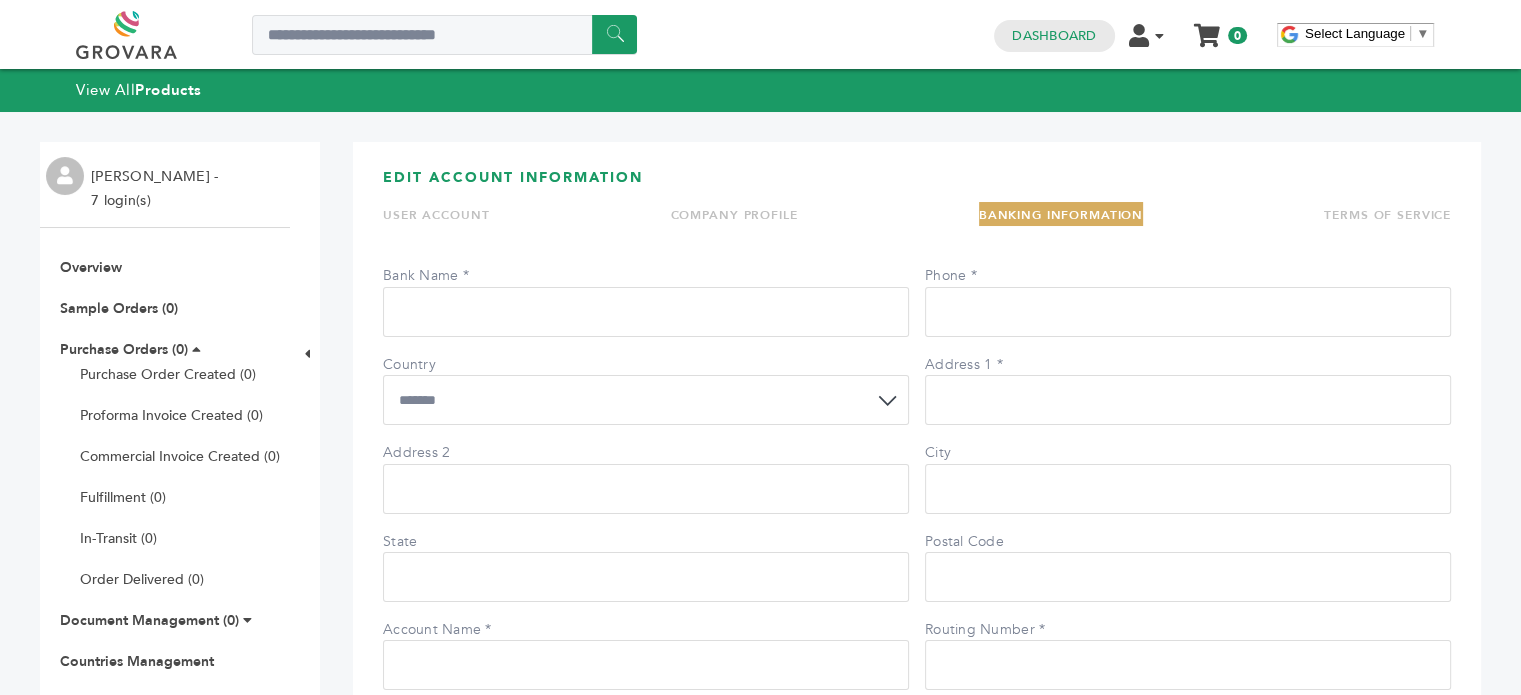 click on "Bank Name" at bounding box center [646, 312] 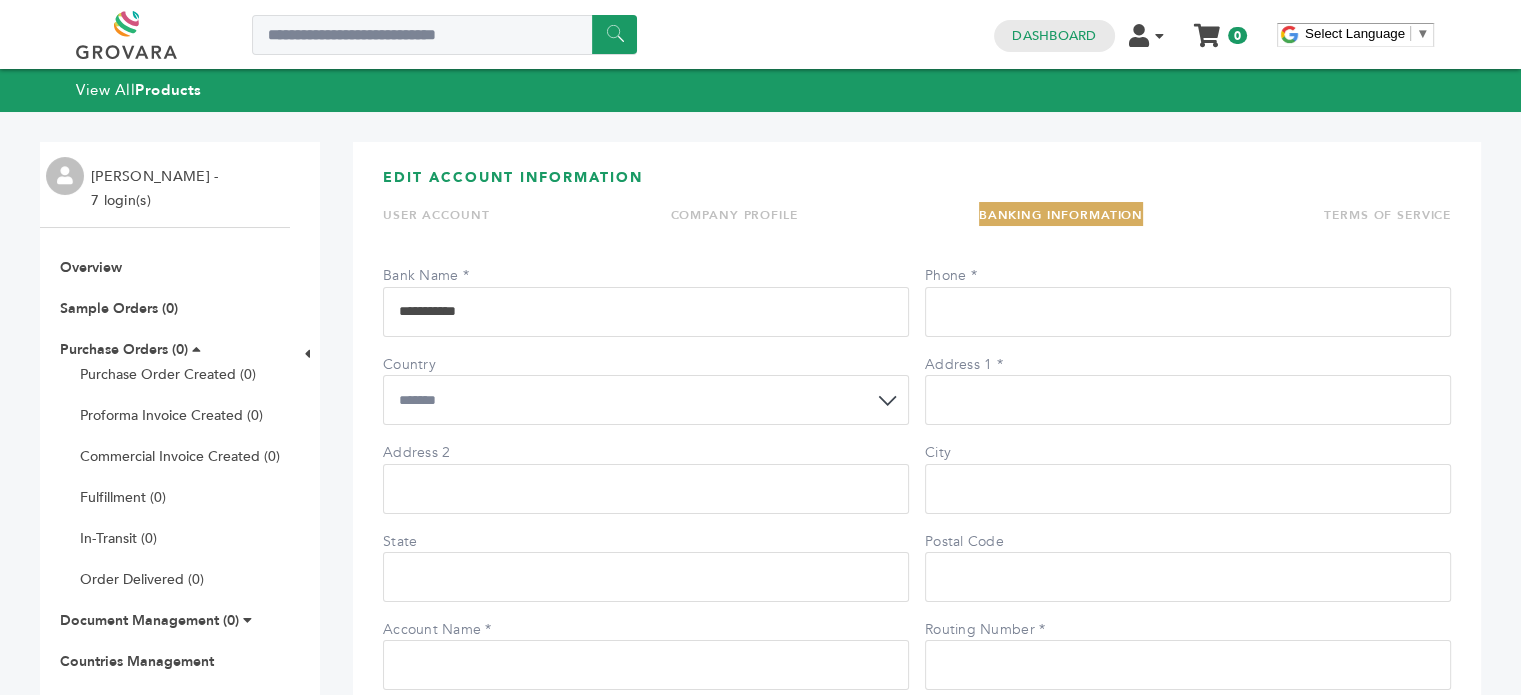 type on "**********" 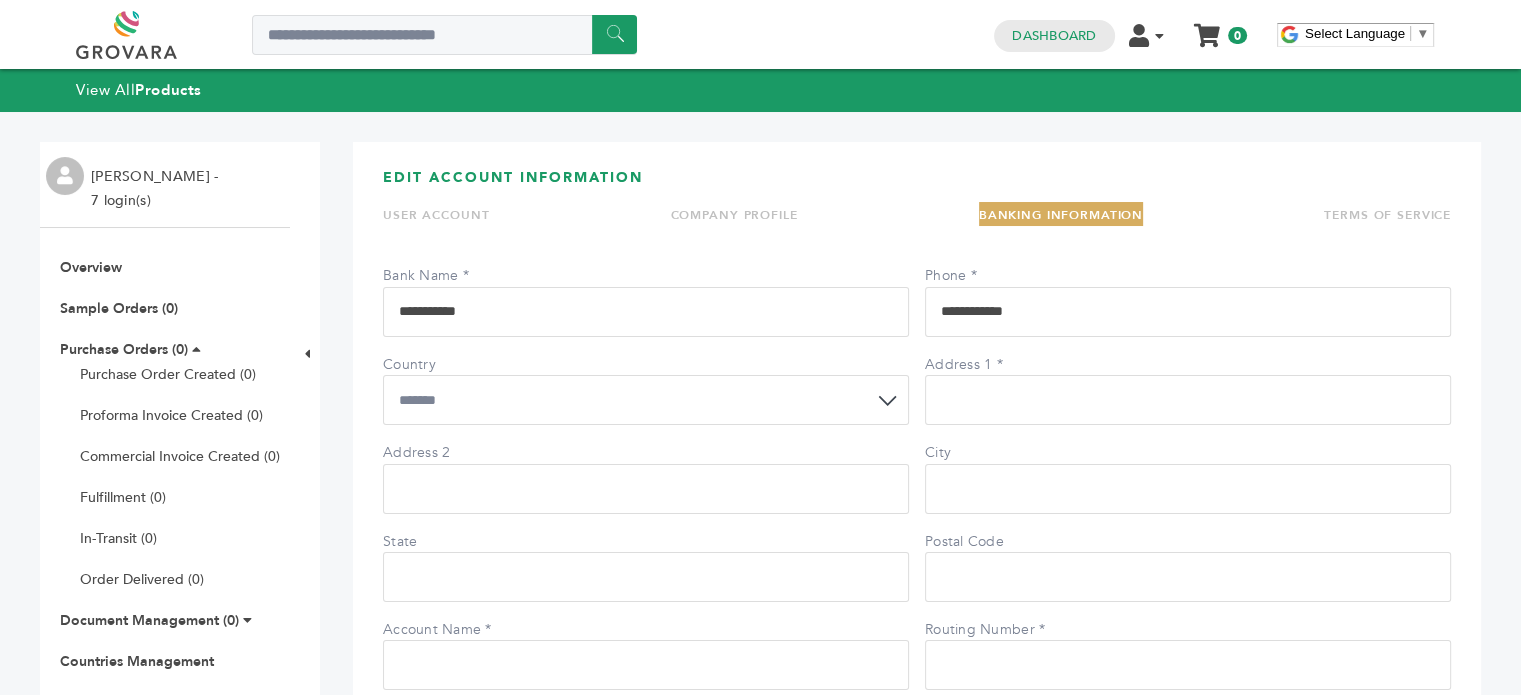 type on "**********" 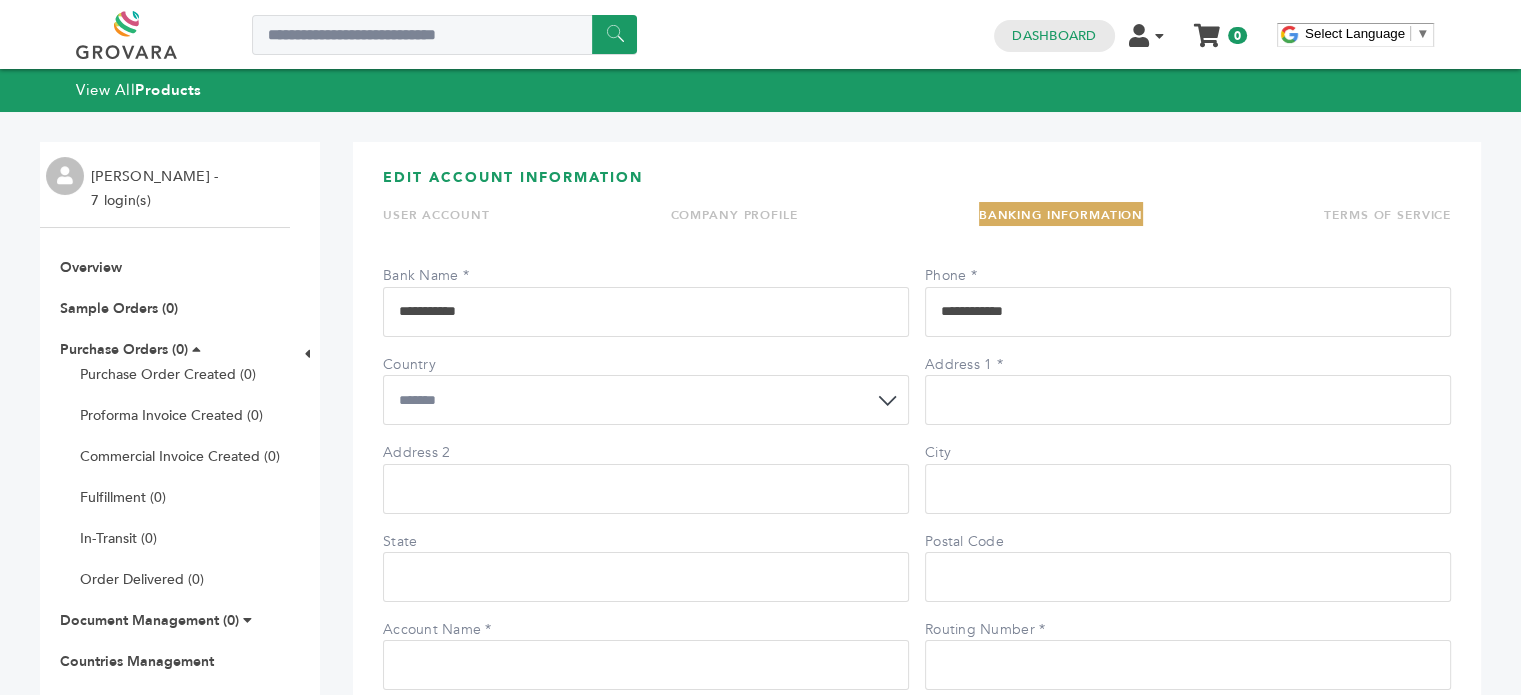 click on "**********" at bounding box center (646, 400) 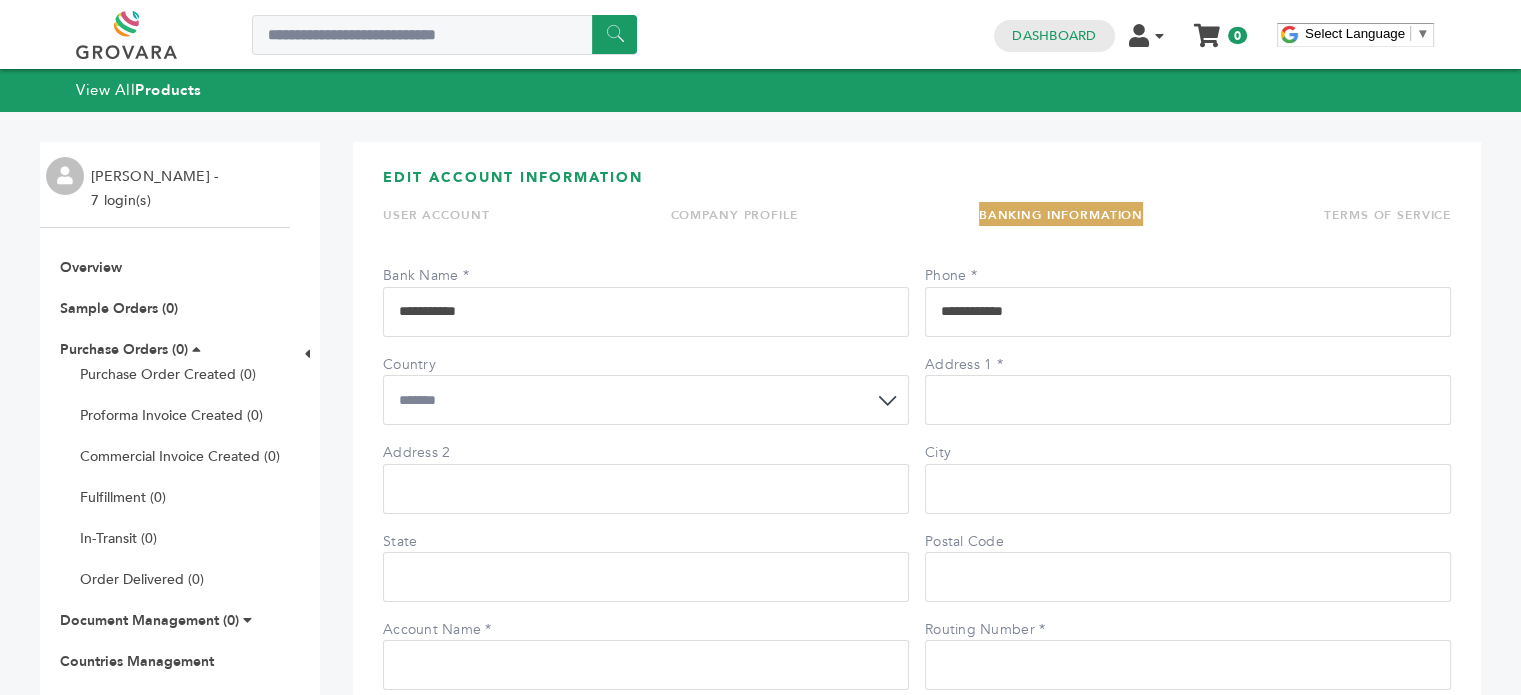 select on "**" 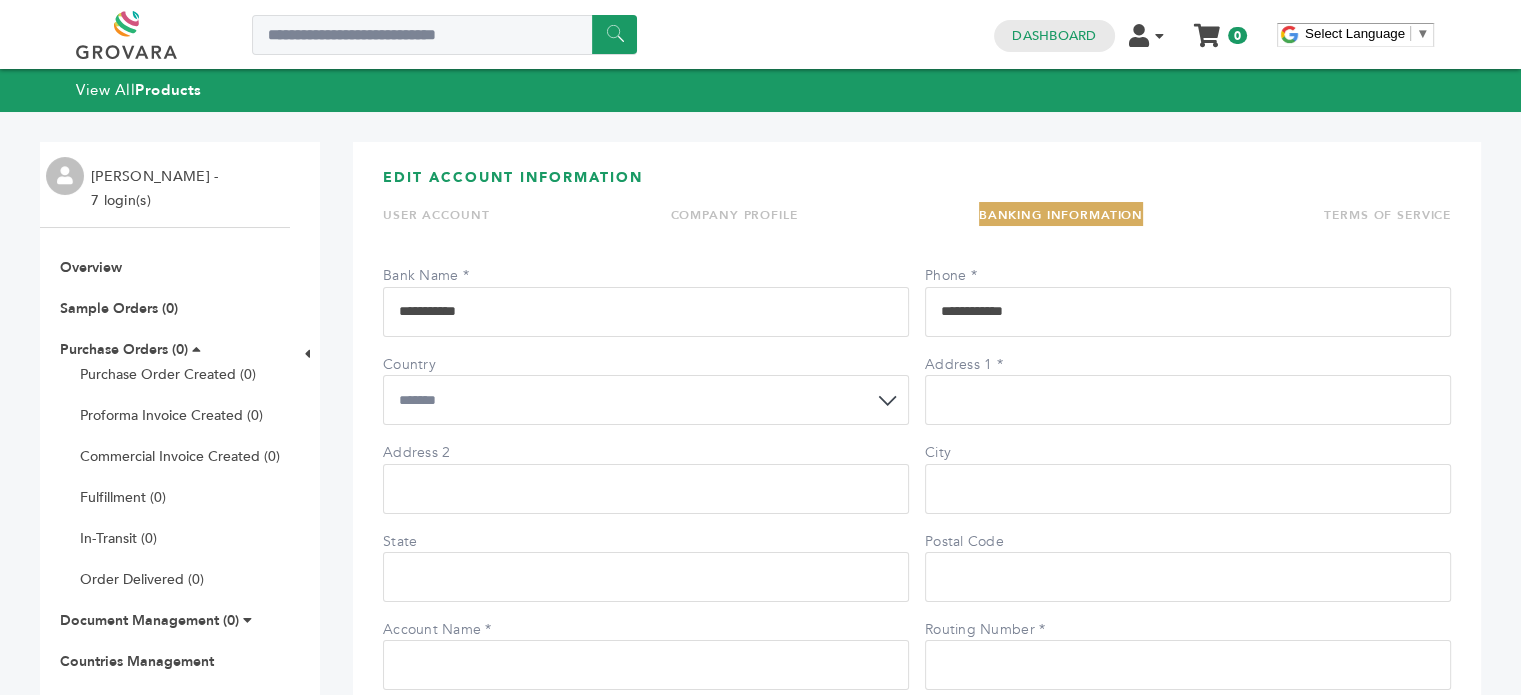 click on "**********" at bounding box center (646, 400) 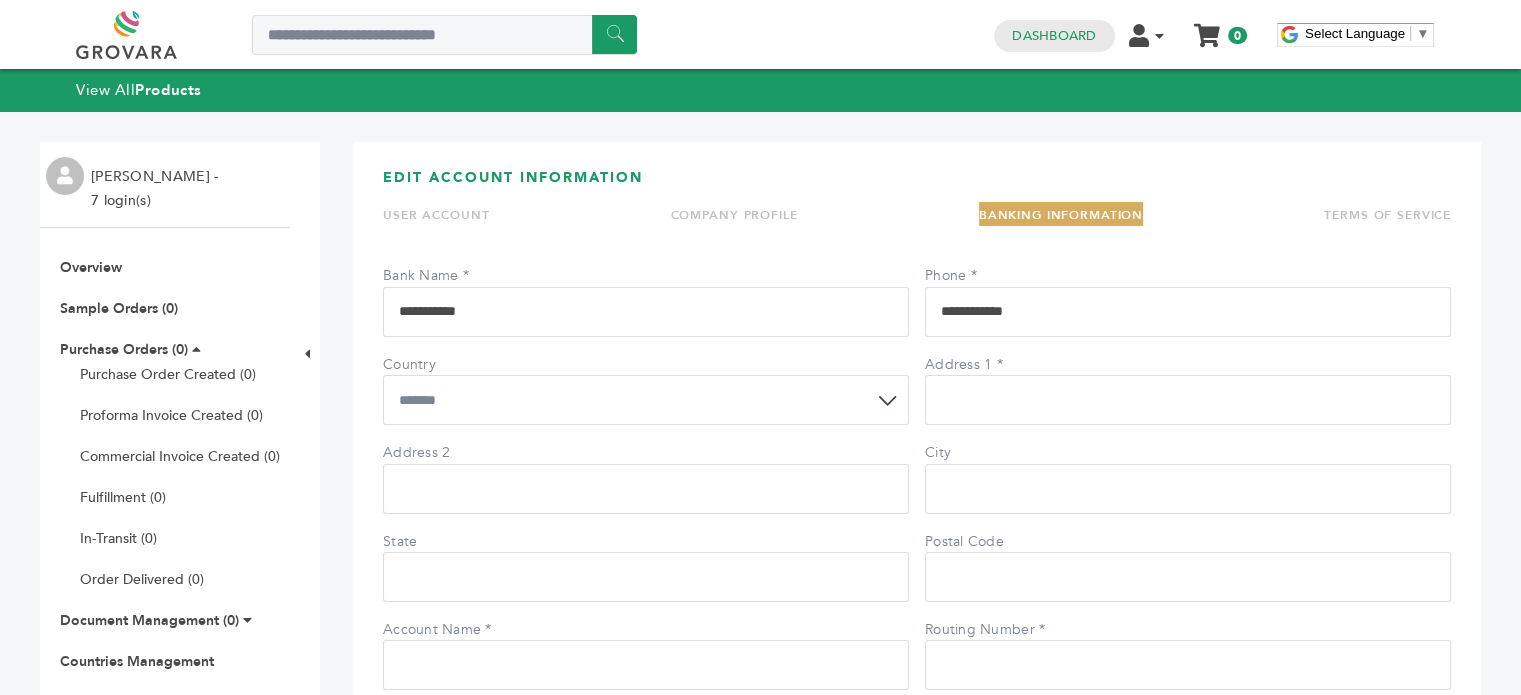 drag, startPoint x: 946, startPoint y: 401, endPoint x: 1263, endPoint y: 405, distance: 317.02524 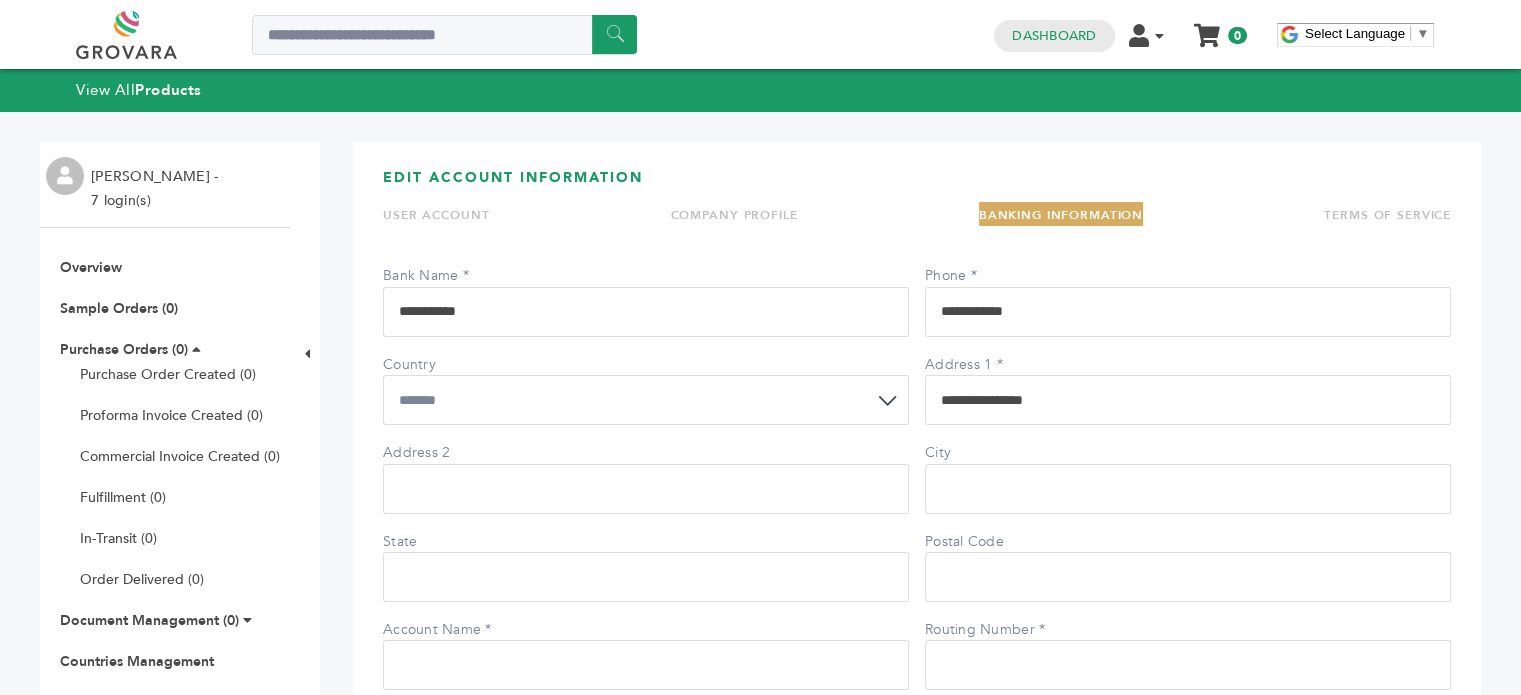 type on "**********" 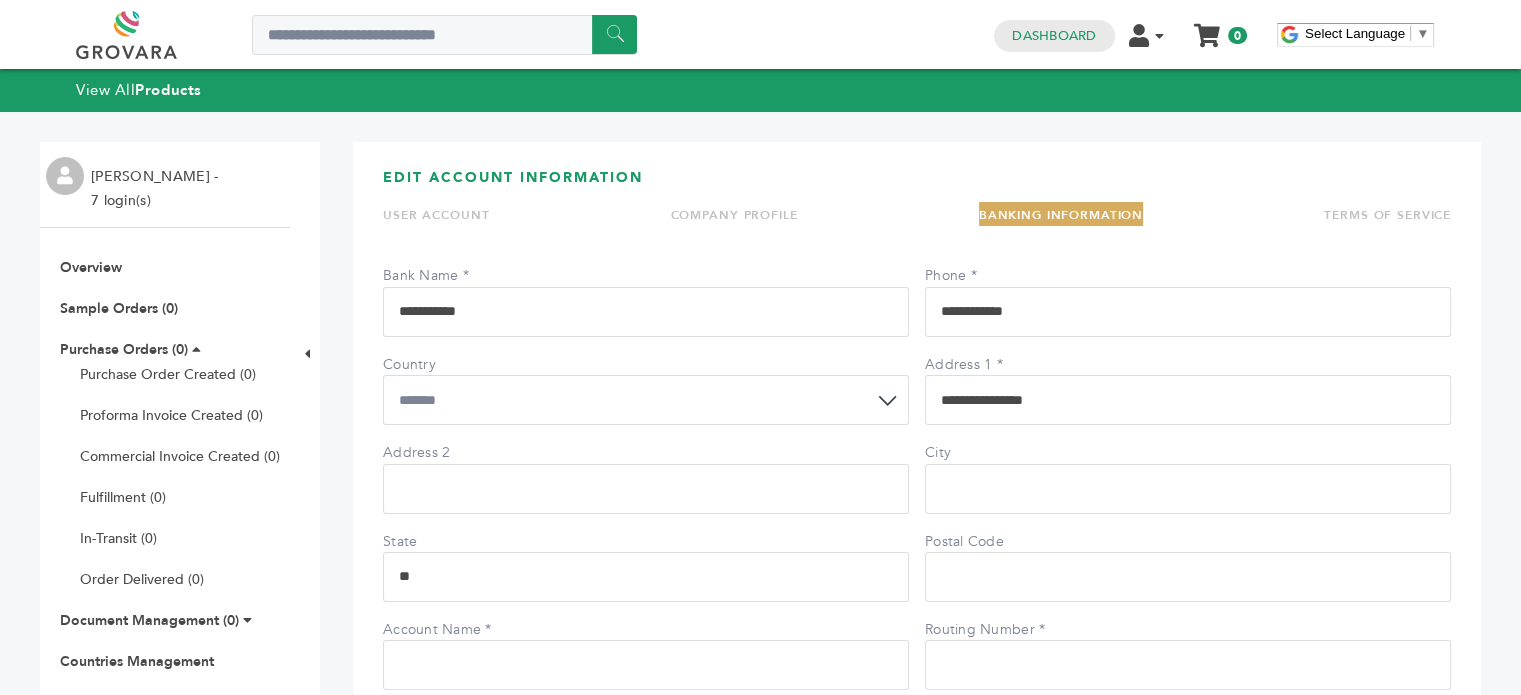 type on "*" 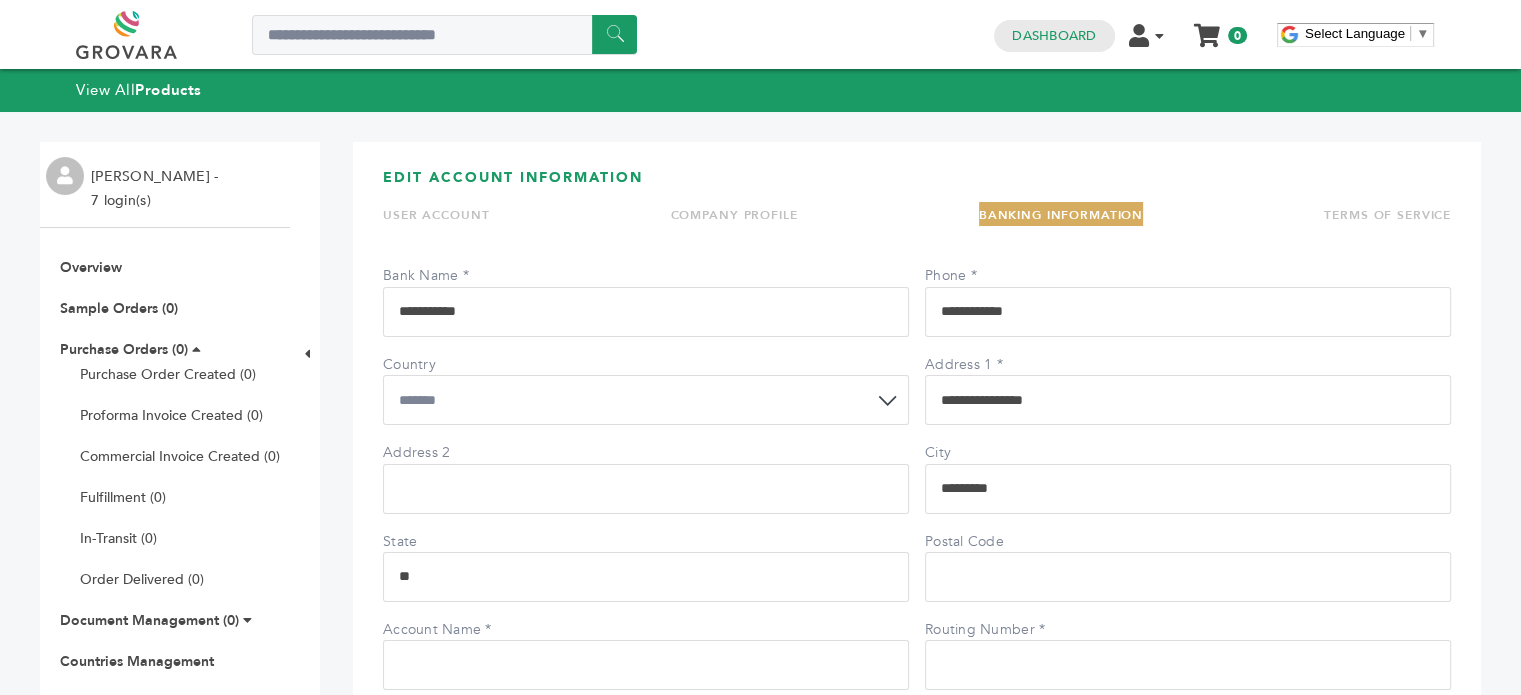 type on "*********" 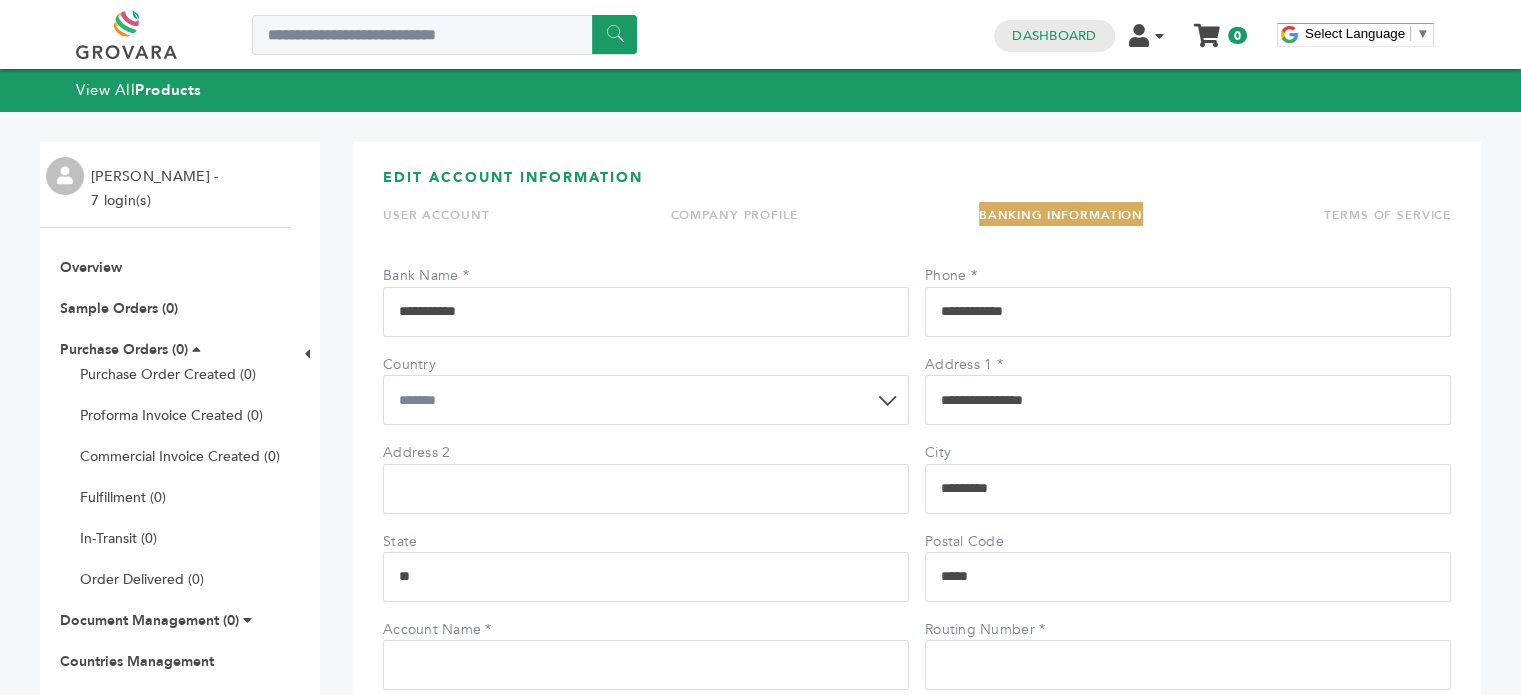 scroll, scrollTop: 212, scrollLeft: 0, axis: vertical 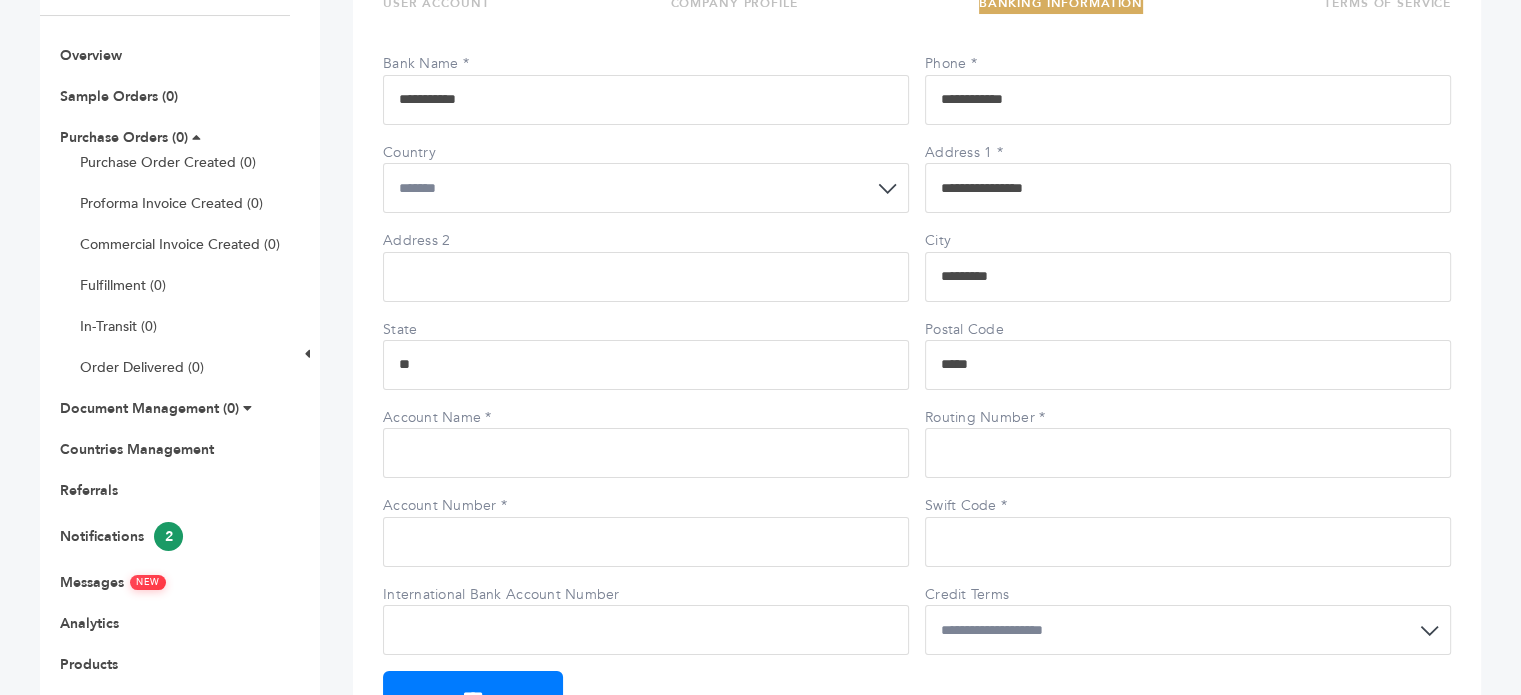 type on "*****" 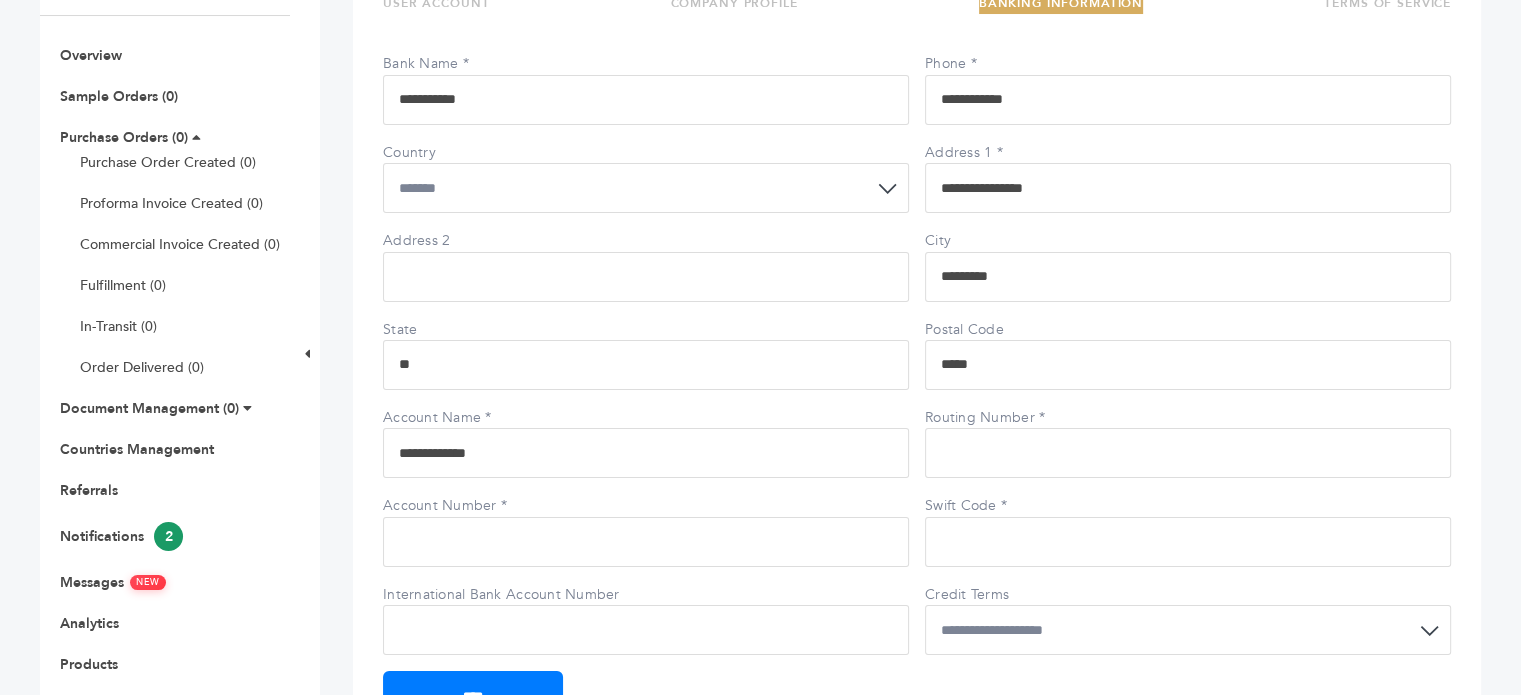 type on "**********" 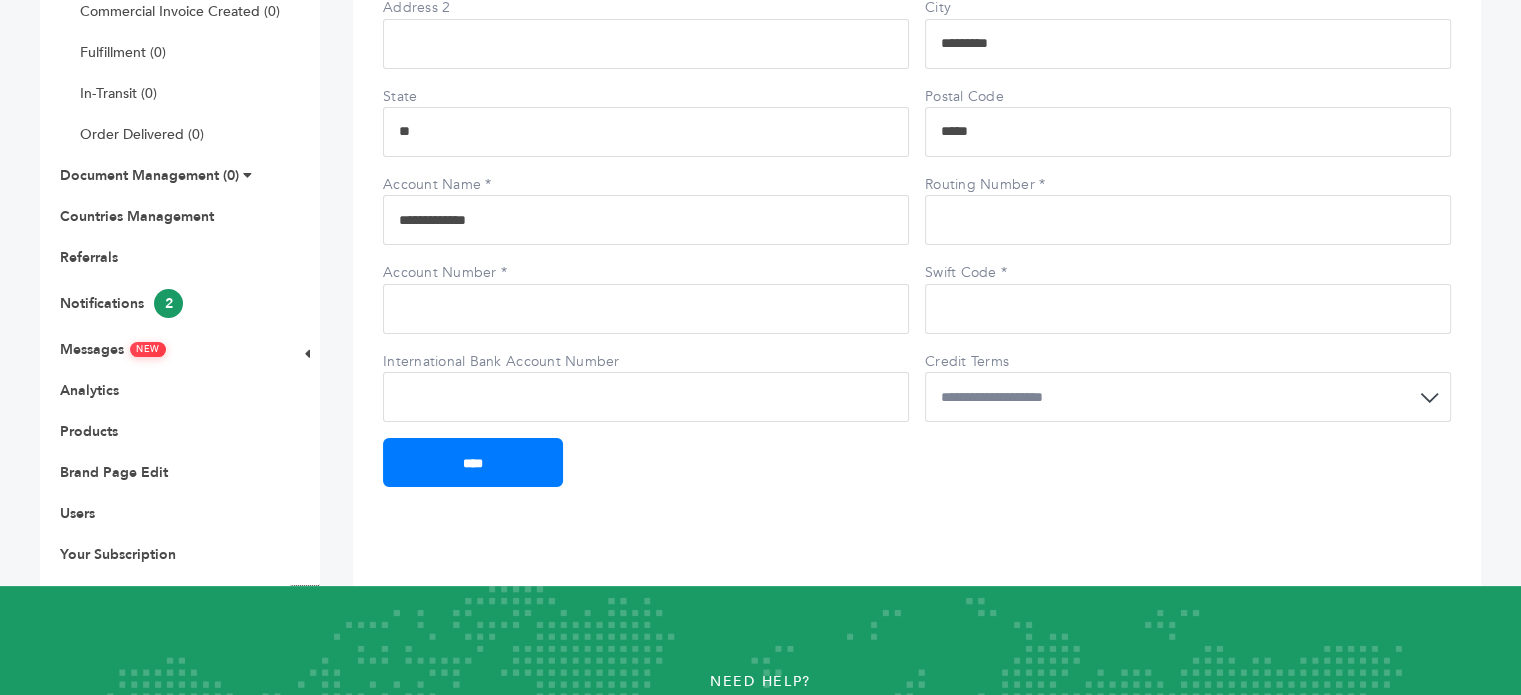 scroll, scrollTop: 448, scrollLeft: 0, axis: vertical 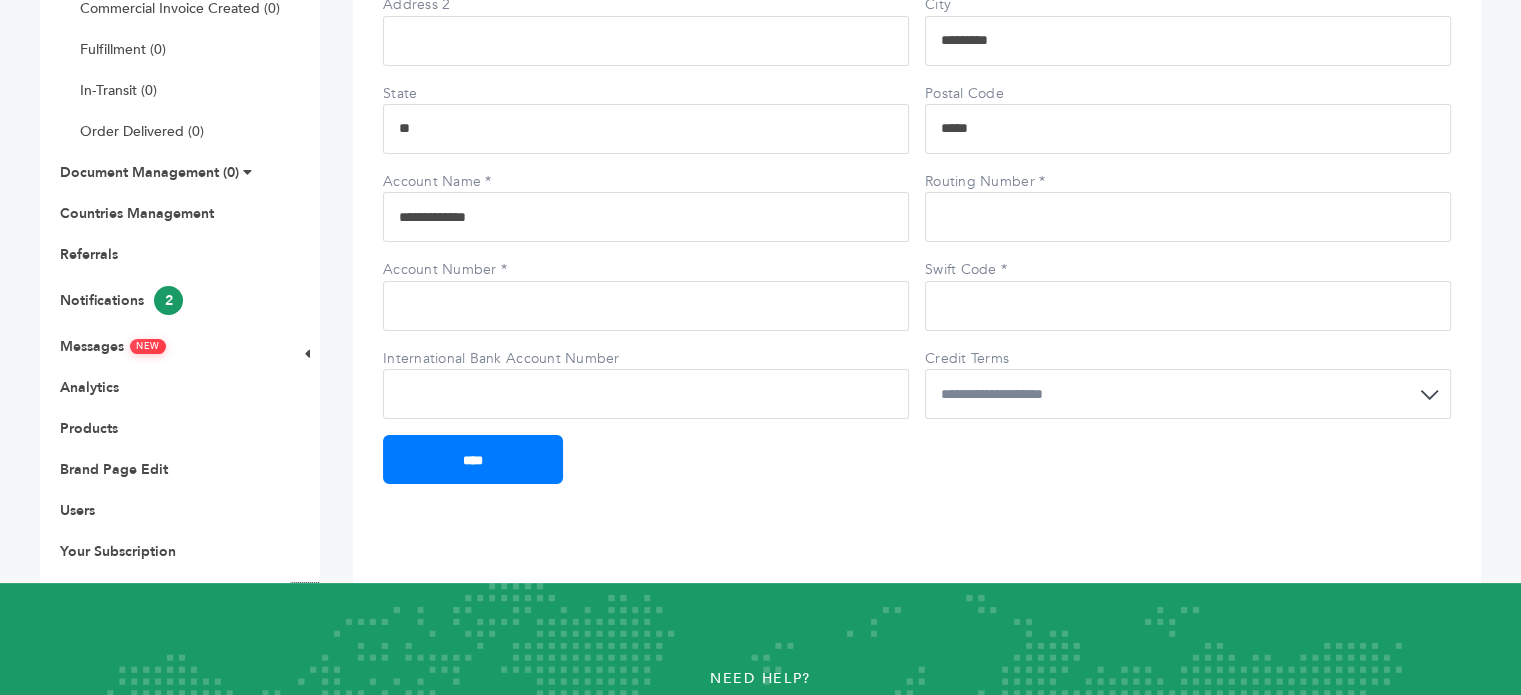 type on "**********" 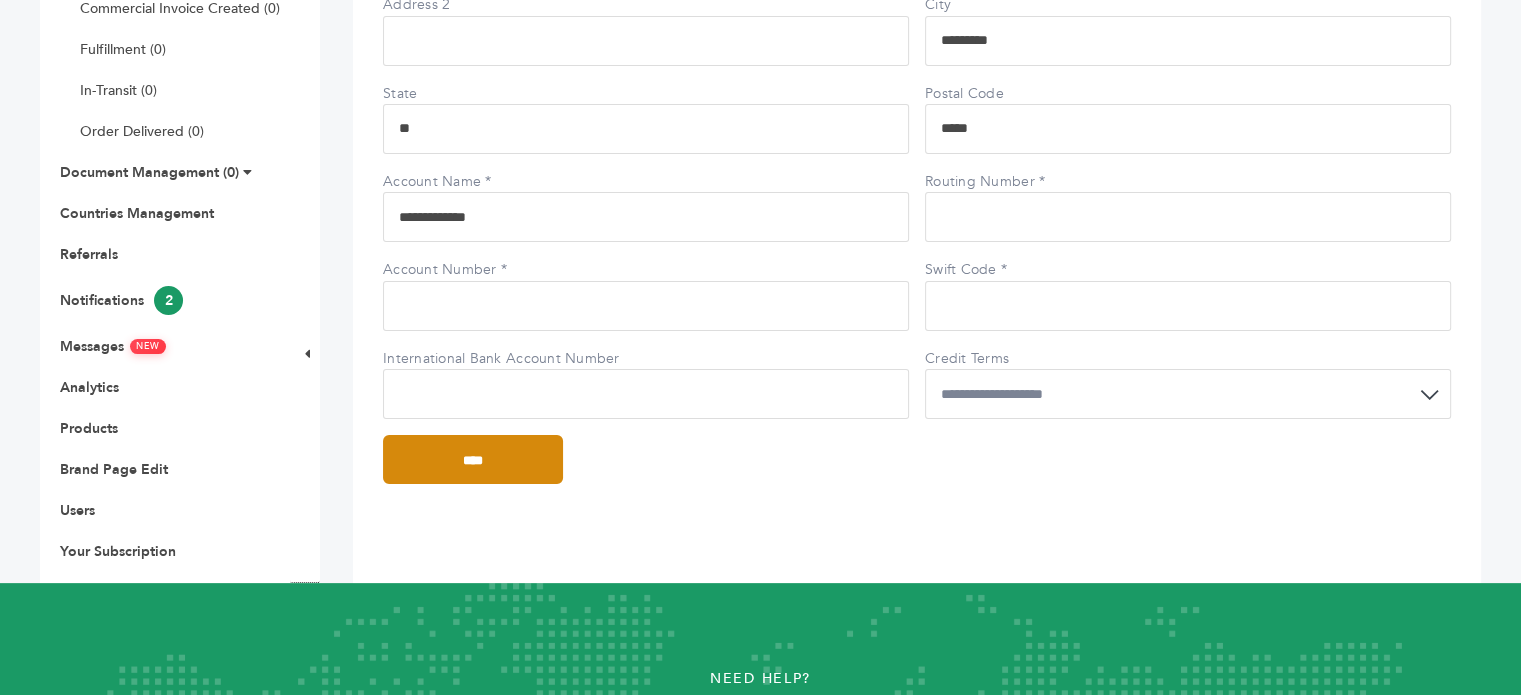click on "****" at bounding box center (473, 459) 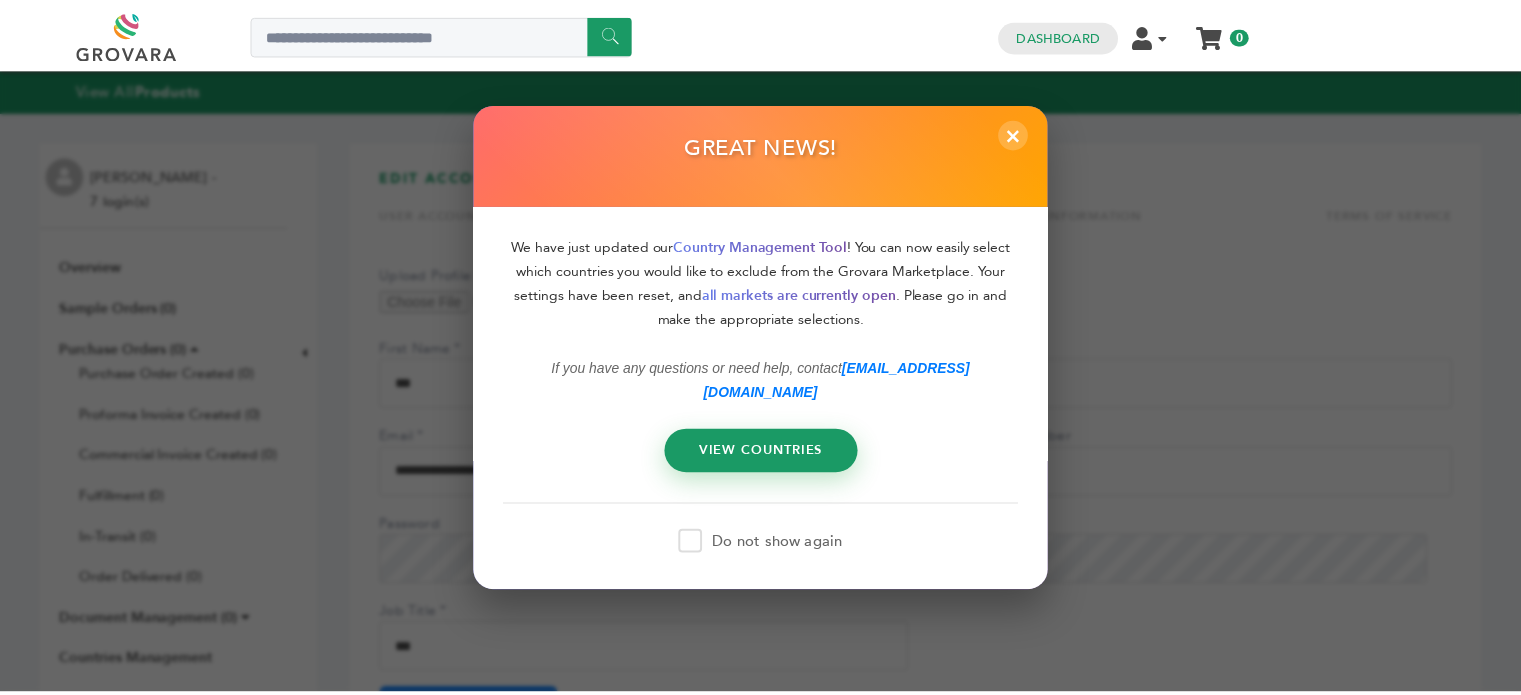 scroll, scrollTop: 0, scrollLeft: 0, axis: both 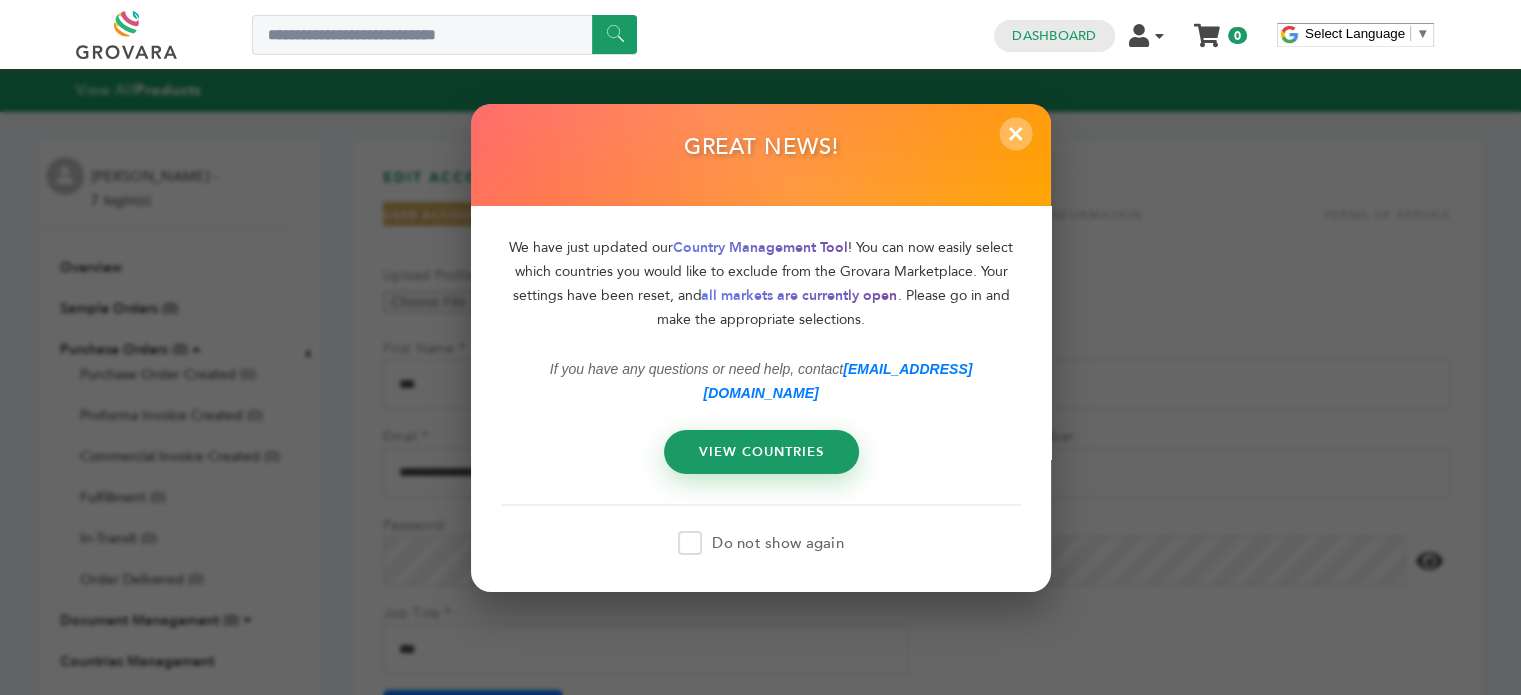 click on "×" at bounding box center (1015, 133) 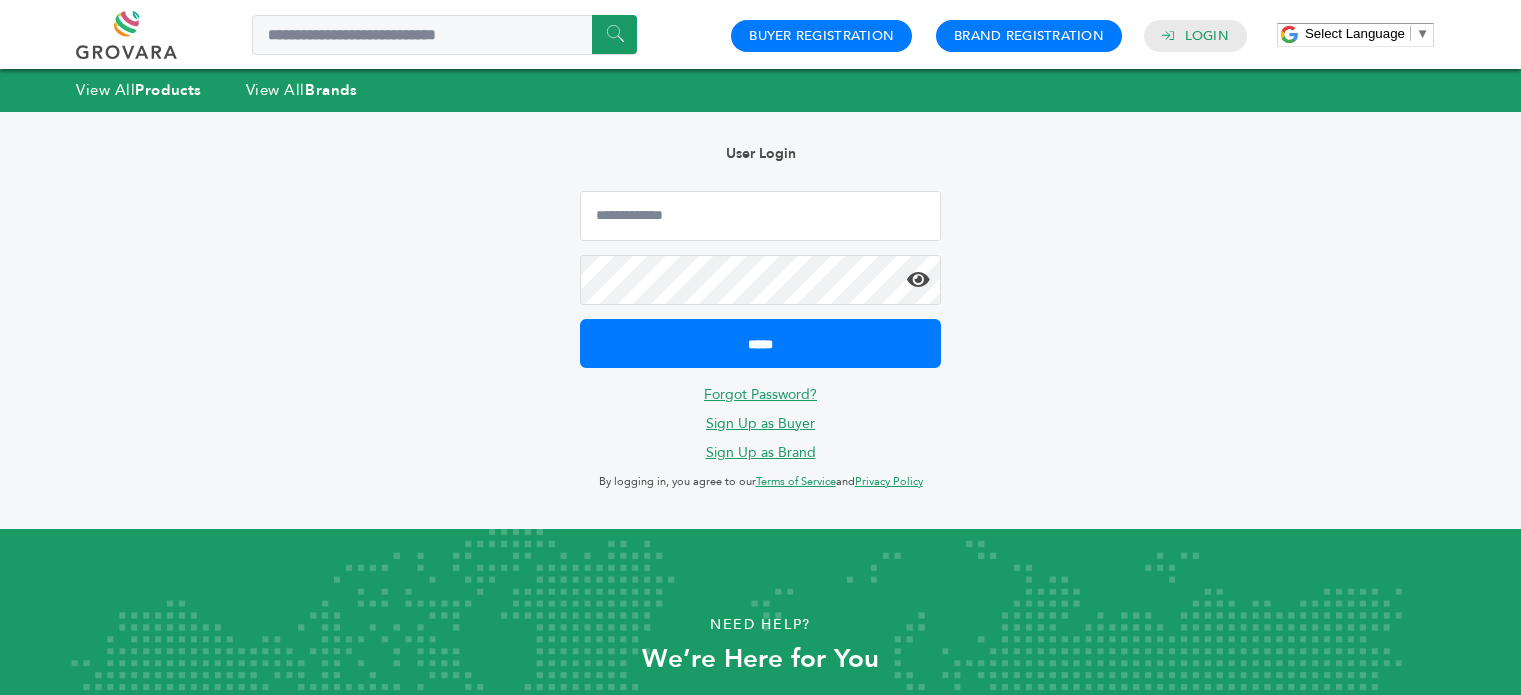scroll, scrollTop: 0, scrollLeft: 0, axis: both 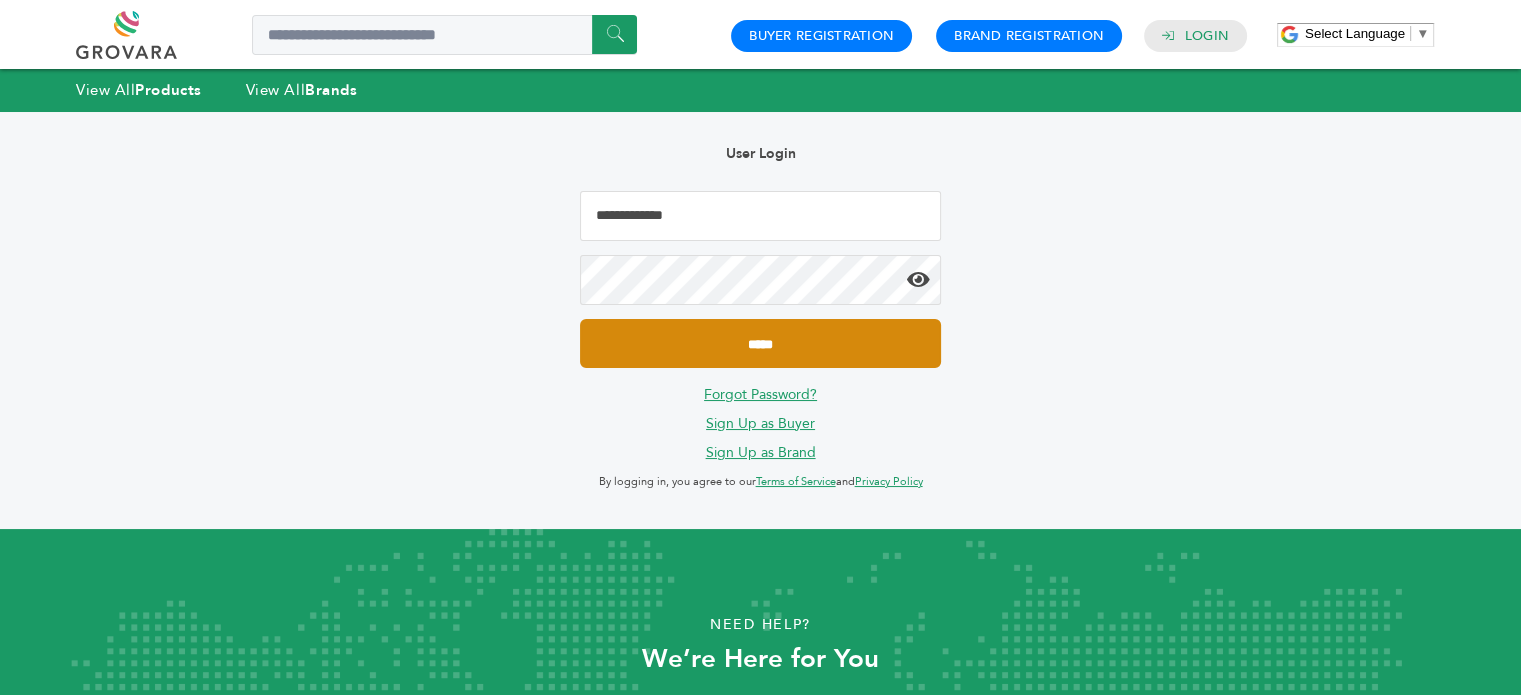 type on "**********" 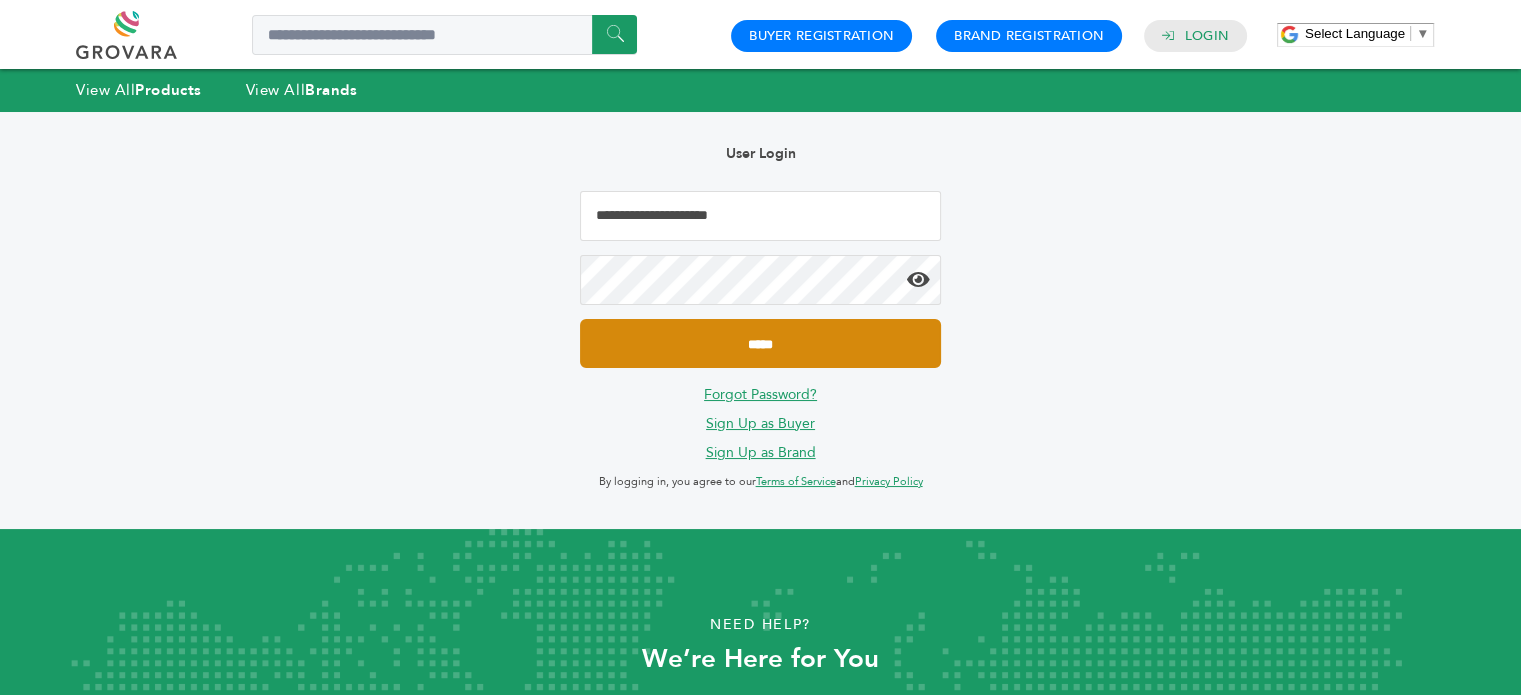 click on "*****" at bounding box center (760, 343) 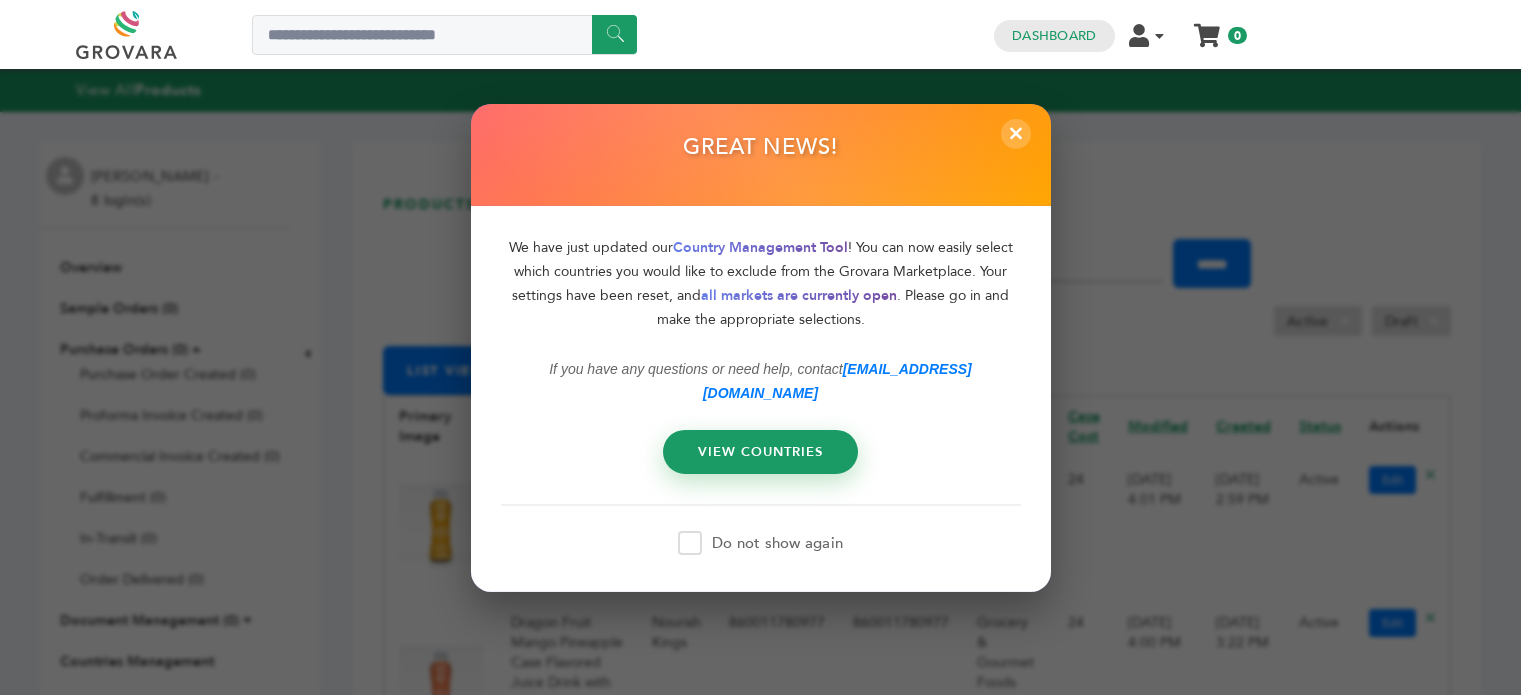 scroll, scrollTop: 0, scrollLeft: 0, axis: both 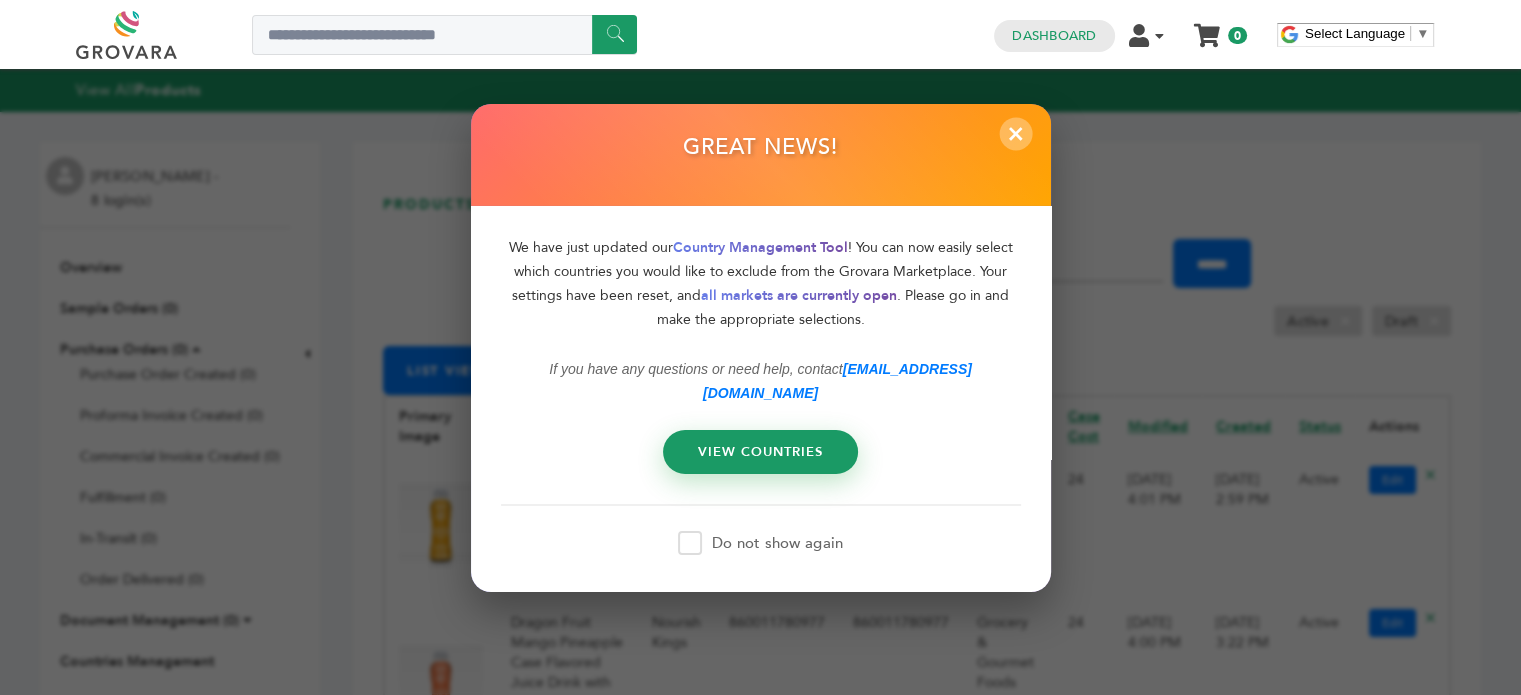 click on "×" at bounding box center [1015, 133] 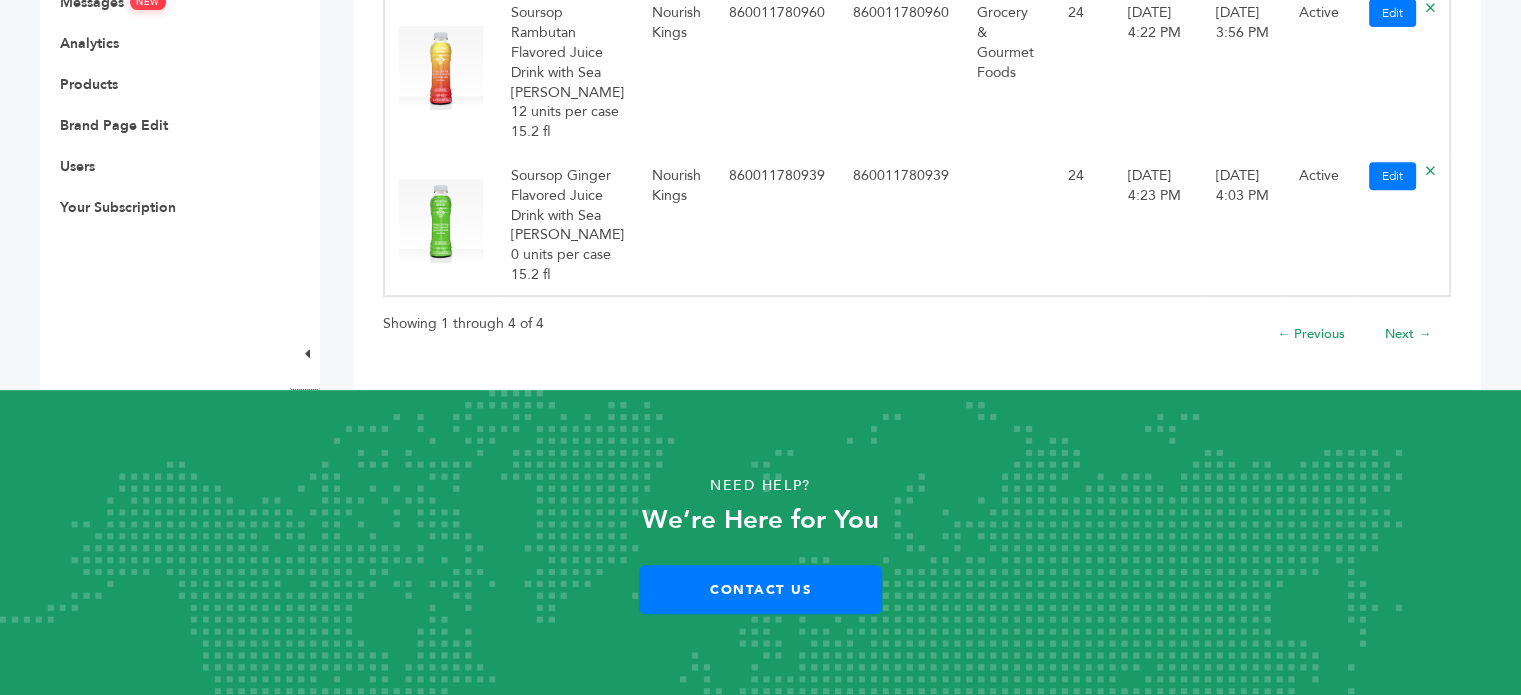 scroll, scrollTop: 676, scrollLeft: 0, axis: vertical 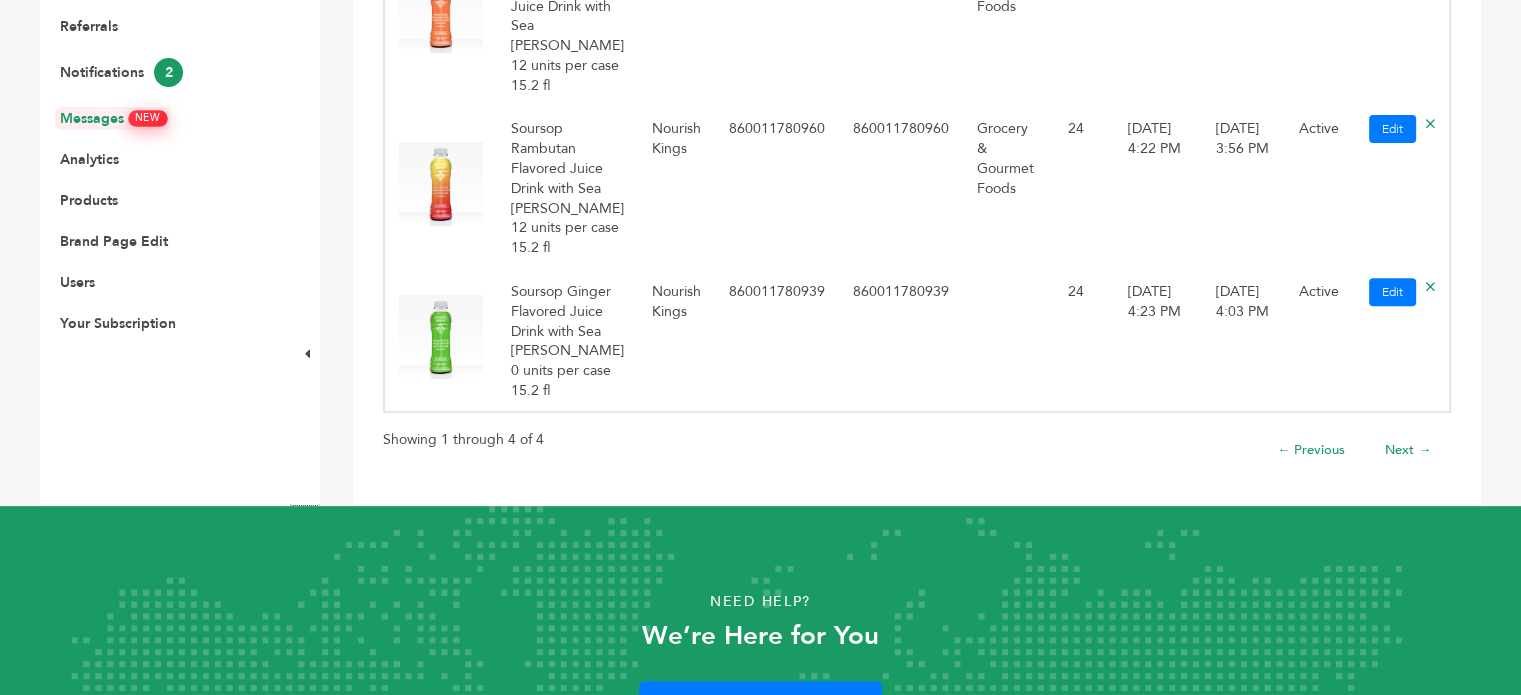 click on "Messages
NEW" at bounding box center [113, 118] 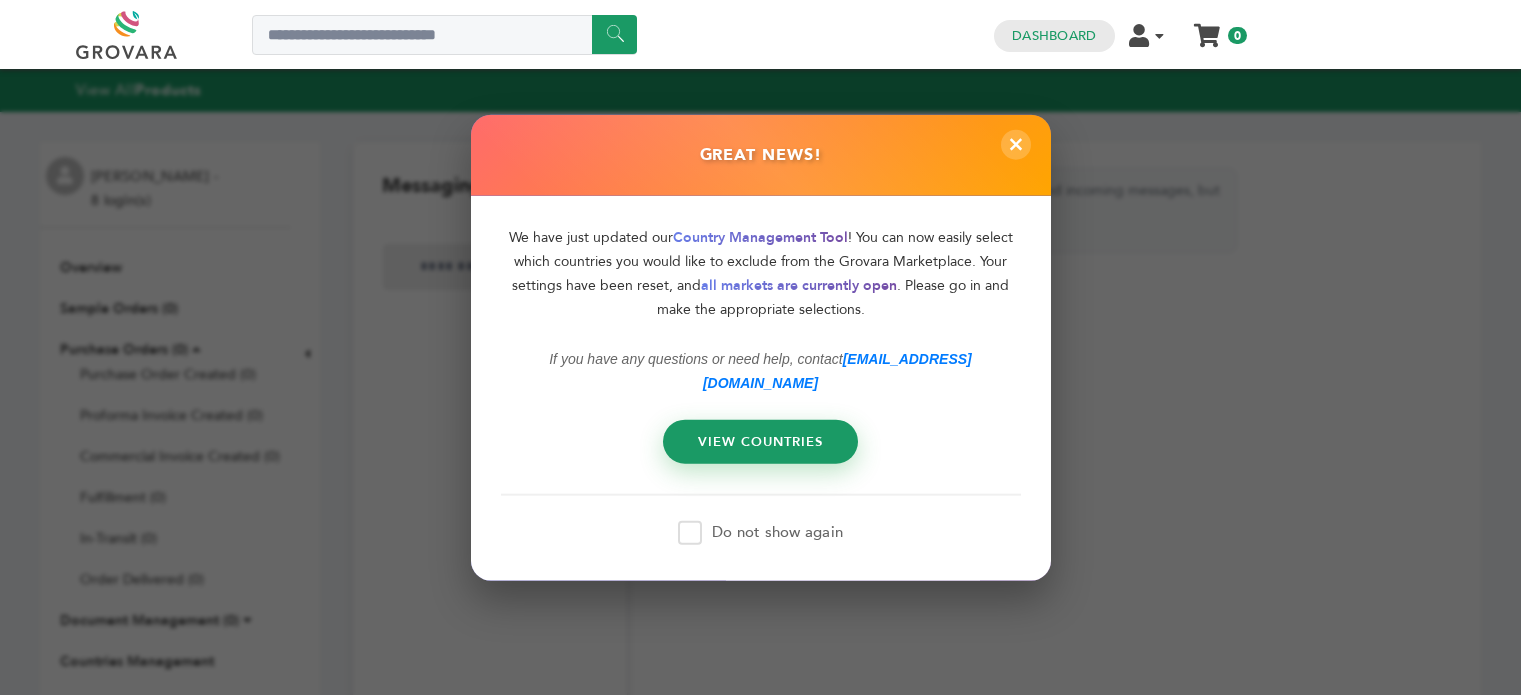 scroll, scrollTop: 0, scrollLeft: 0, axis: both 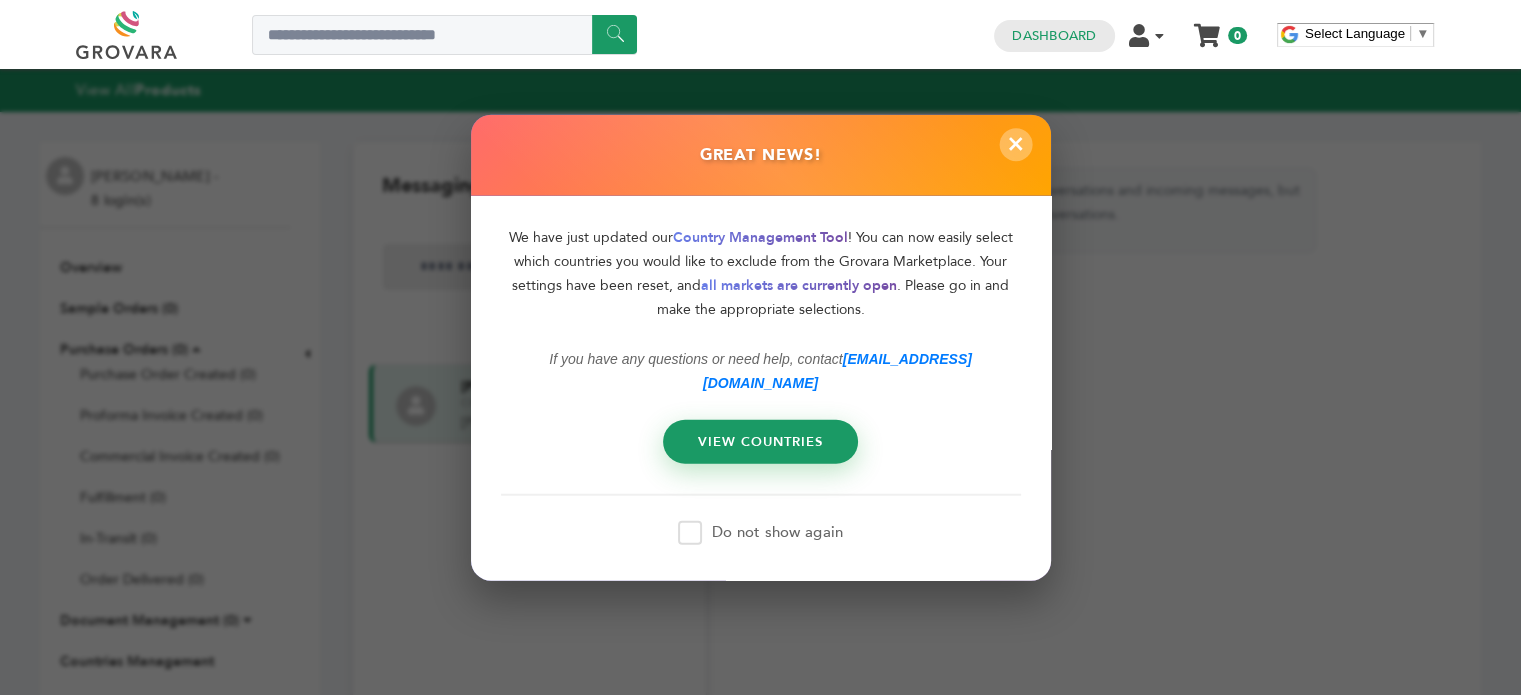 click on "×" at bounding box center (1015, 144) 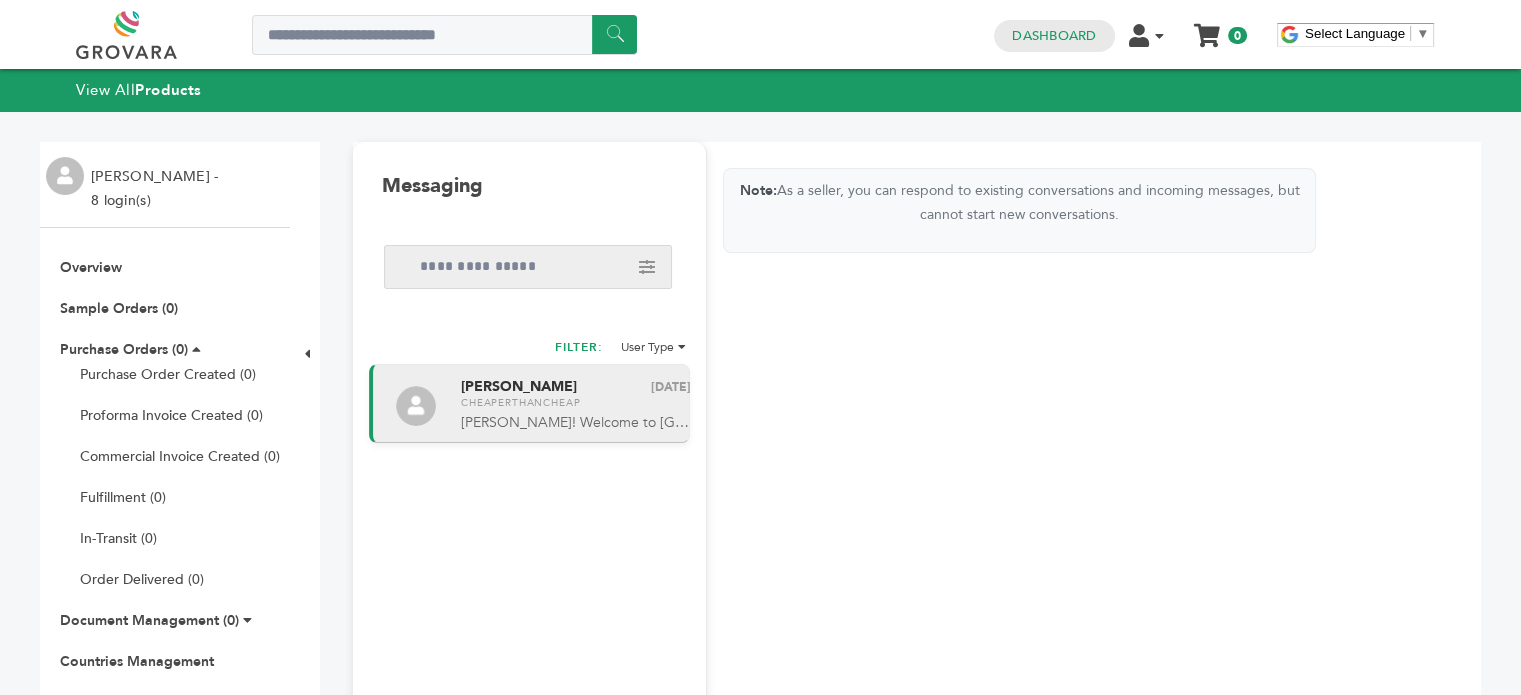 click on "Tim!  Welcome to Grovara!  Your account is live - can you please finish adding the # of units per case?  Otherwise, welcome aboard - I can always help you! -Gray" at bounding box center (577, 423) 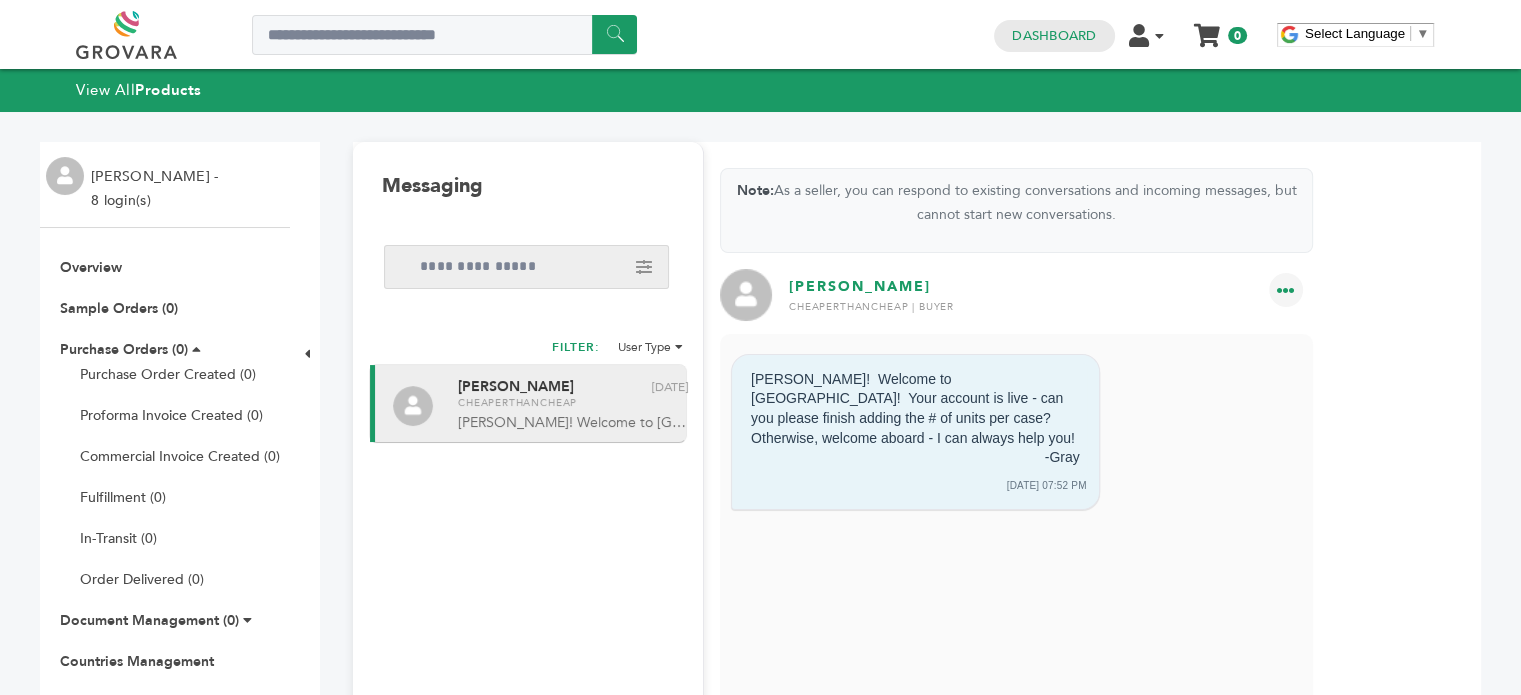 scroll, scrollTop: 393, scrollLeft: 0, axis: vertical 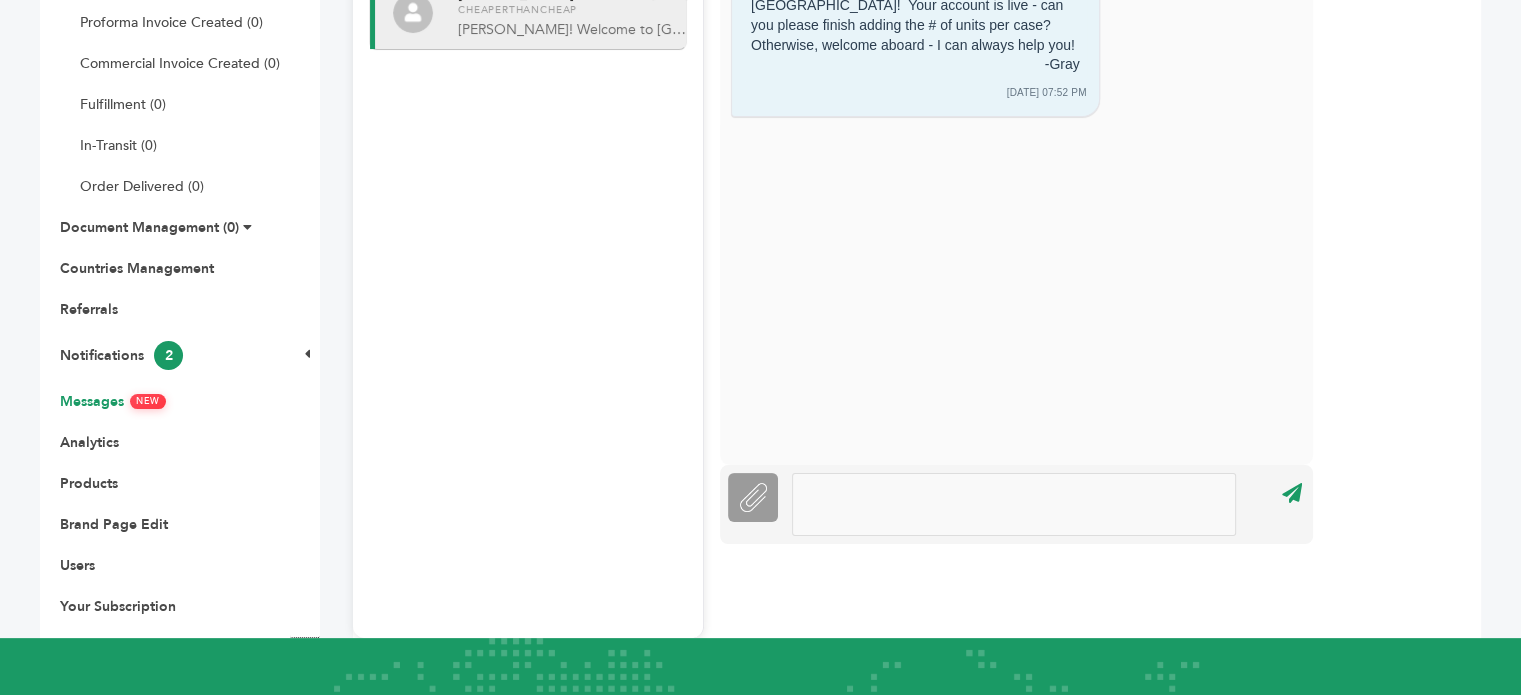 click on "Attachment File
****" at bounding box center [1016, 504] 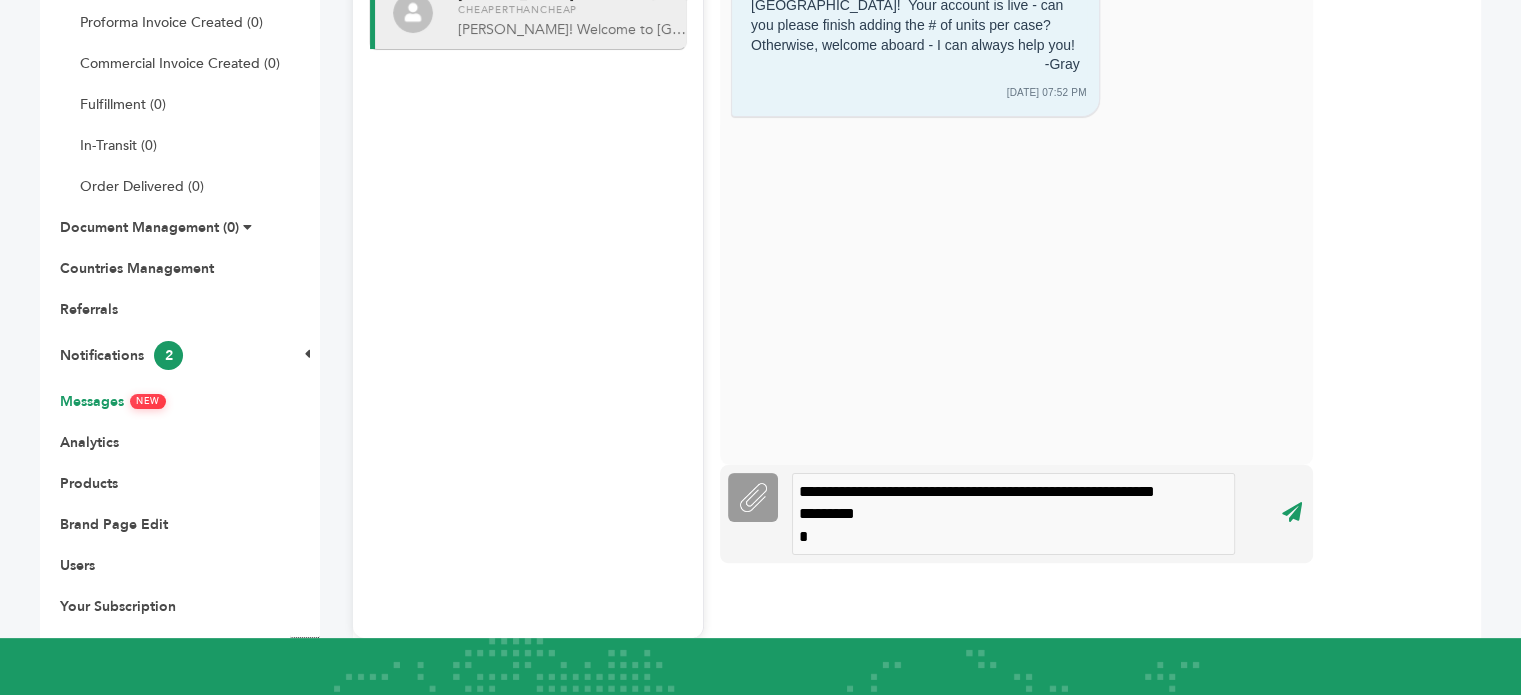 click on "****" at bounding box center [1291, 512] 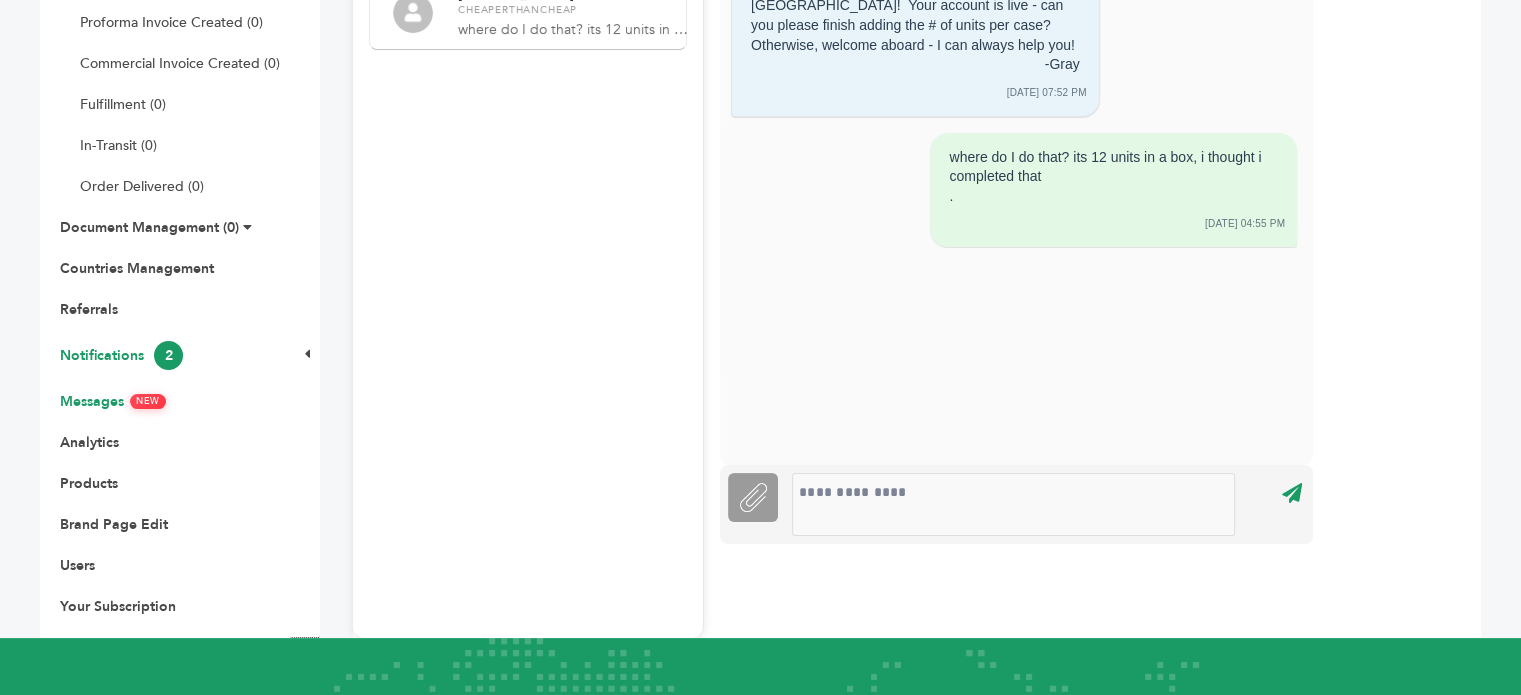 click on "Notifications
2" at bounding box center (121, 355) 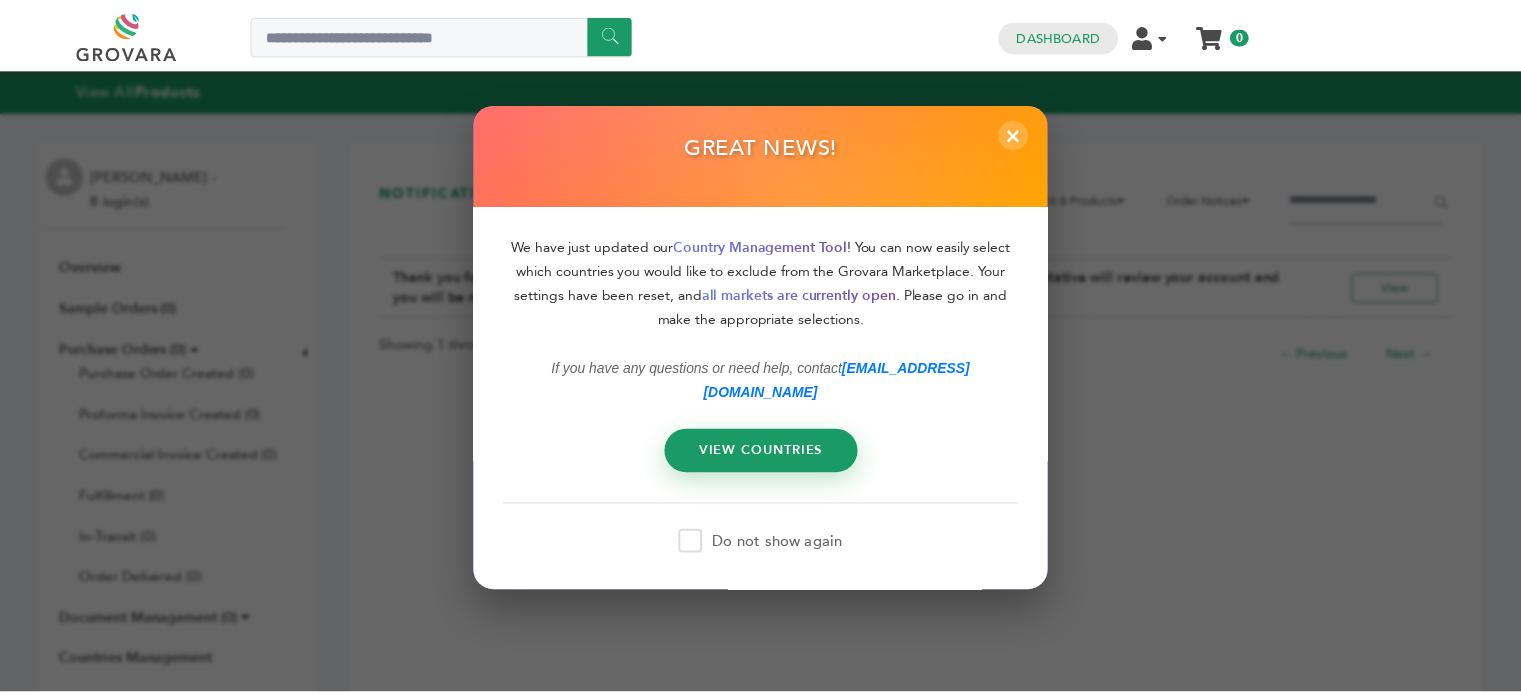scroll, scrollTop: 0, scrollLeft: 0, axis: both 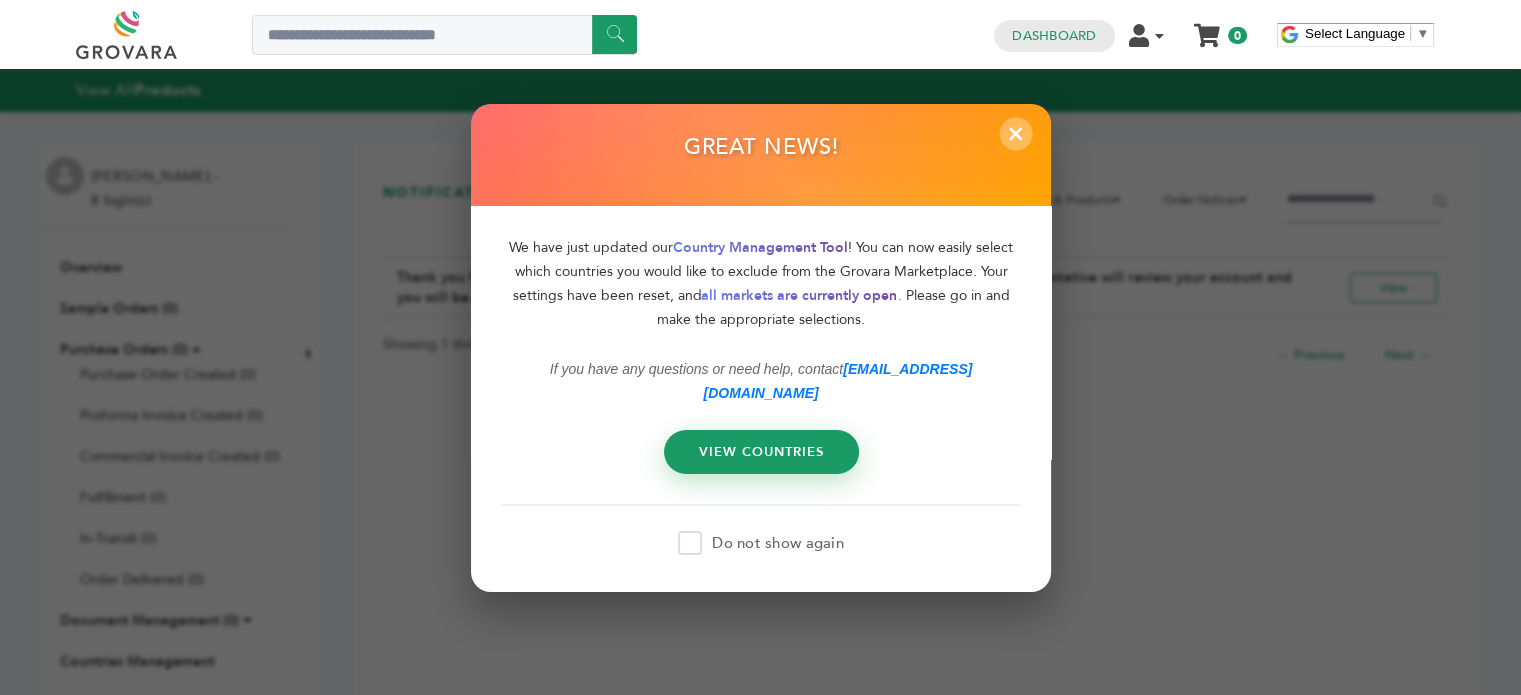 click on "×" at bounding box center [1015, 133] 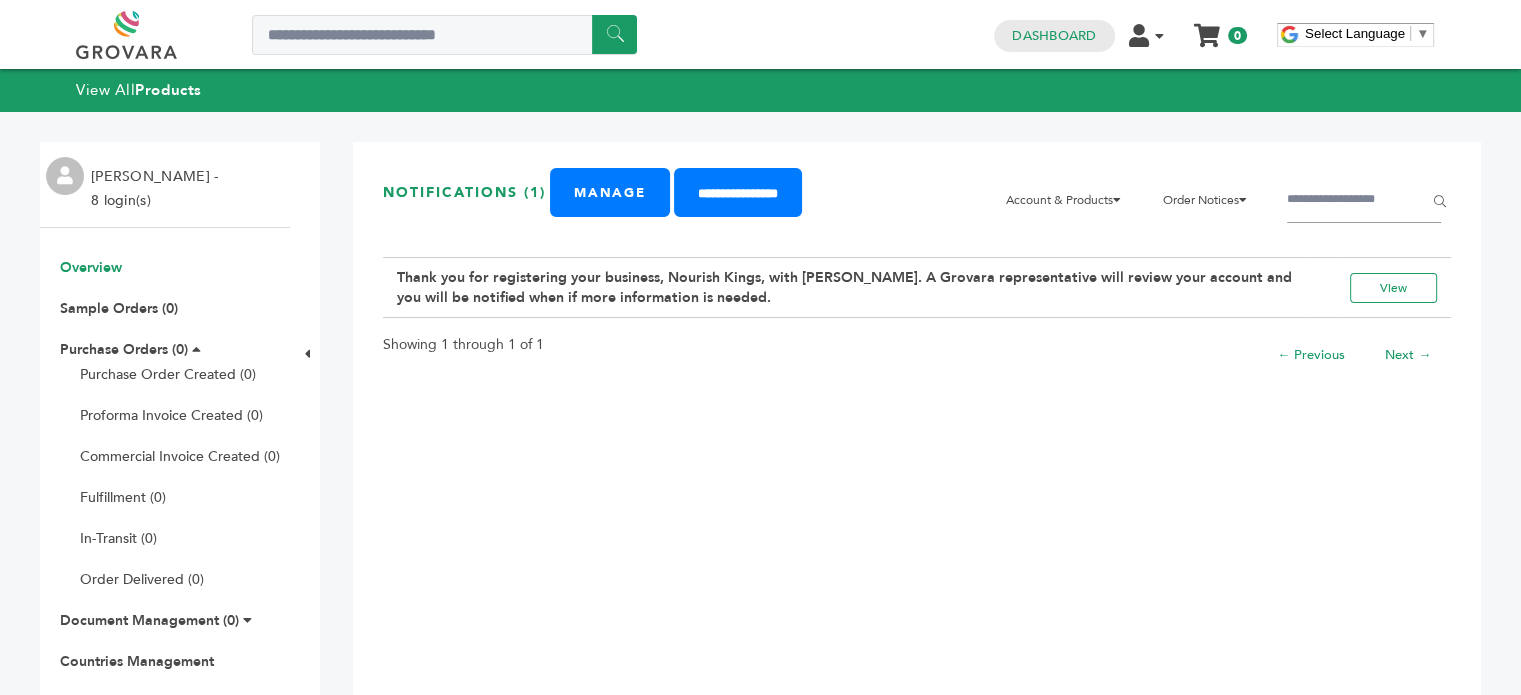 click on "Overview" at bounding box center (91, 267) 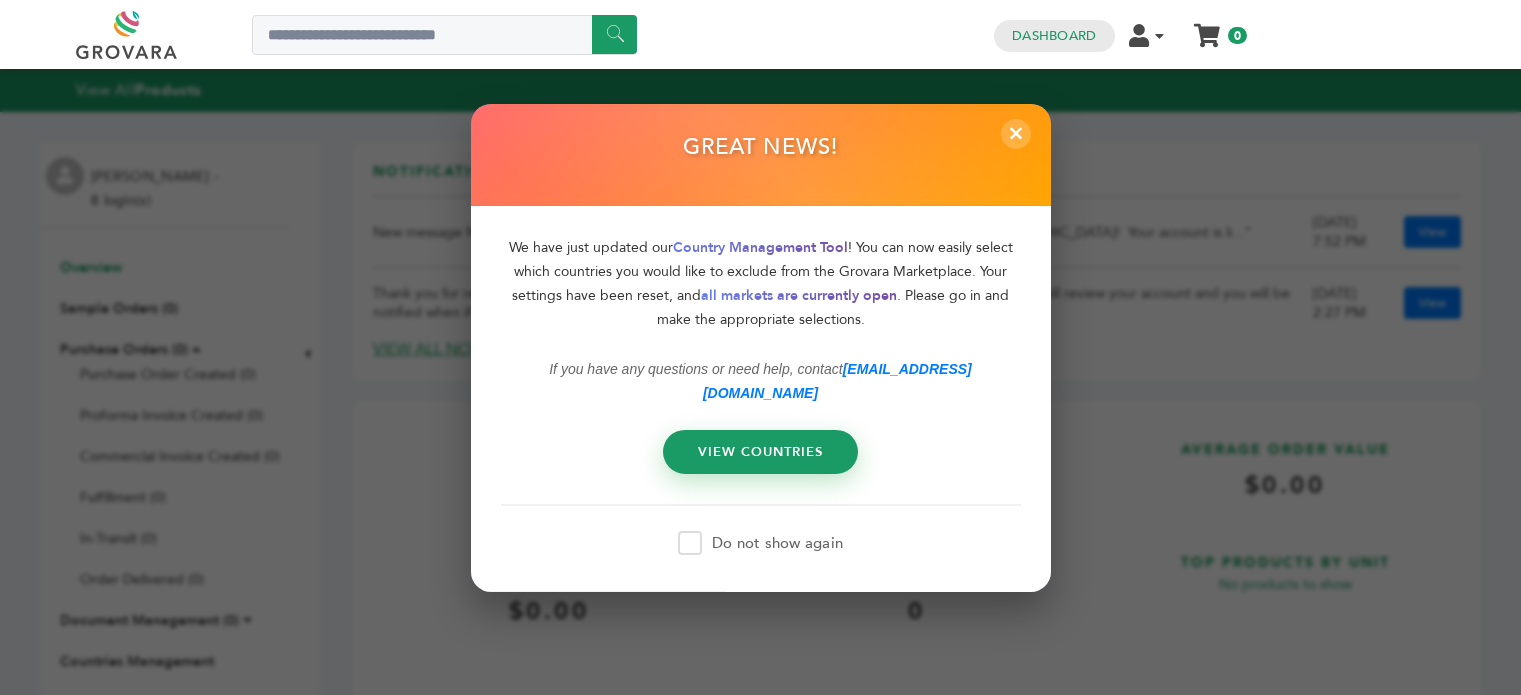 scroll, scrollTop: 0, scrollLeft: 0, axis: both 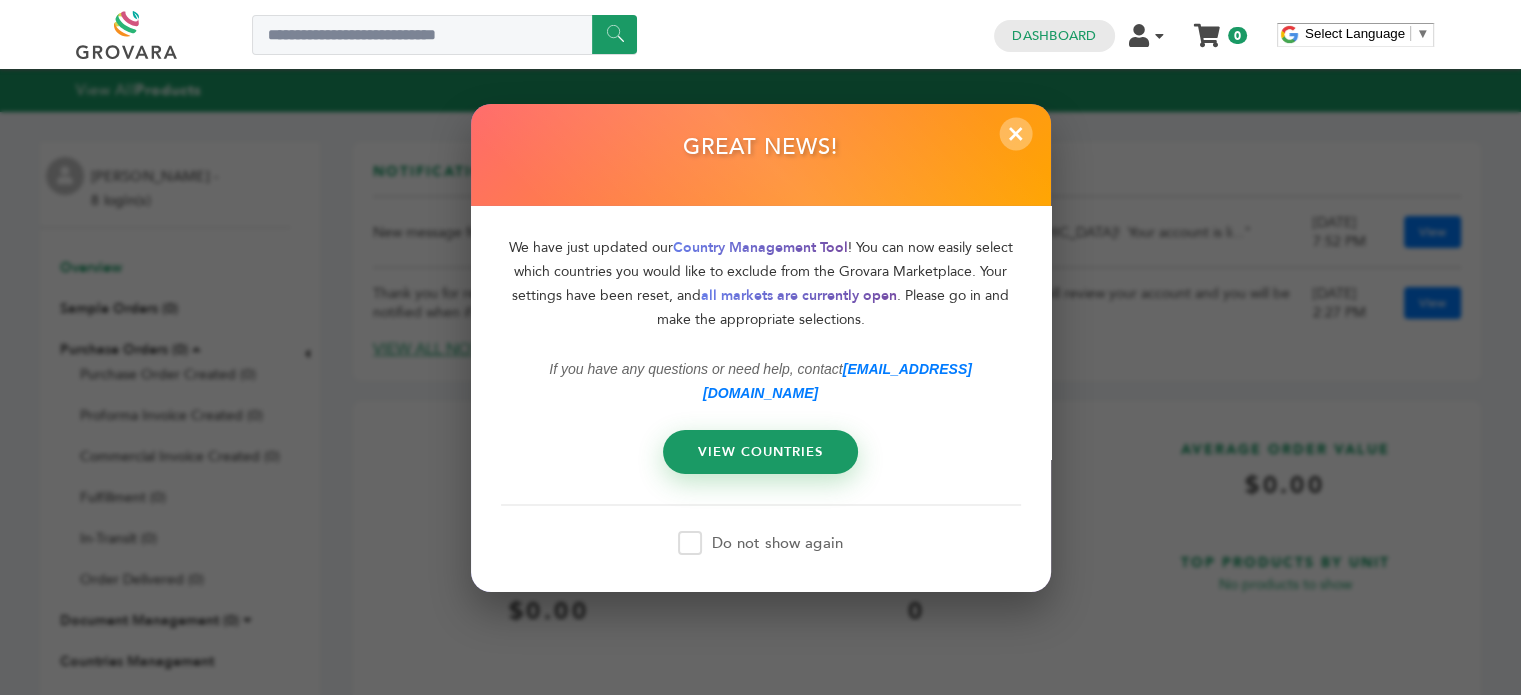 click on "×" at bounding box center (1015, 133) 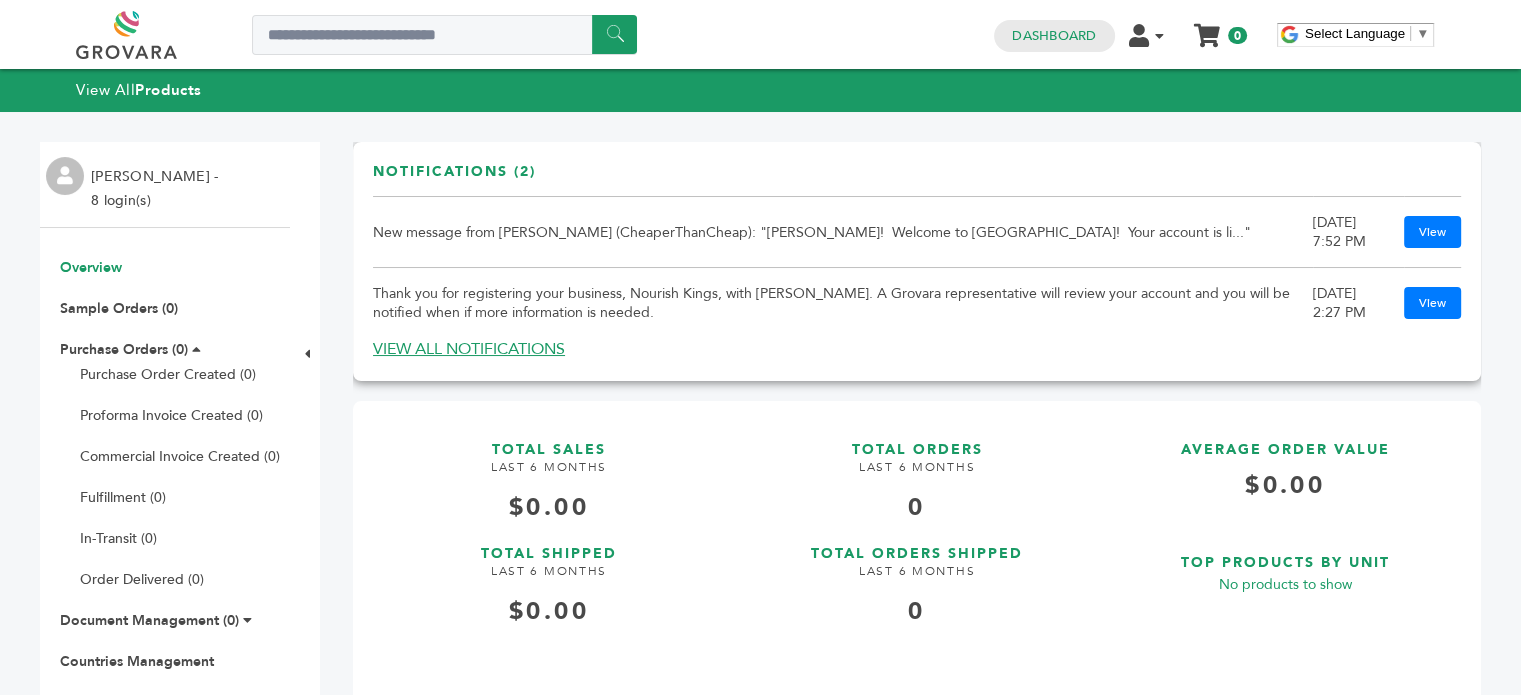 click on "Thank you for registering your business, Nourish Kings, with Grovara. A Grovara representative will review your account and you will be notified when if more information is needed." at bounding box center (843, 303) 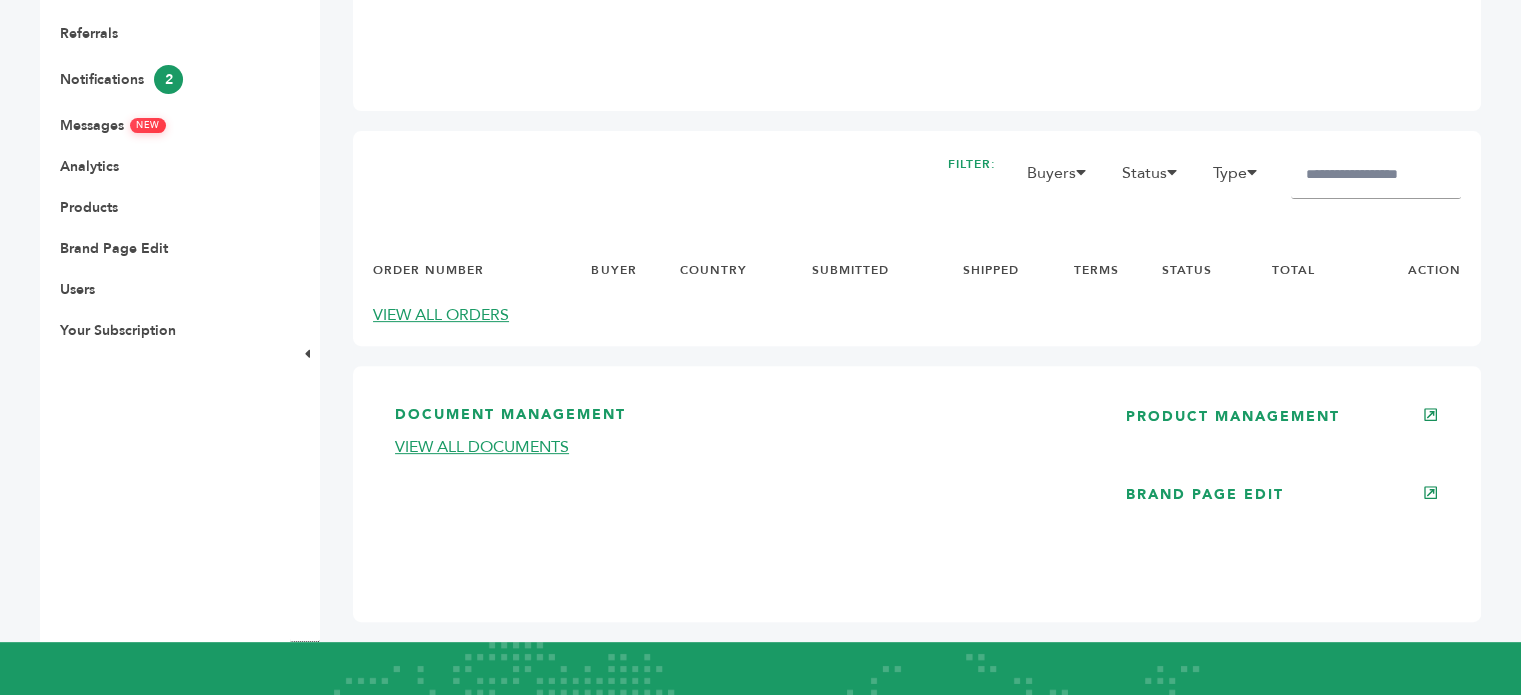 scroll, scrollTop: 679, scrollLeft: 0, axis: vertical 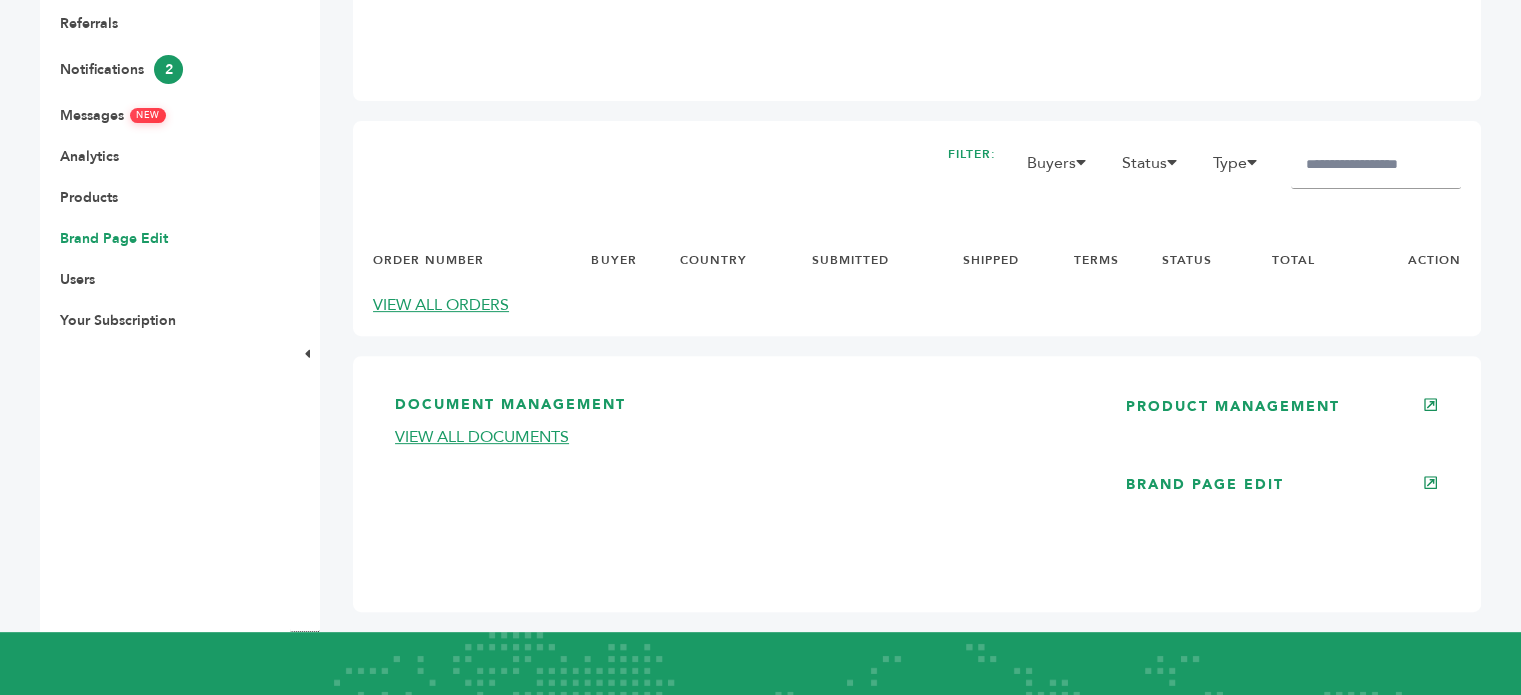 click on "Brand Page Edit" at bounding box center (114, 238) 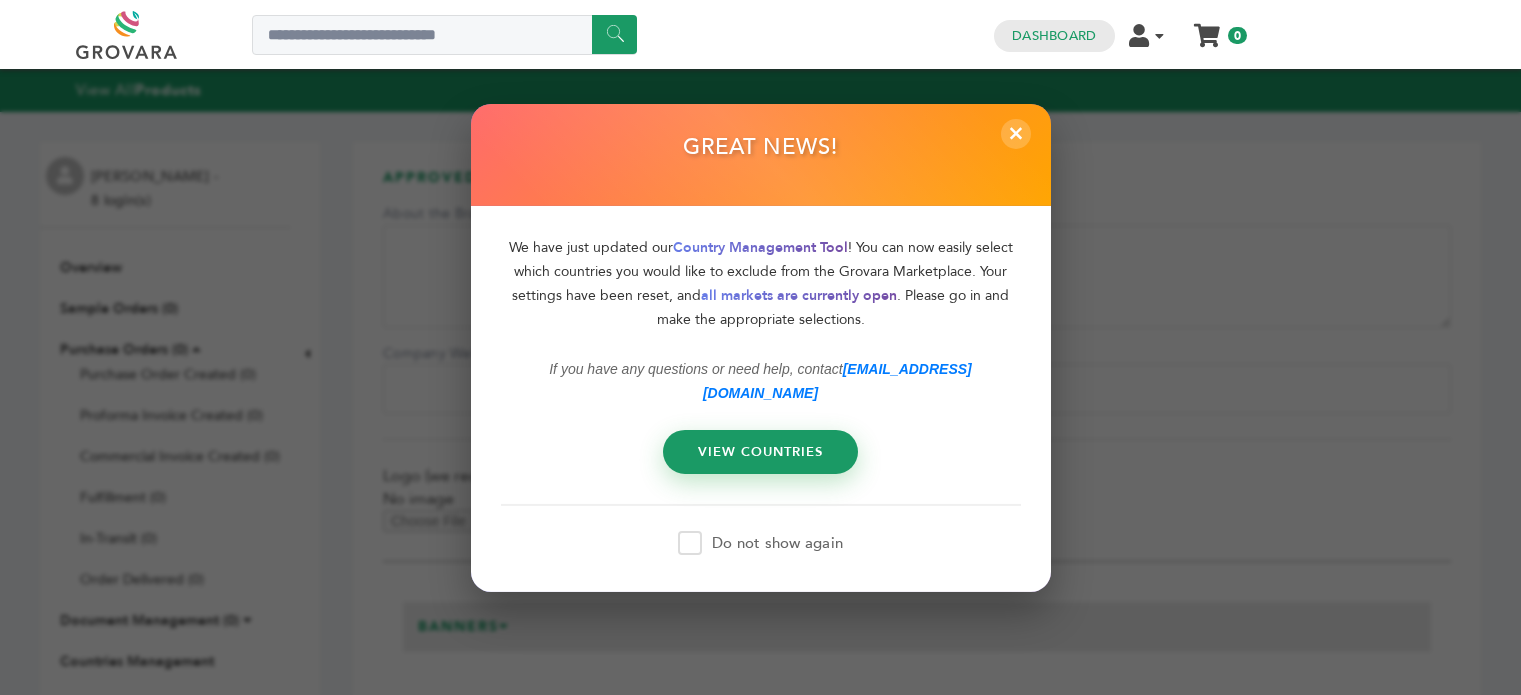 scroll, scrollTop: 0, scrollLeft: 0, axis: both 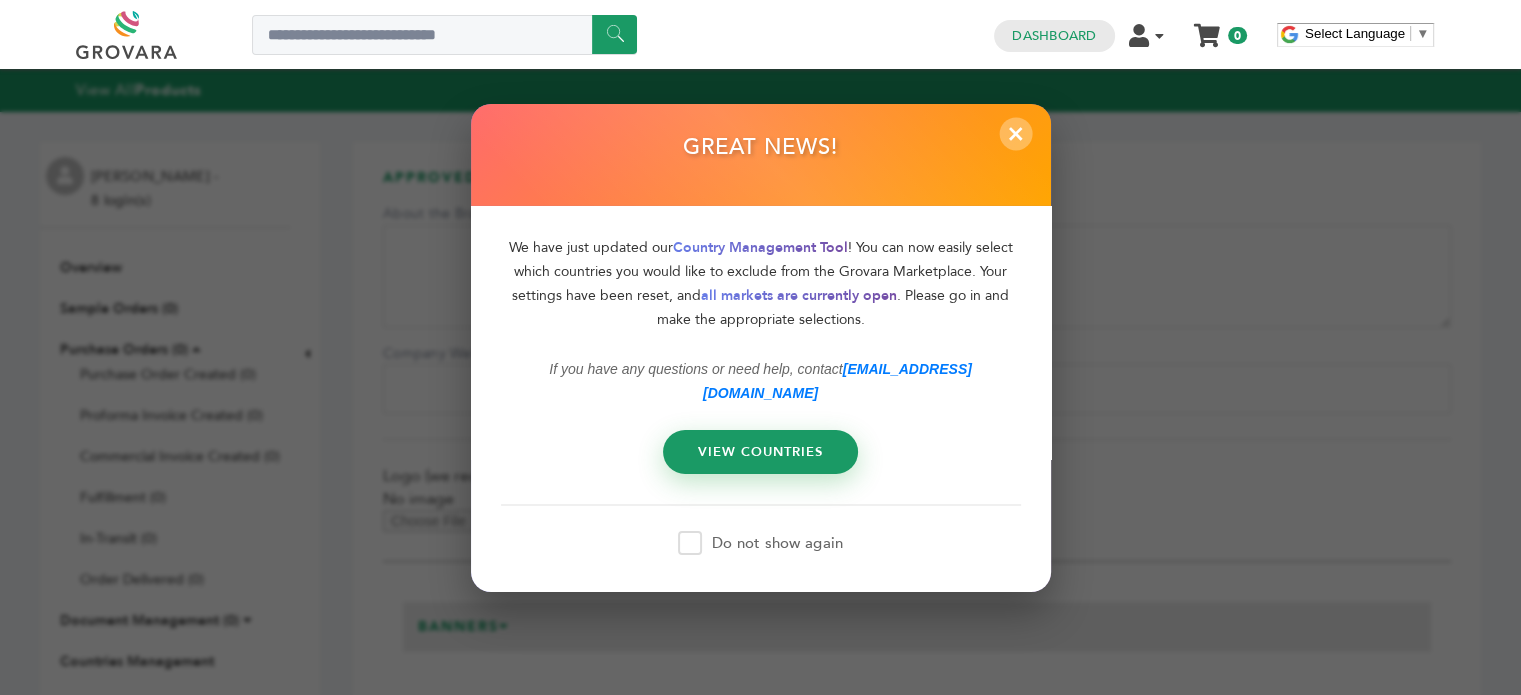 click on "×" at bounding box center [1015, 133] 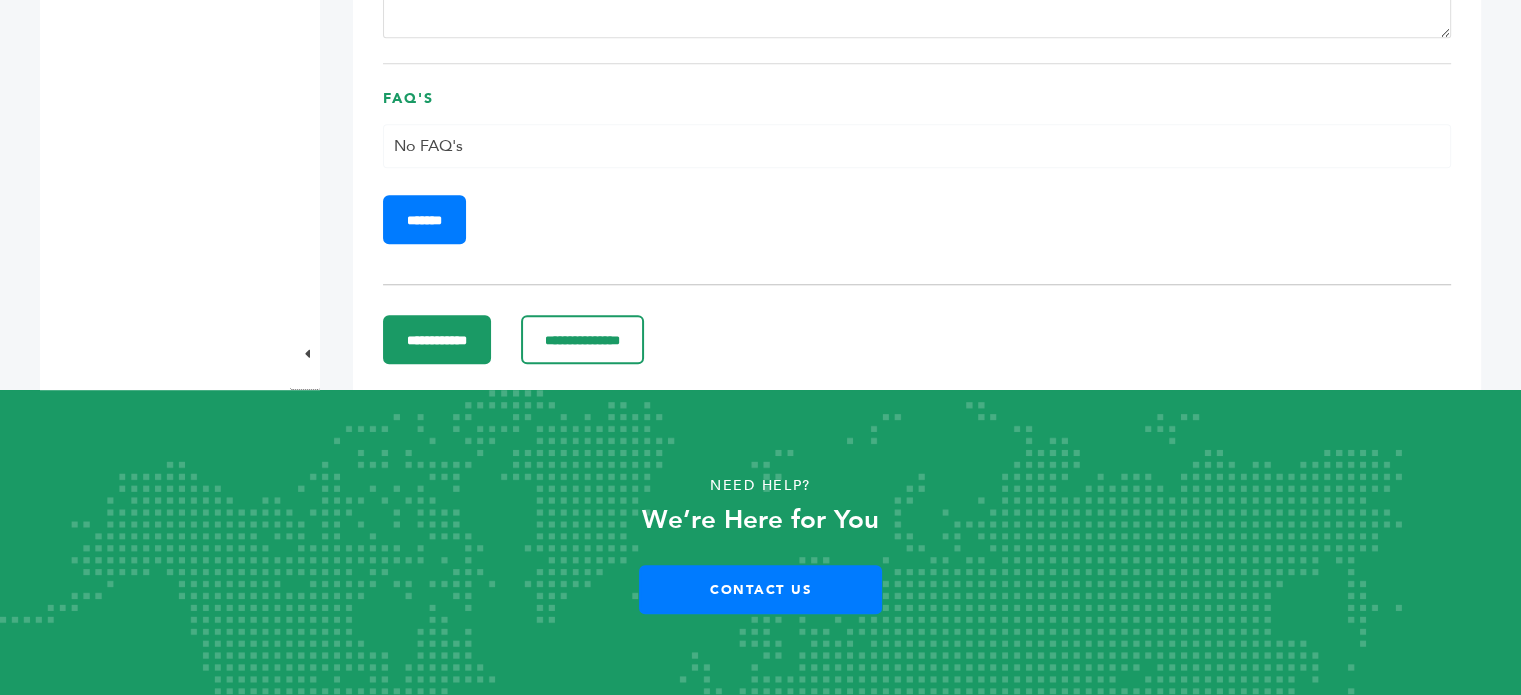 scroll, scrollTop: 0, scrollLeft: 0, axis: both 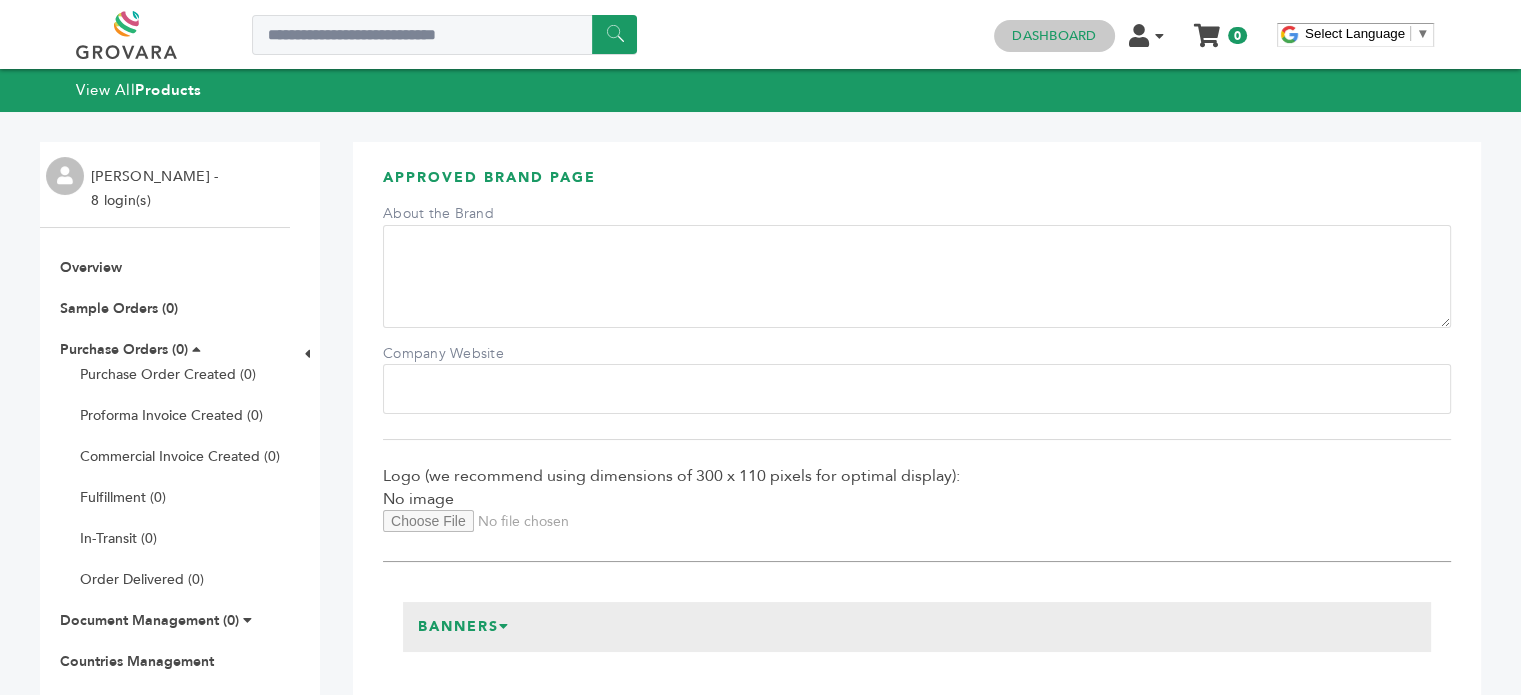 click on "Dashboard" at bounding box center [1054, 36] 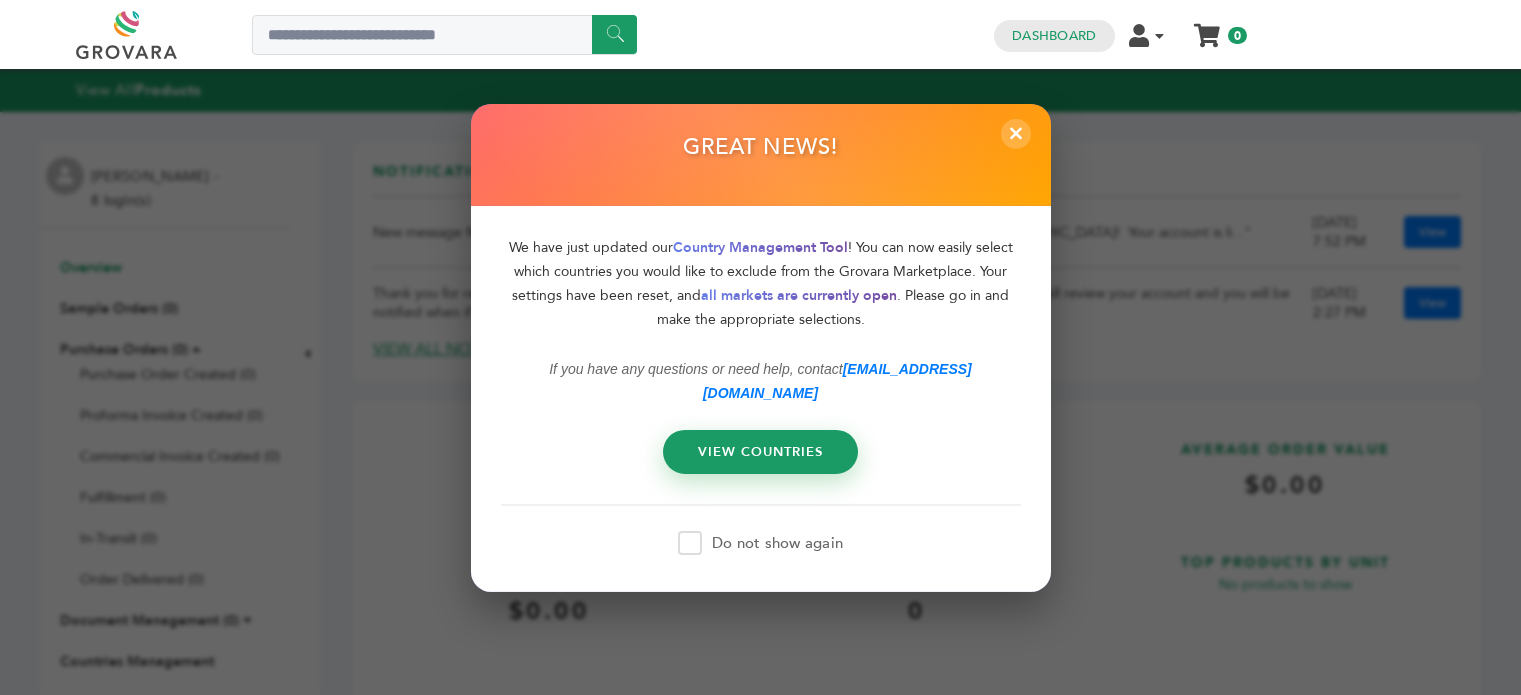 scroll, scrollTop: 0, scrollLeft: 0, axis: both 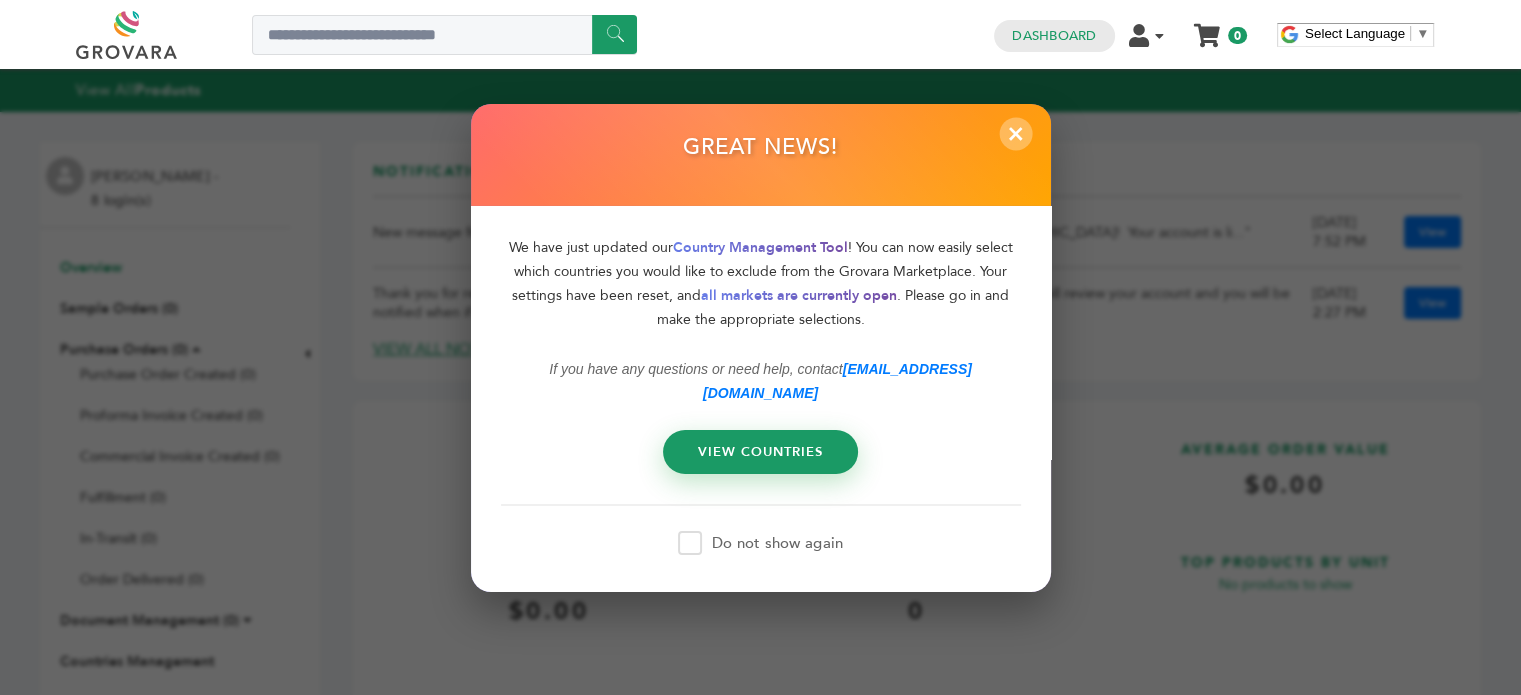 click on "×" at bounding box center (1015, 133) 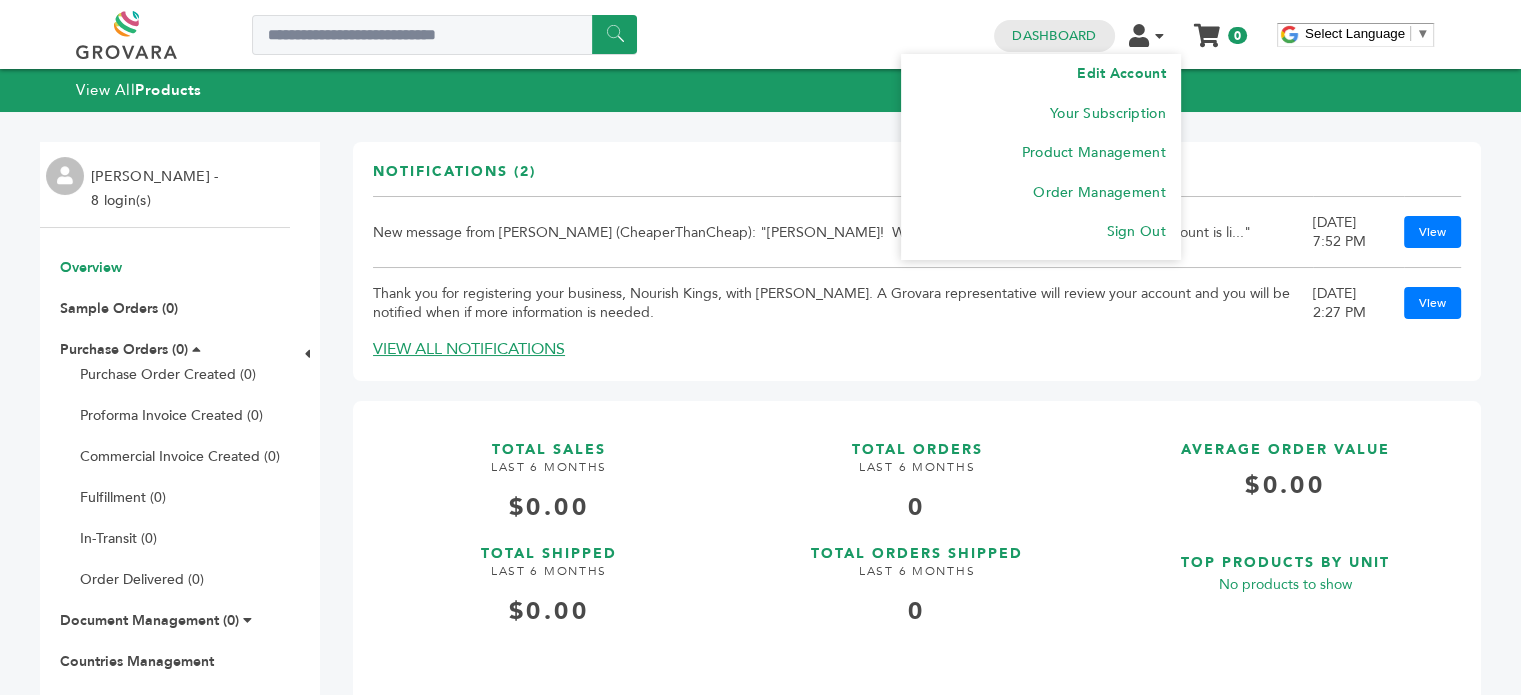 click on "Edit Account" at bounding box center (1121, 73) 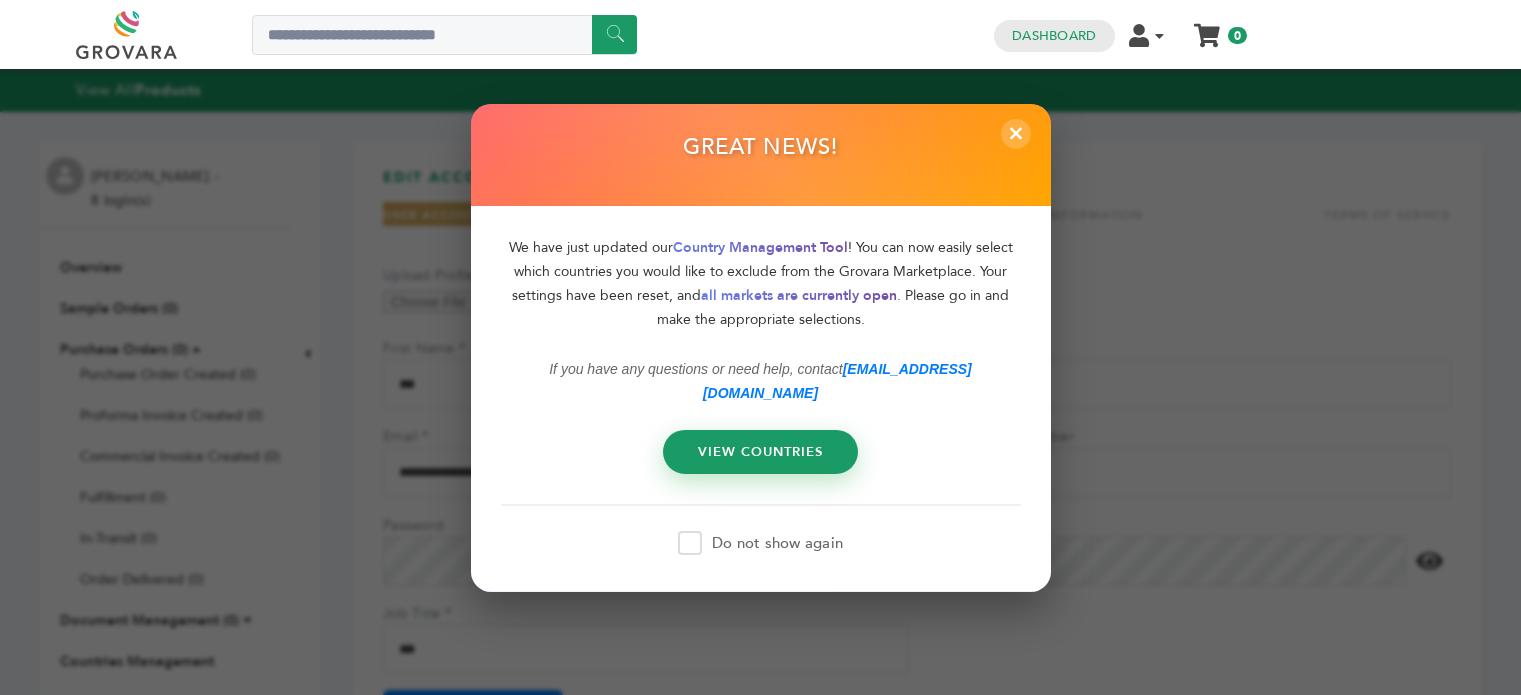 scroll, scrollTop: 0, scrollLeft: 0, axis: both 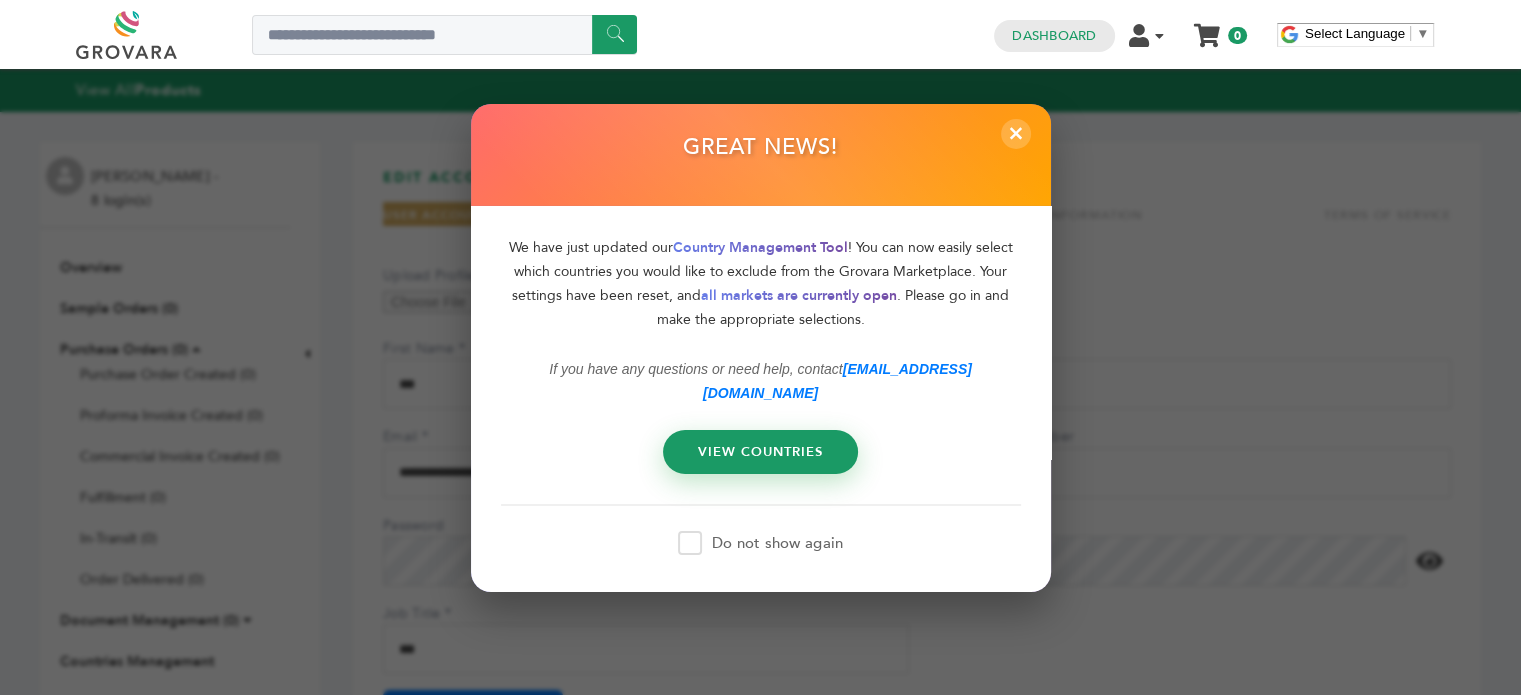 click on "GREAT NEWS!" at bounding box center (761, 154) 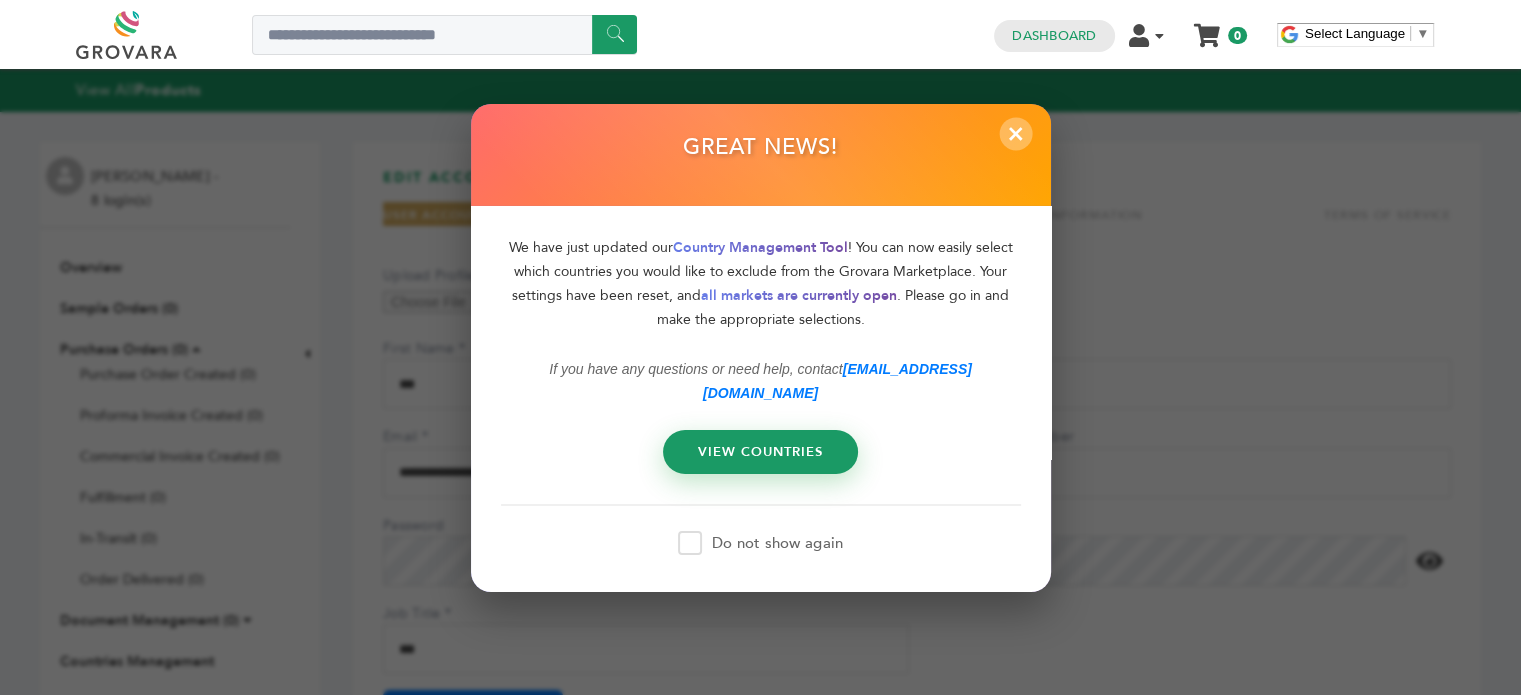 click on "×" at bounding box center (1015, 133) 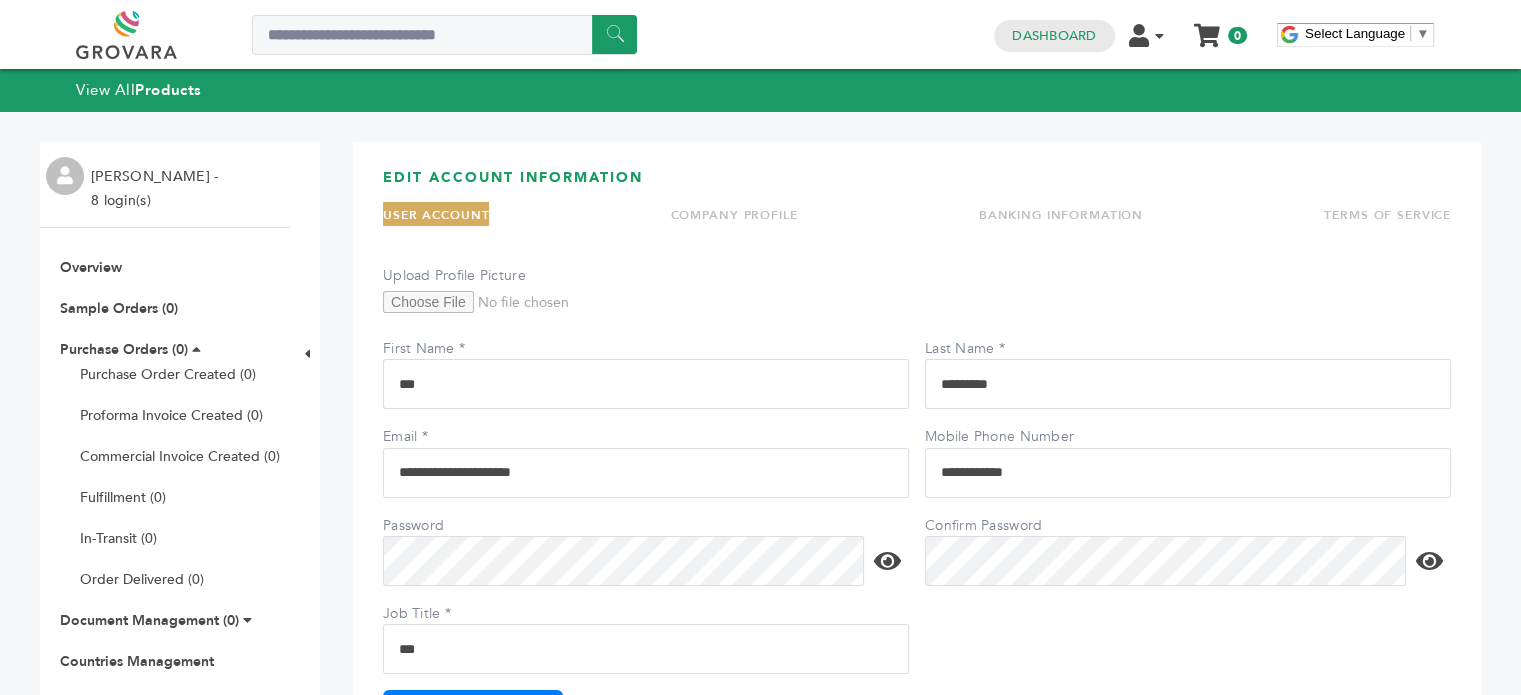 click on "BANKING INFORMATION" at bounding box center [1061, 215] 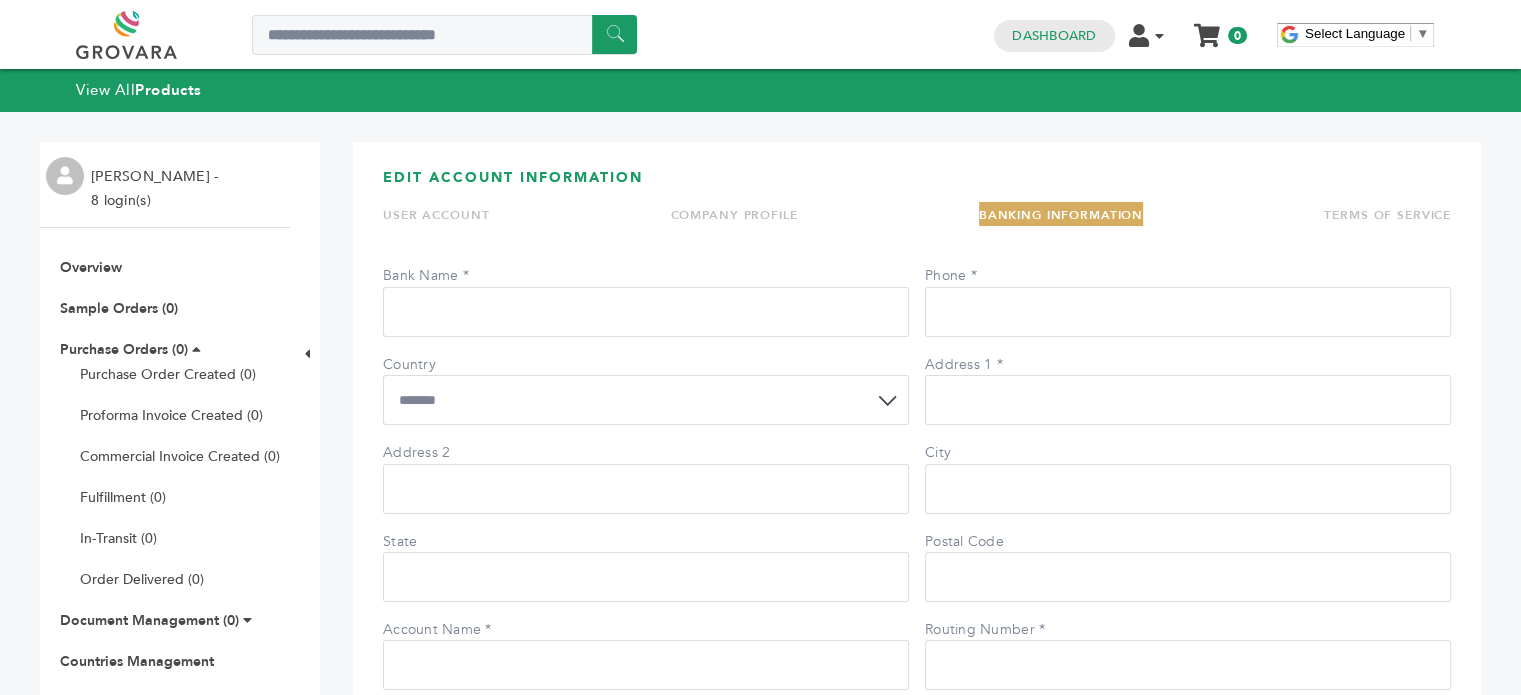 click on "Bank Name" at bounding box center [646, 312] 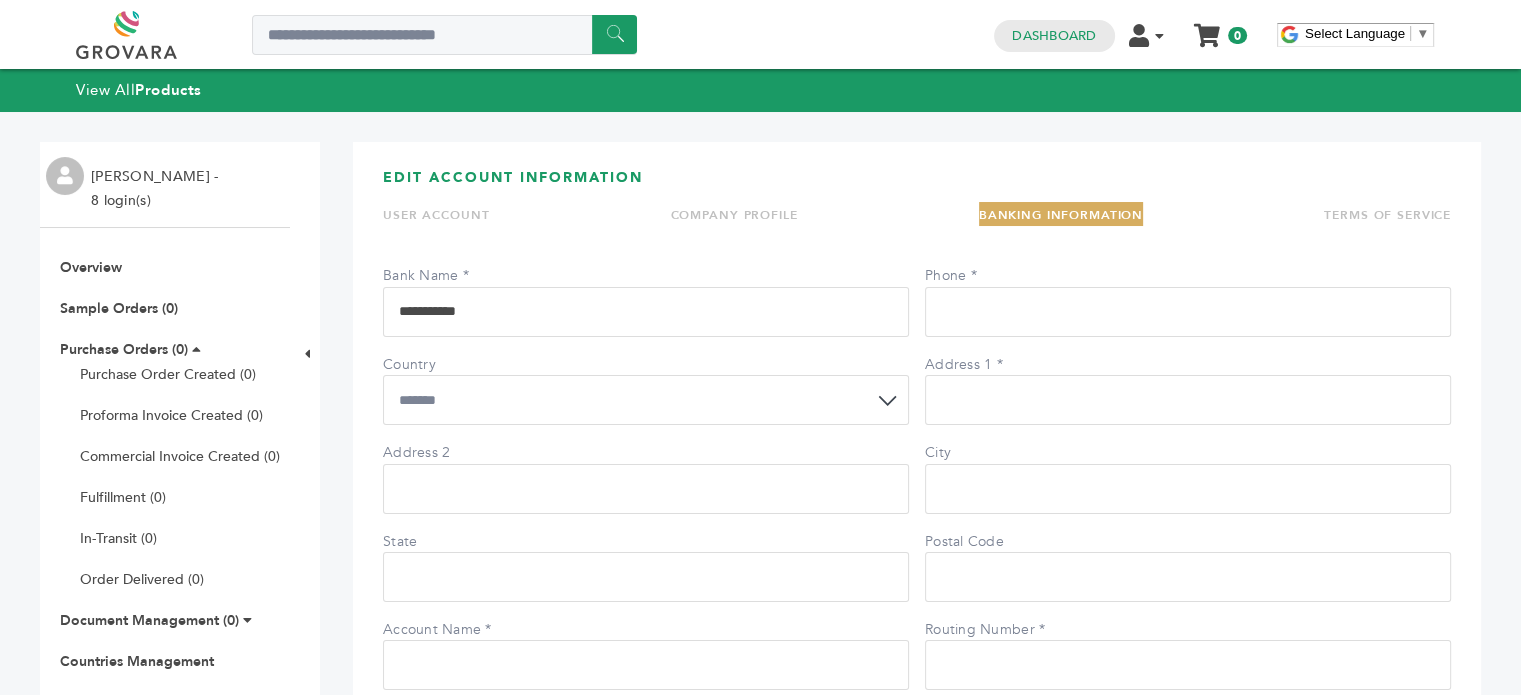 type on "**********" 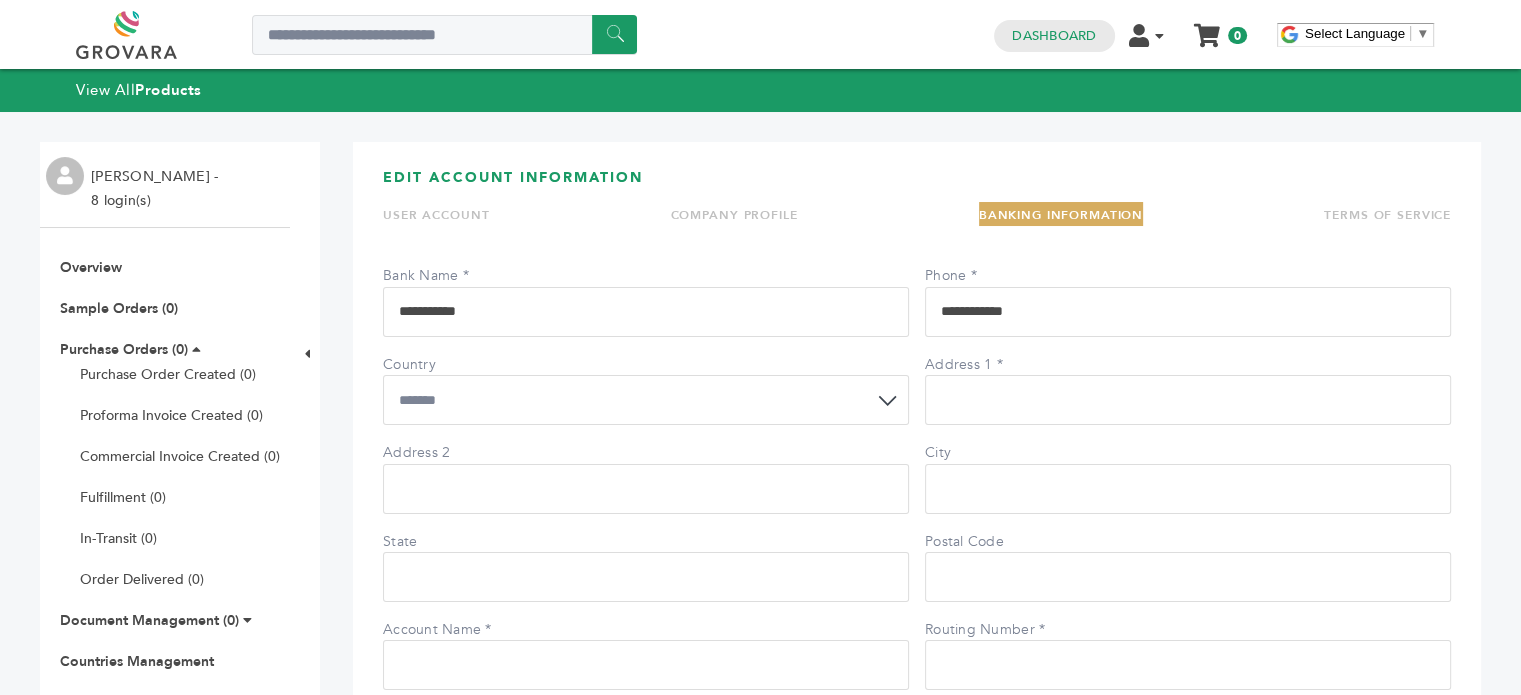 type on "**********" 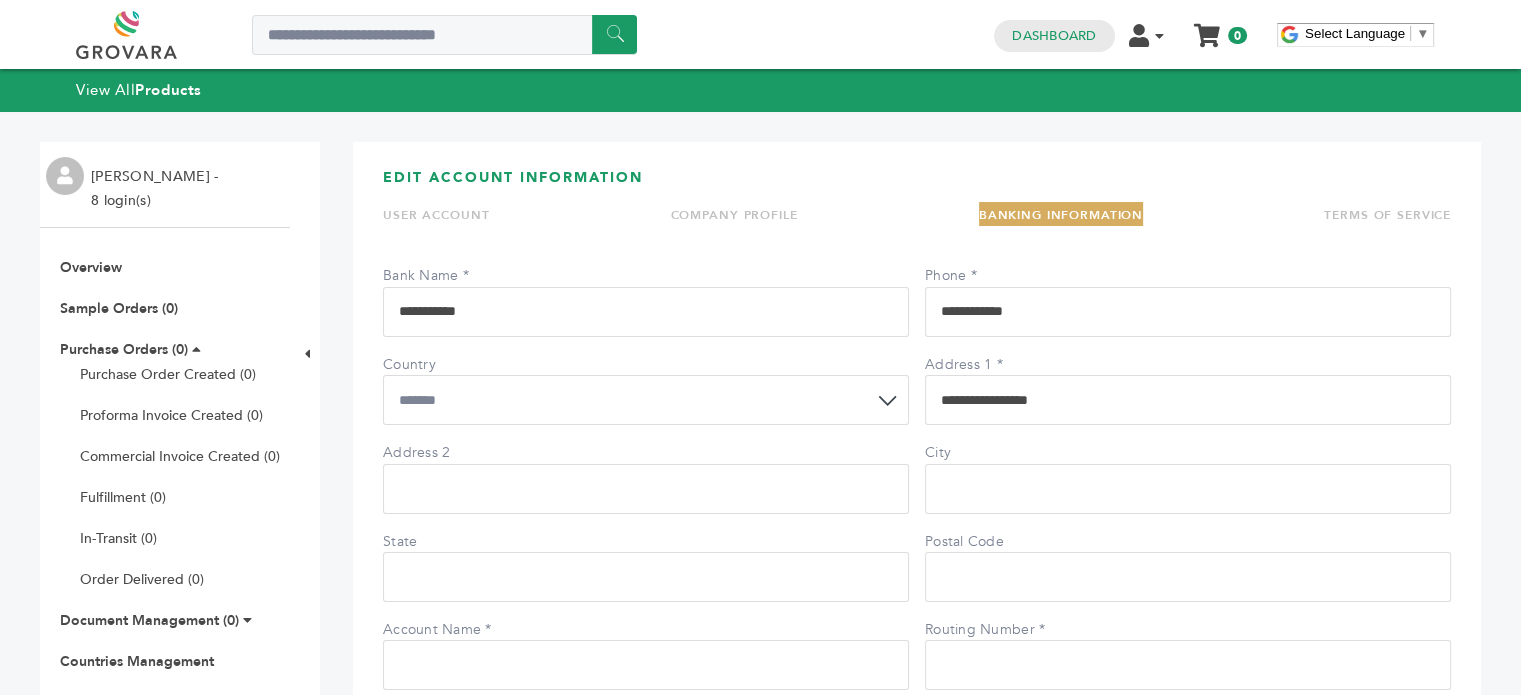 type on "**********" 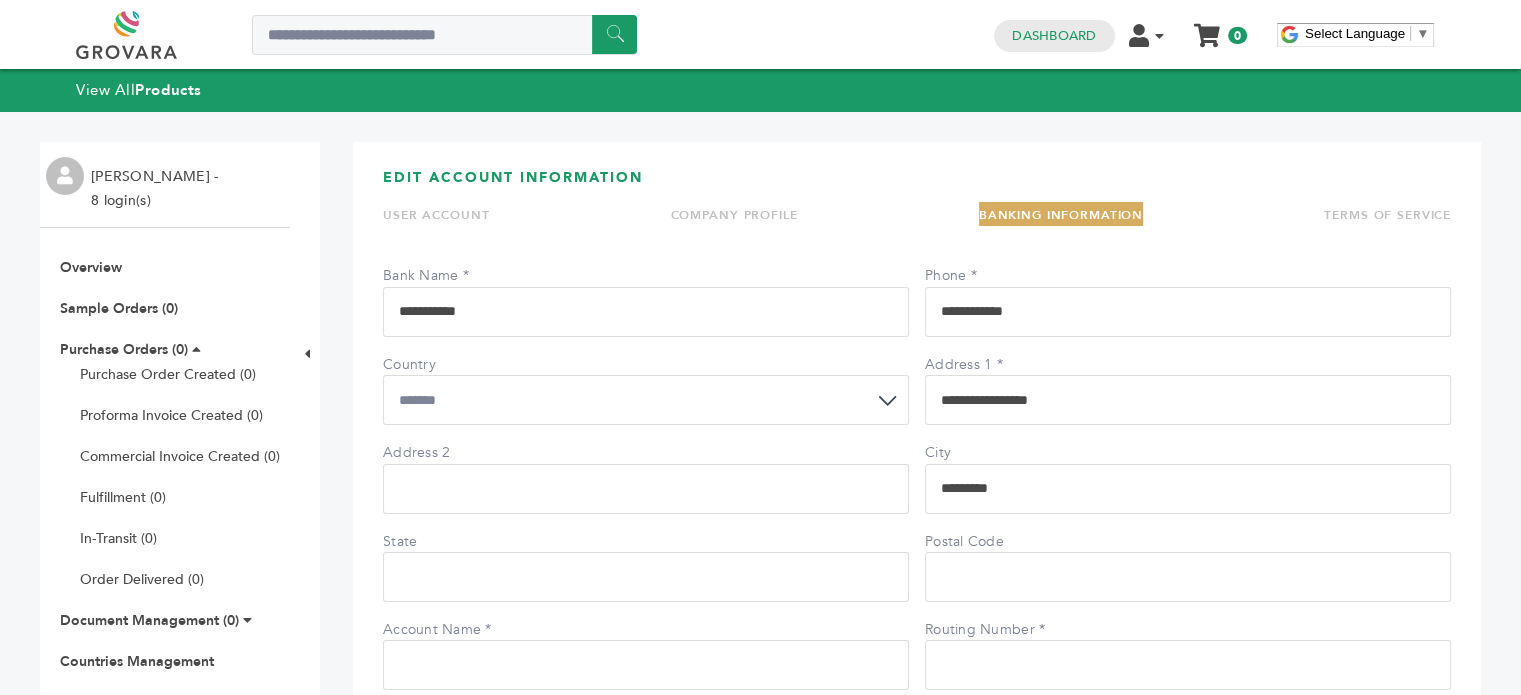 type on "*********" 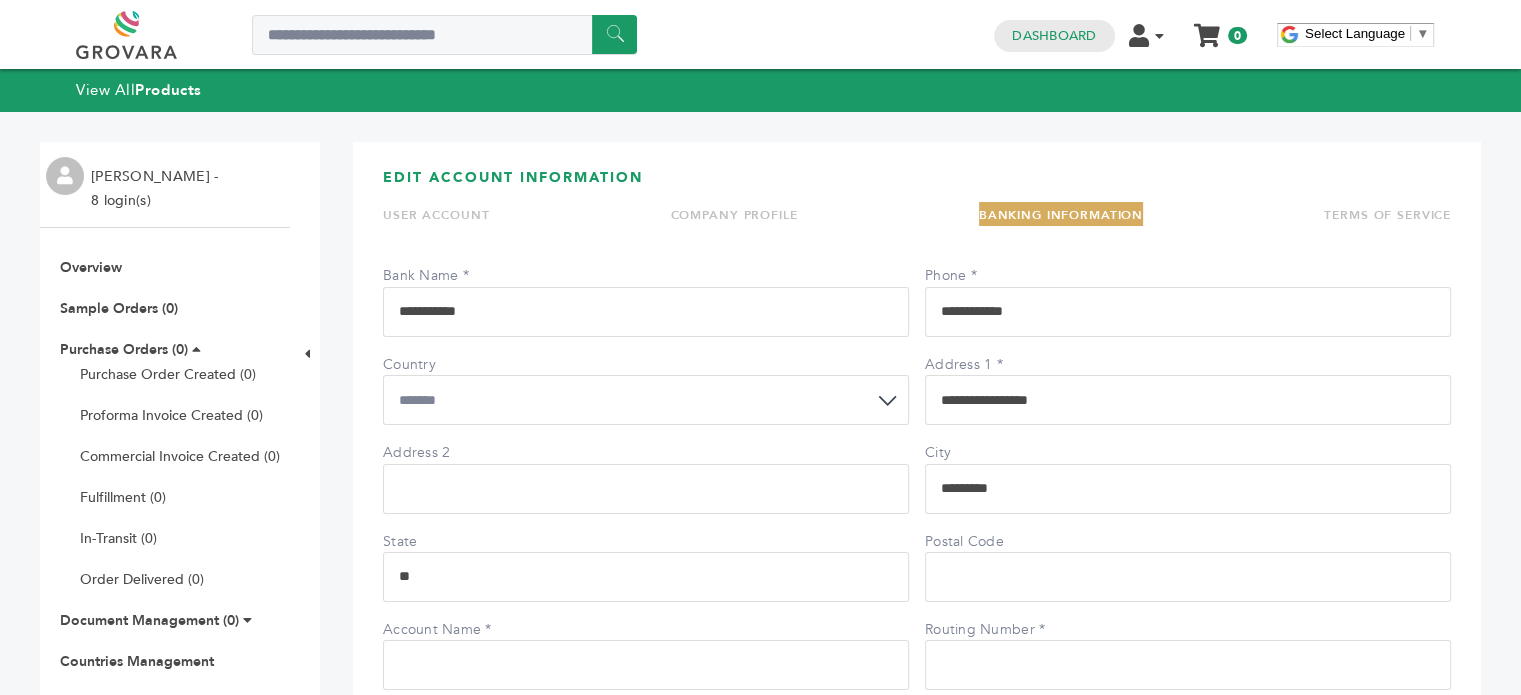 type on "**" 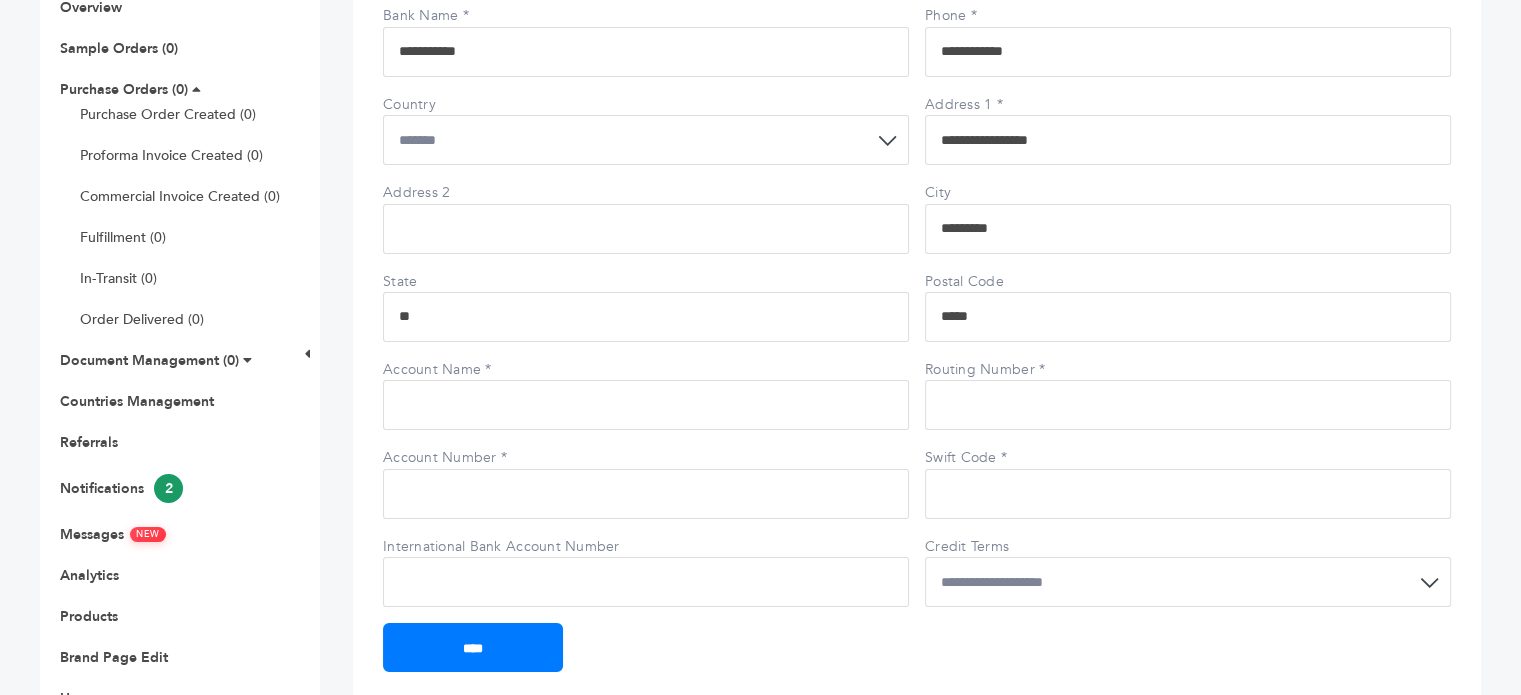 scroll, scrollTop: 268, scrollLeft: 0, axis: vertical 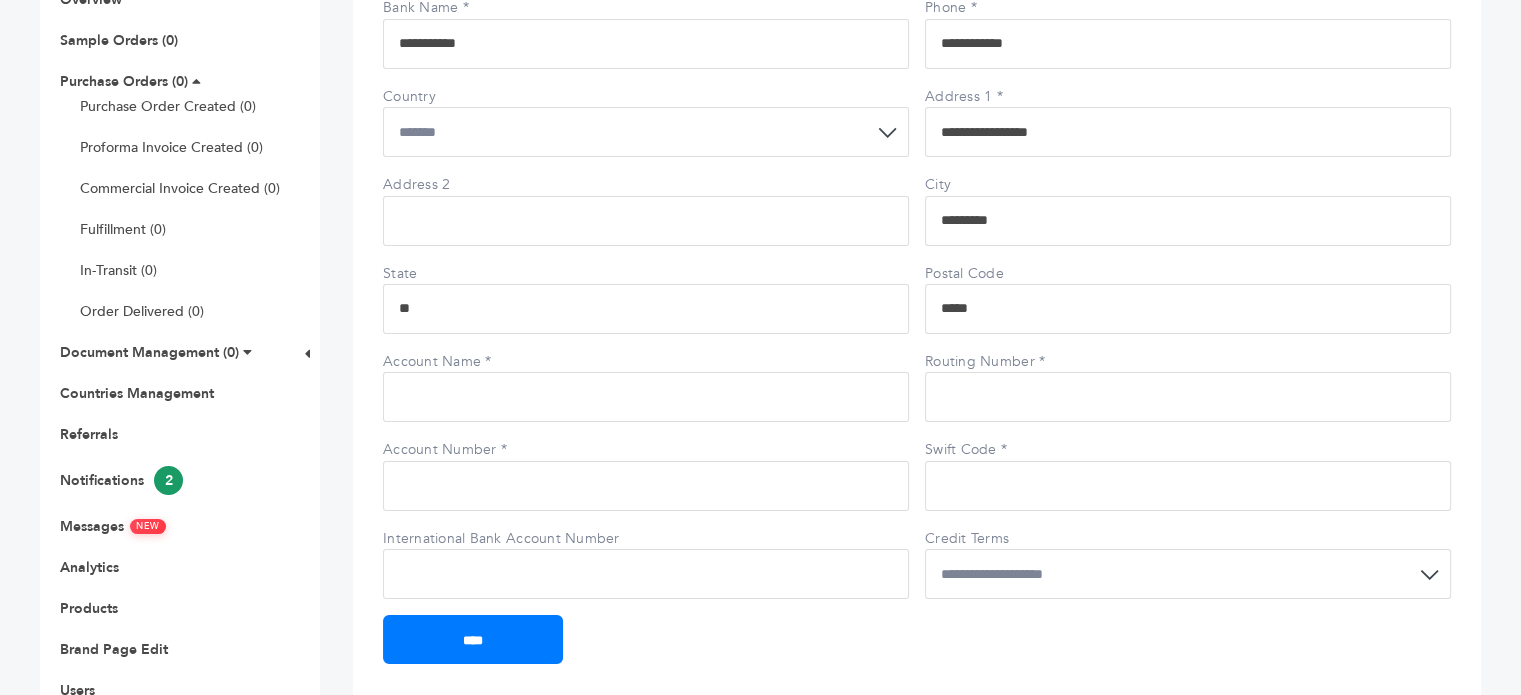 type on "*****" 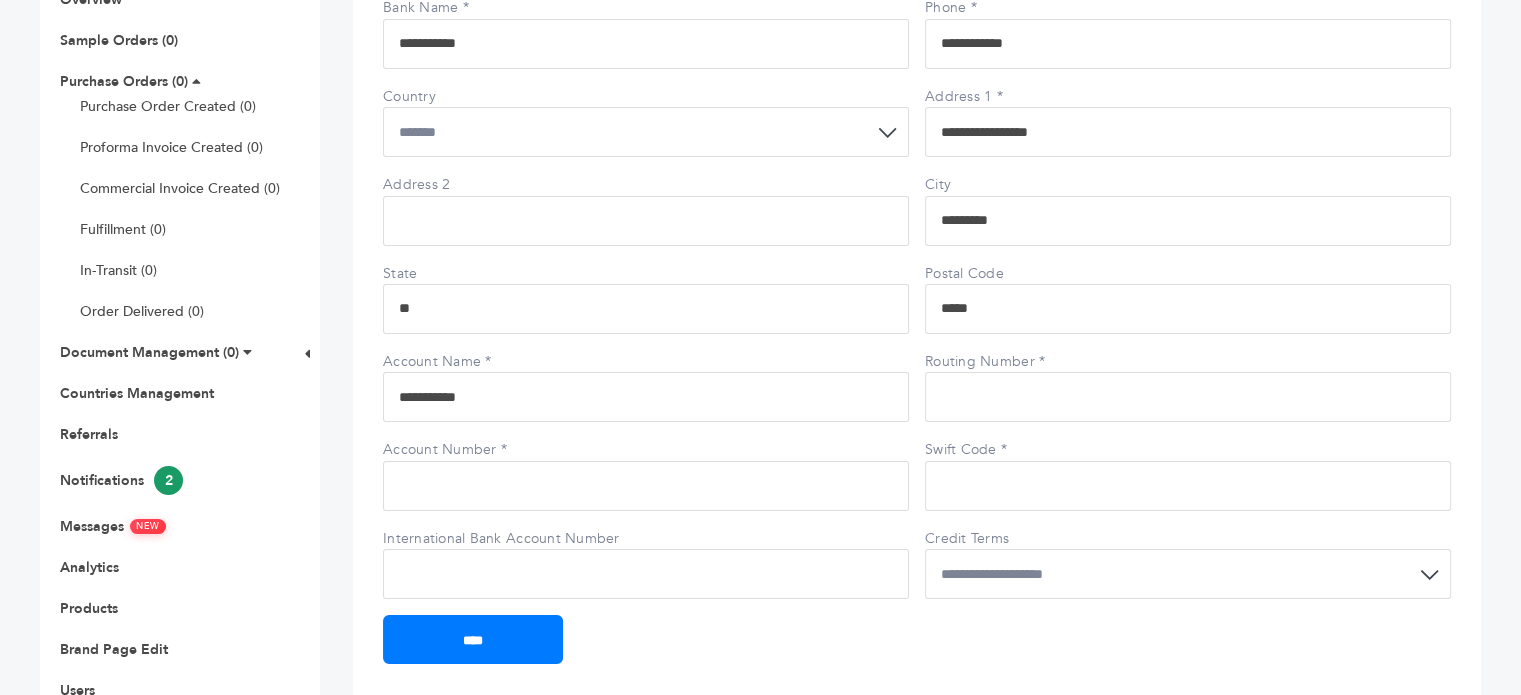 type on "**********" 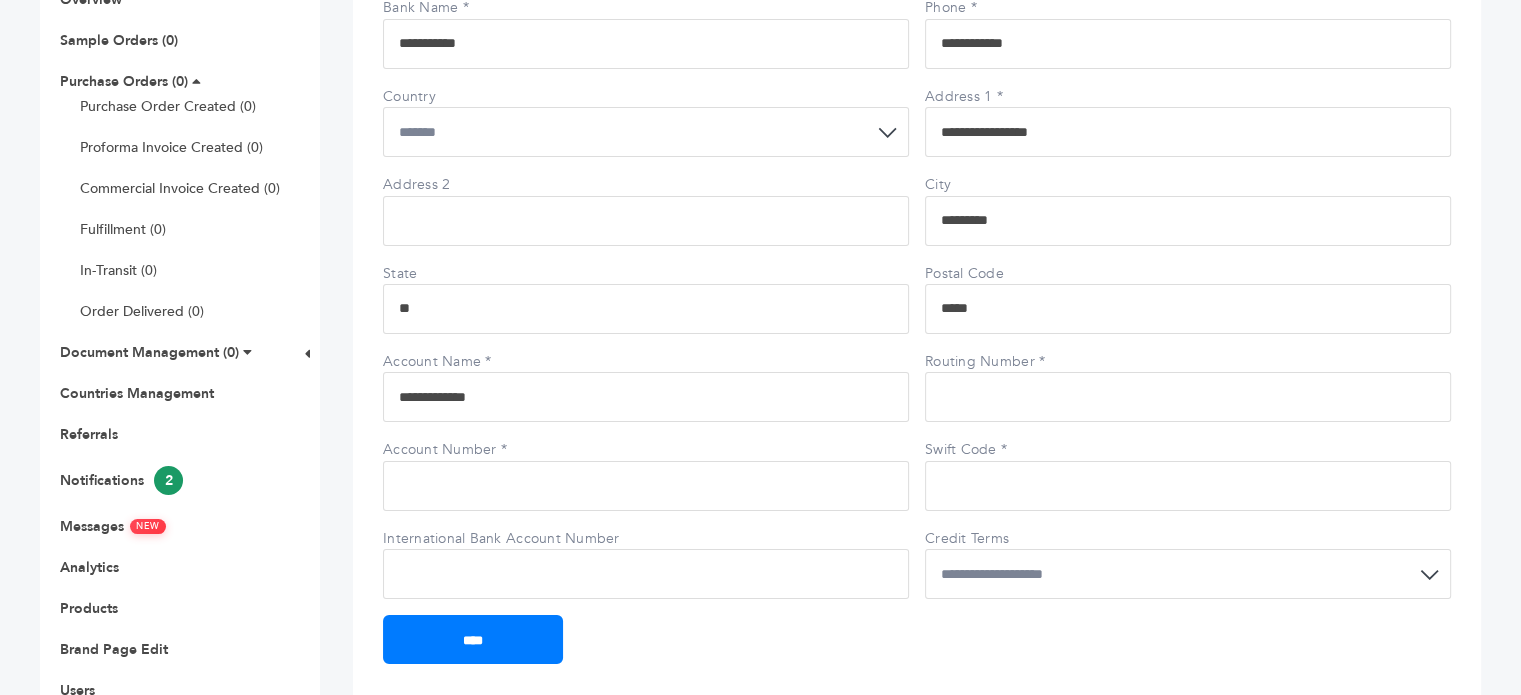 type on "**********" 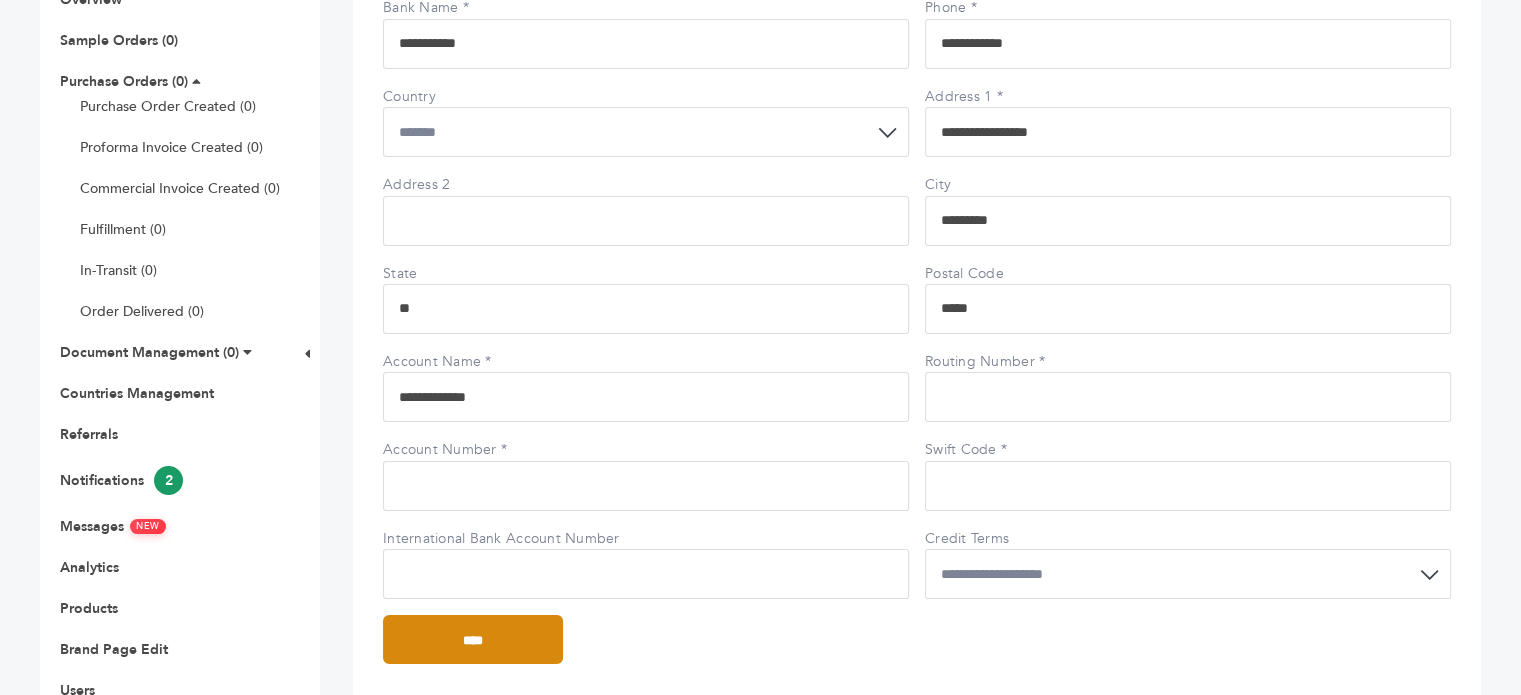 type on "**********" 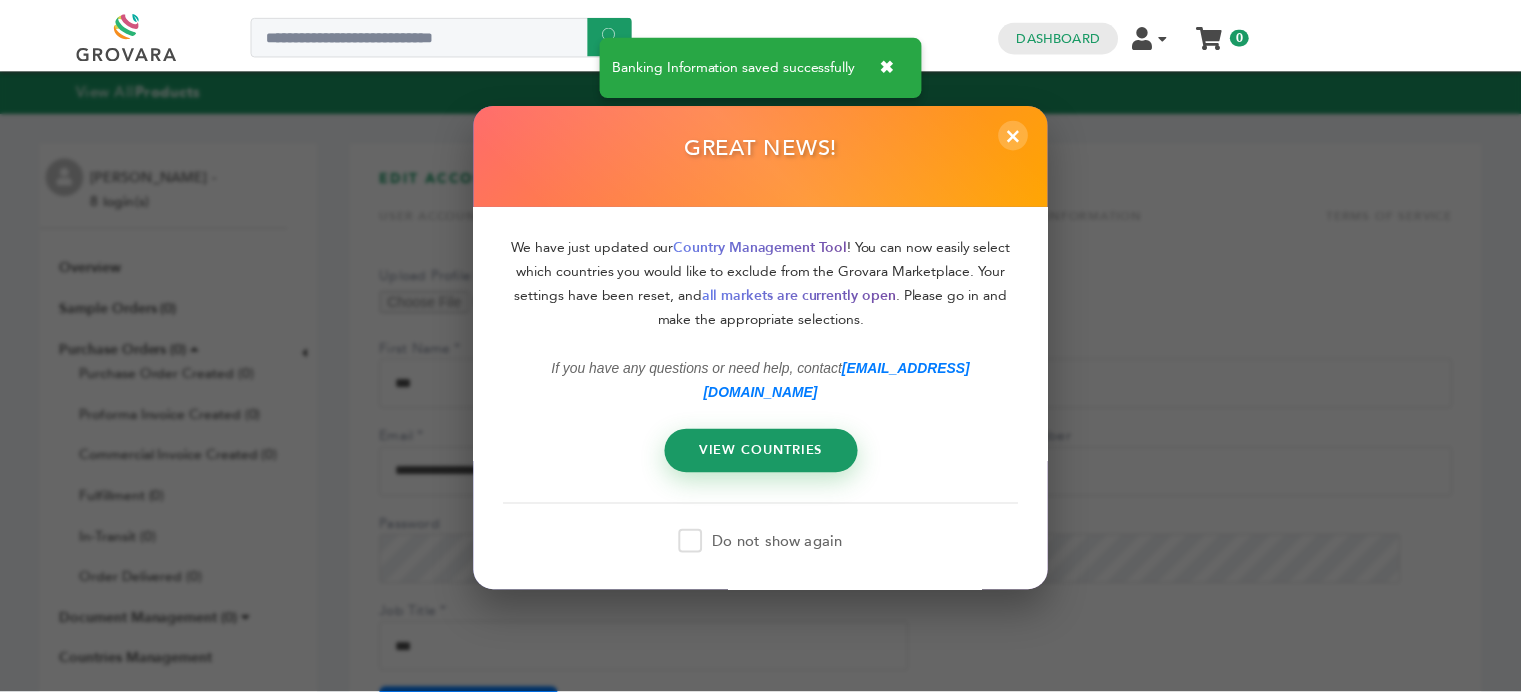scroll, scrollTop: 0, scrollLeft: 0, axis: both 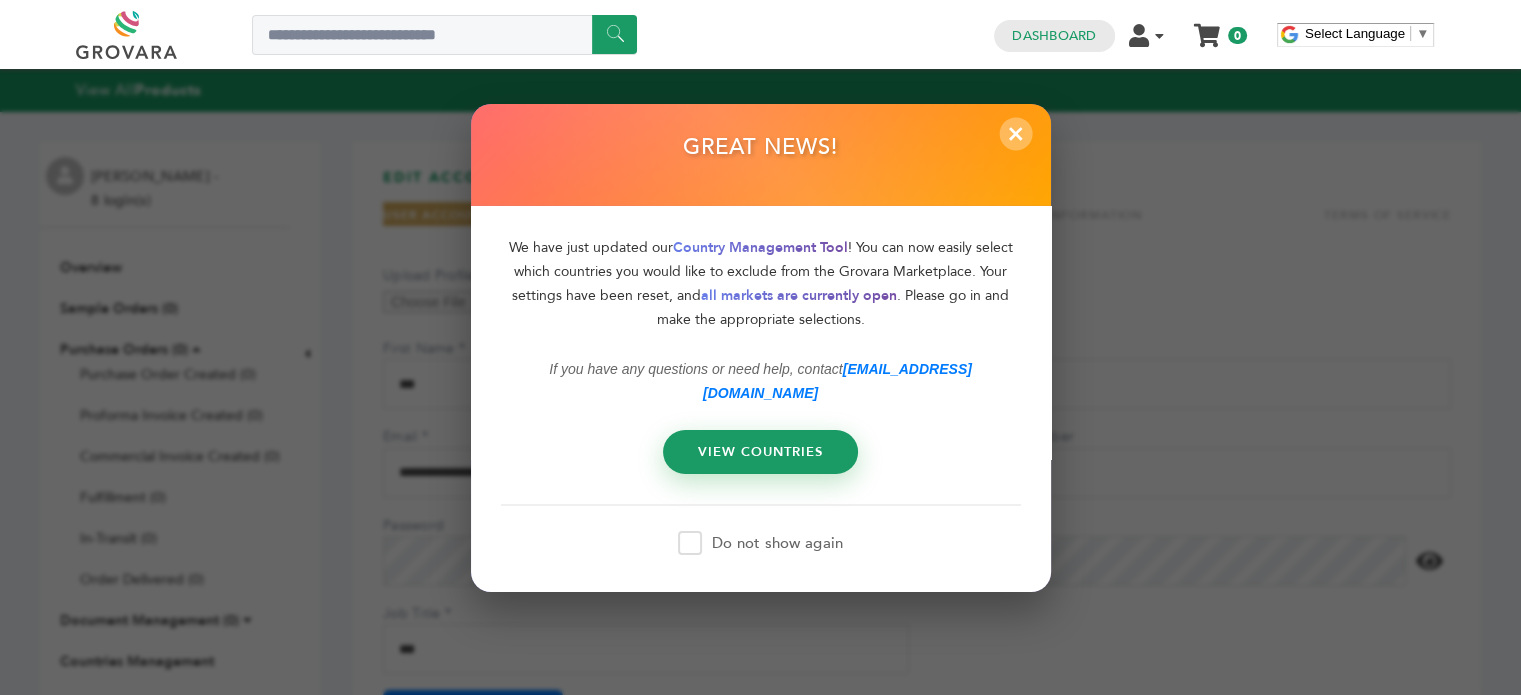 click on "×" at bounding box center [1015, 133] 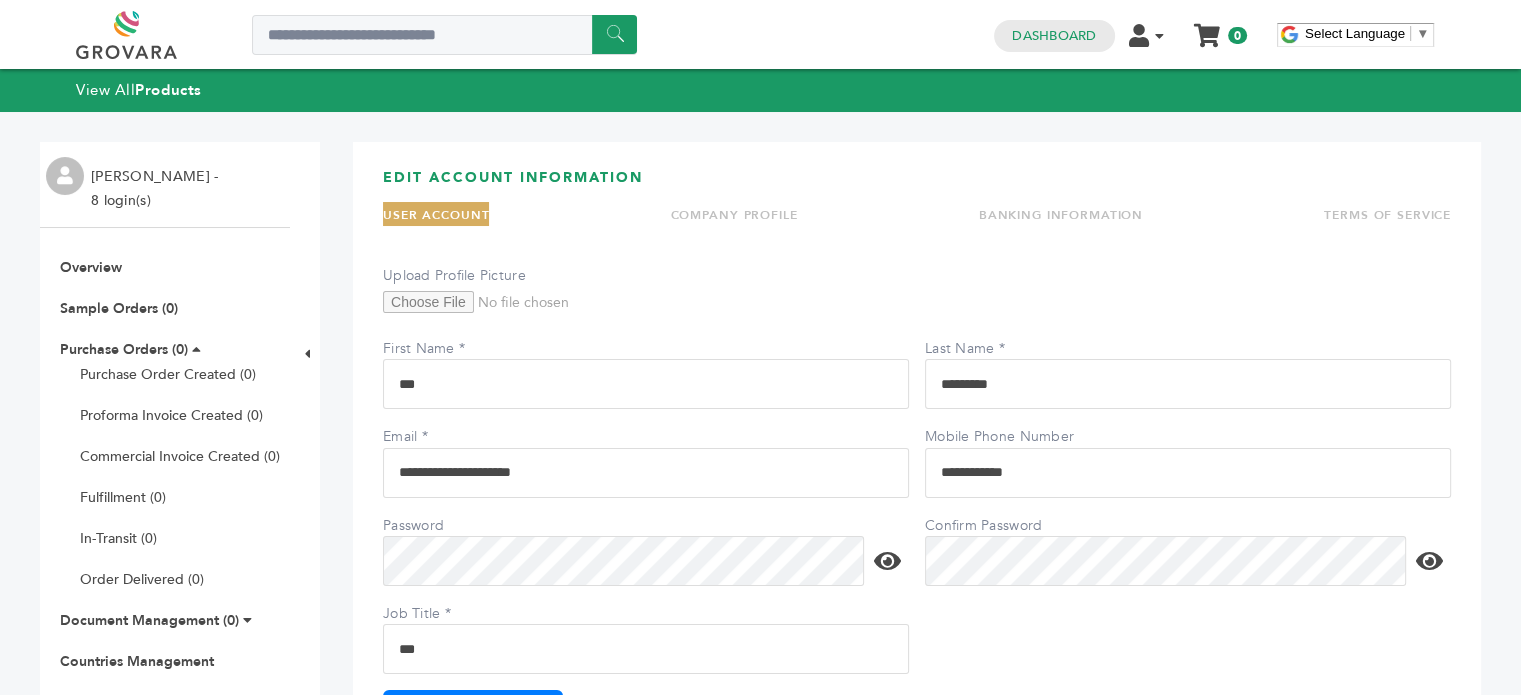 click on "BANKING INFORMATION" at bounding box center (1061, 215) 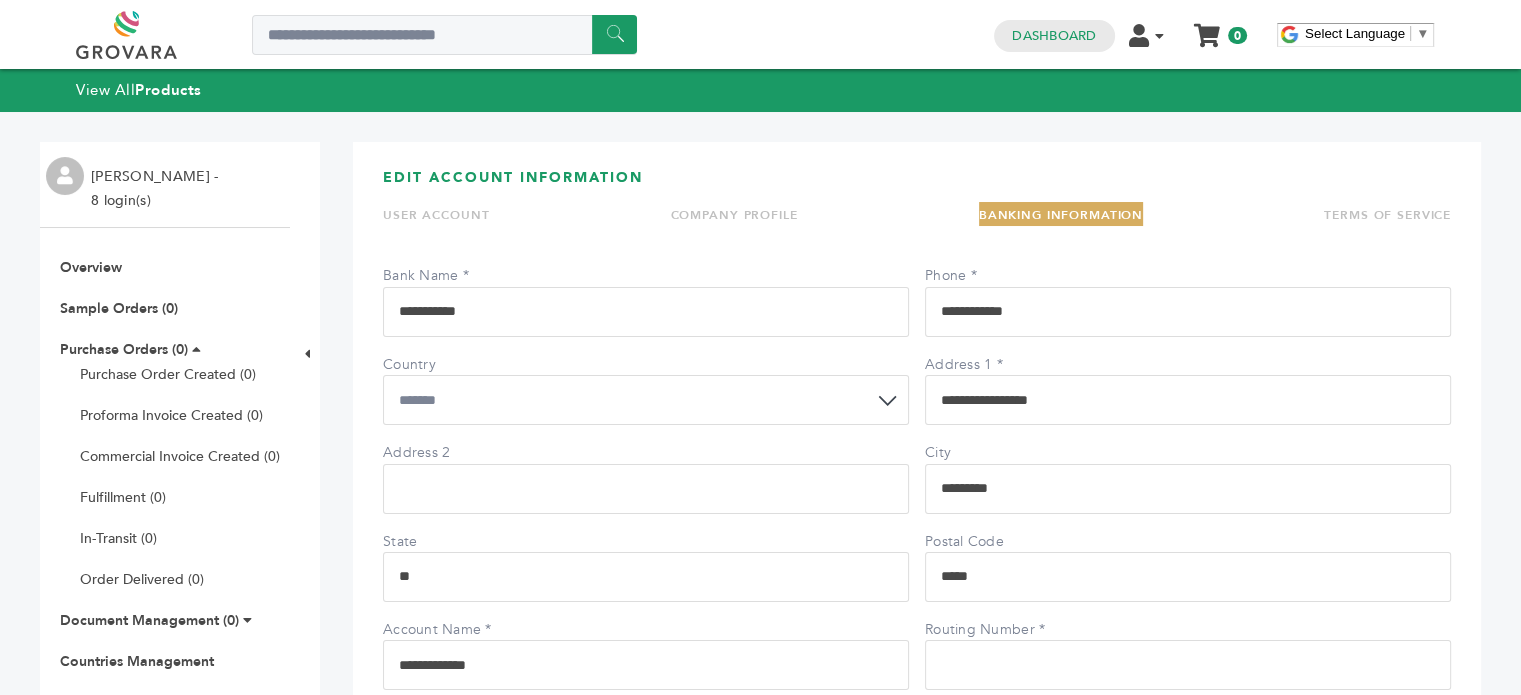 click on "COMPANY PROFILE" at bounding box center [734, 215] 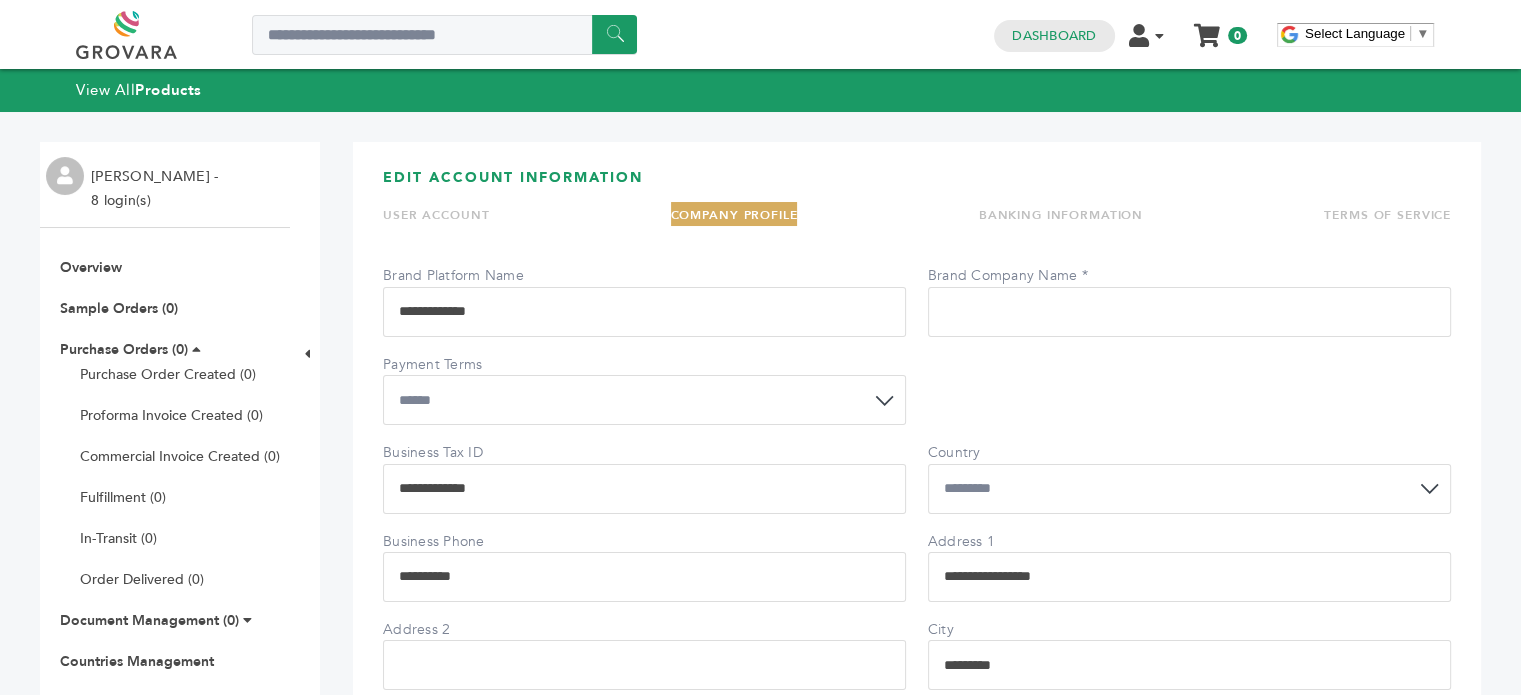 click on "USER ACCOUNT" at bounding box center (436, 215) 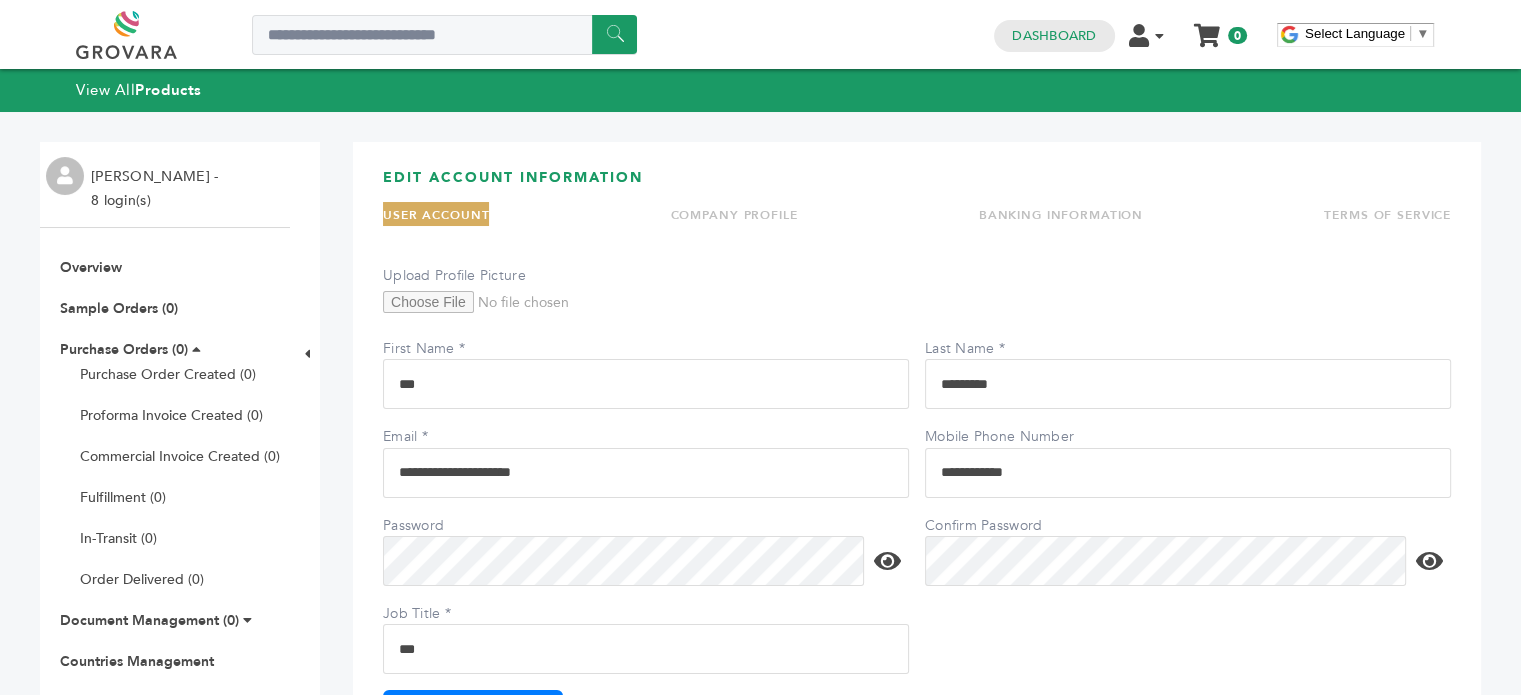 click on "Upload Profile Picture" at bounding box center (646, 312) 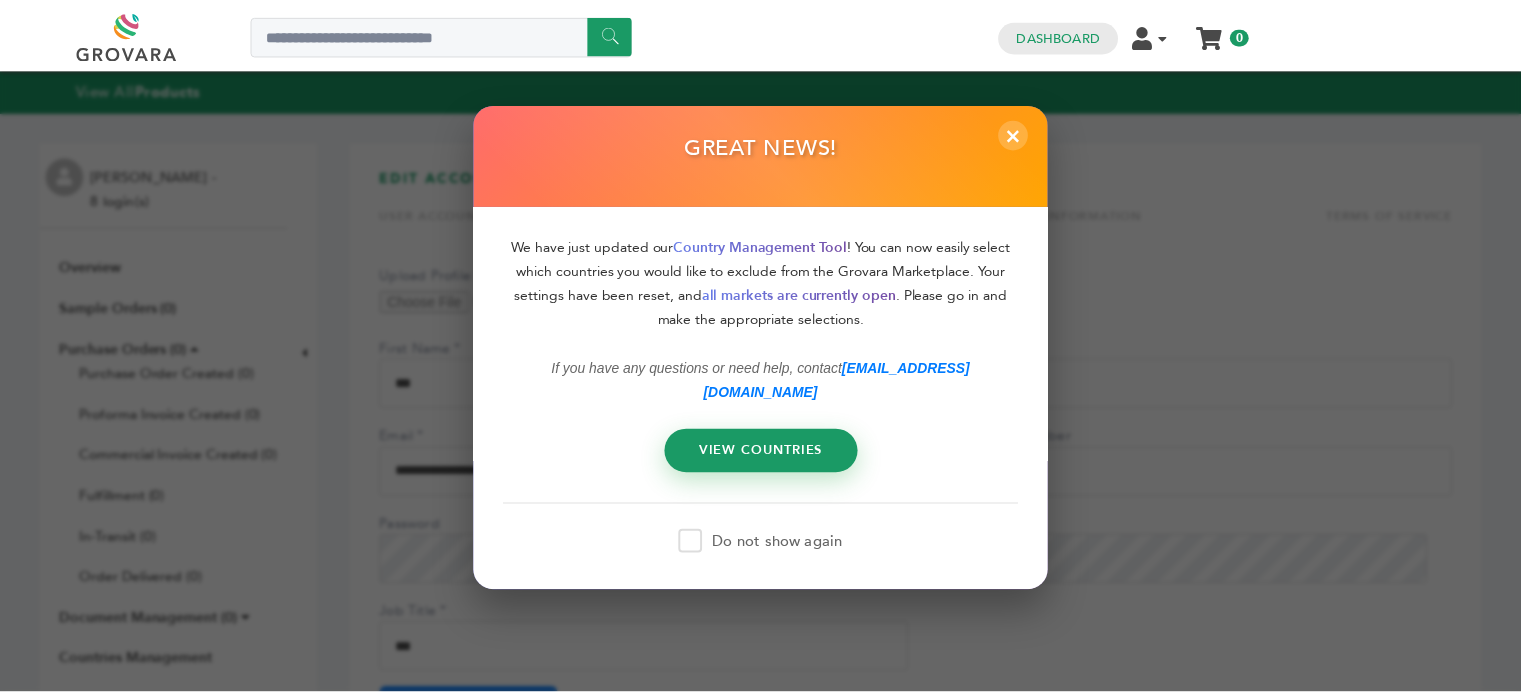 scroll, scrollTop: 0, scrollLeft: 0, axis: both 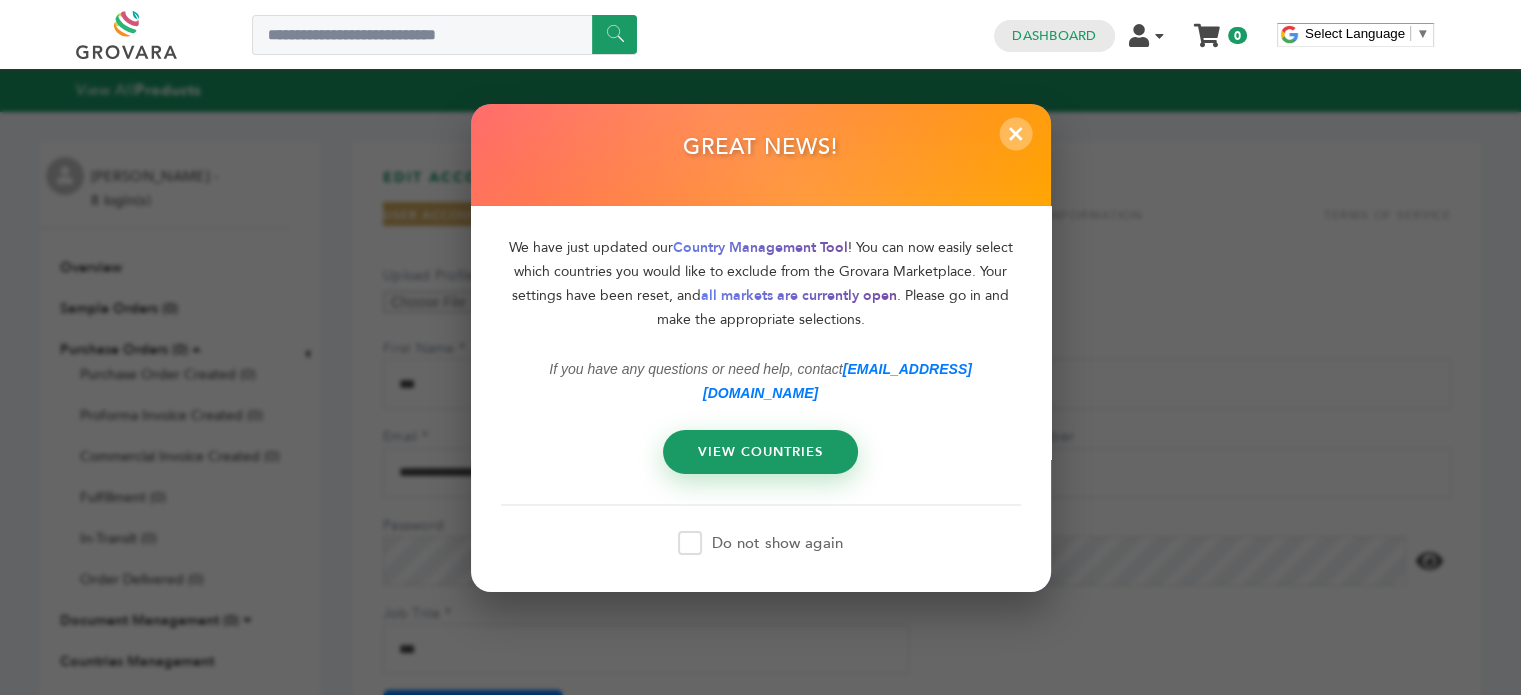 click on "×" at bounding box center [1015, 133] 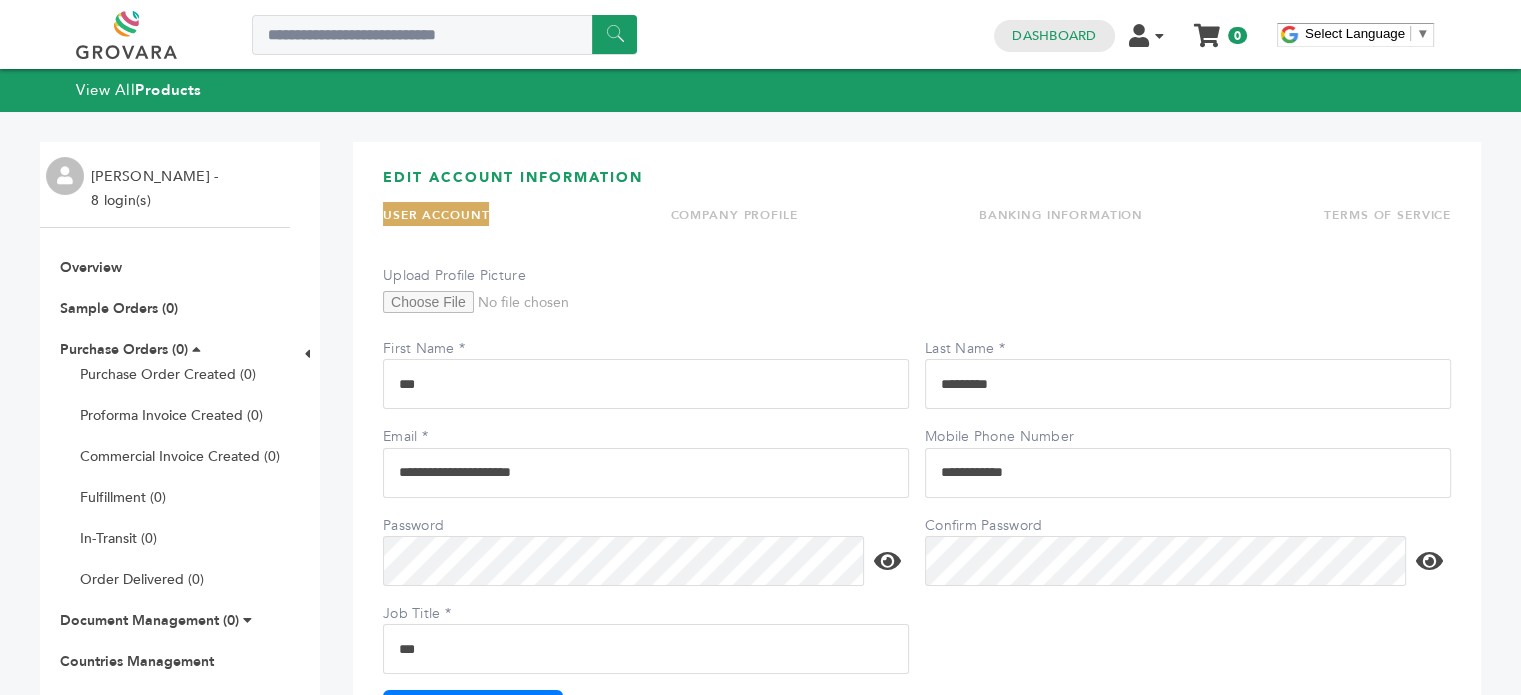 click on "Upload Profile Picture" at bounding box center (646, 312) 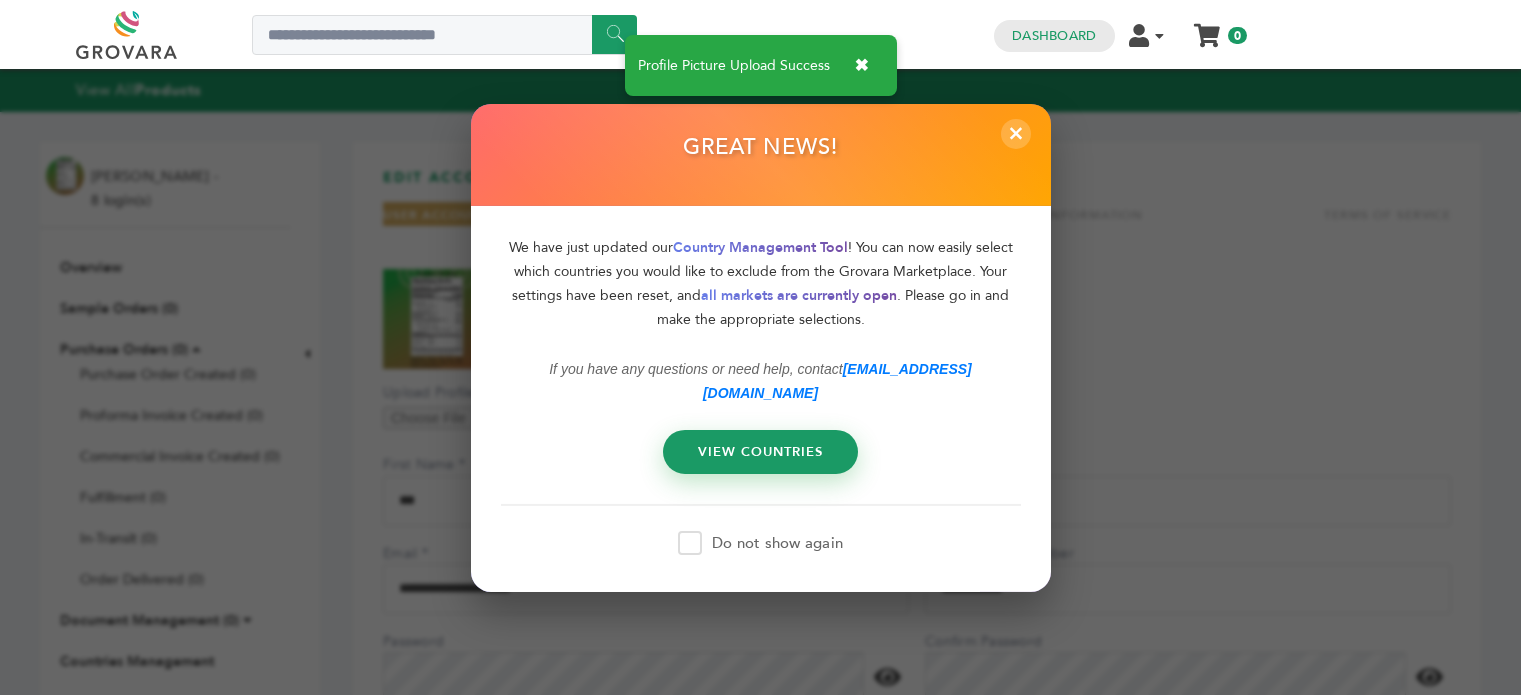 scroll, scrollTop: 0, scrollLeft: 0, axis: both 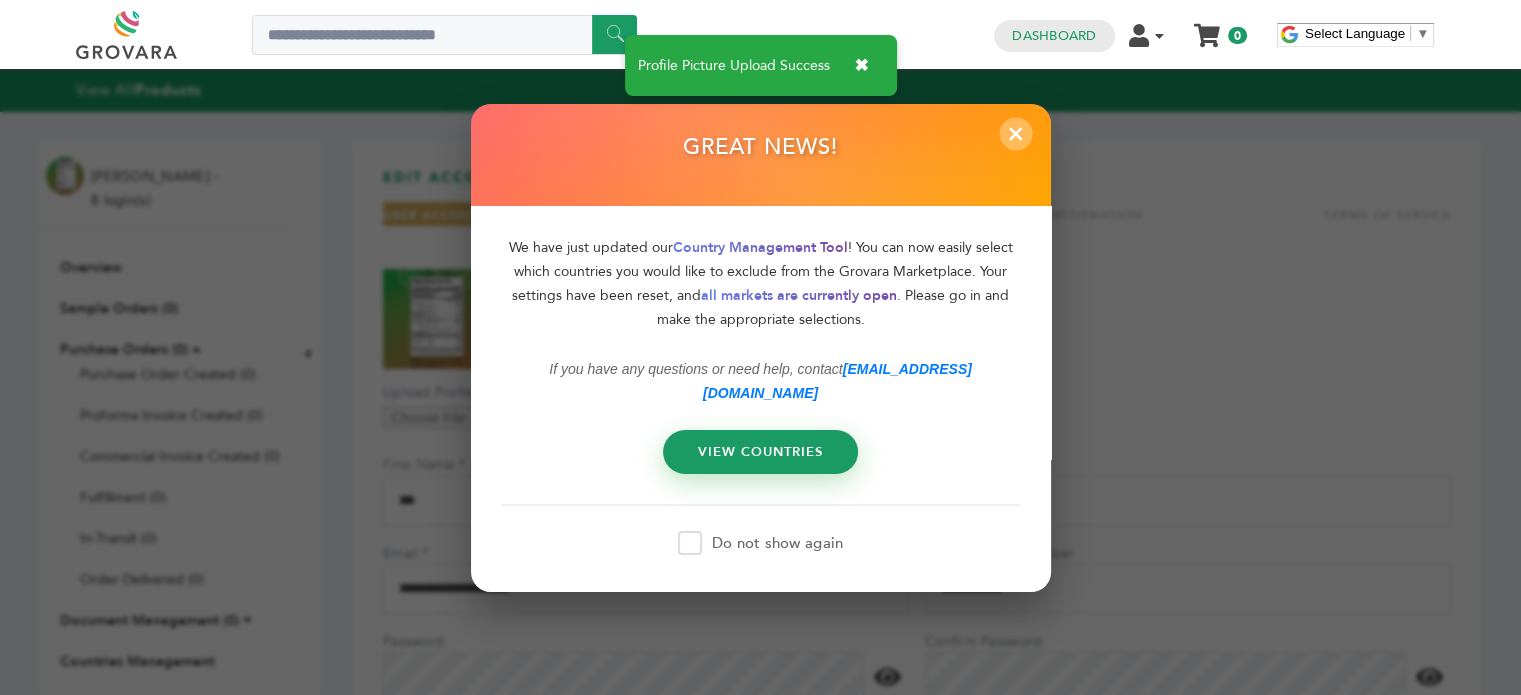 click on "×" at bounding box center [1015, 133] 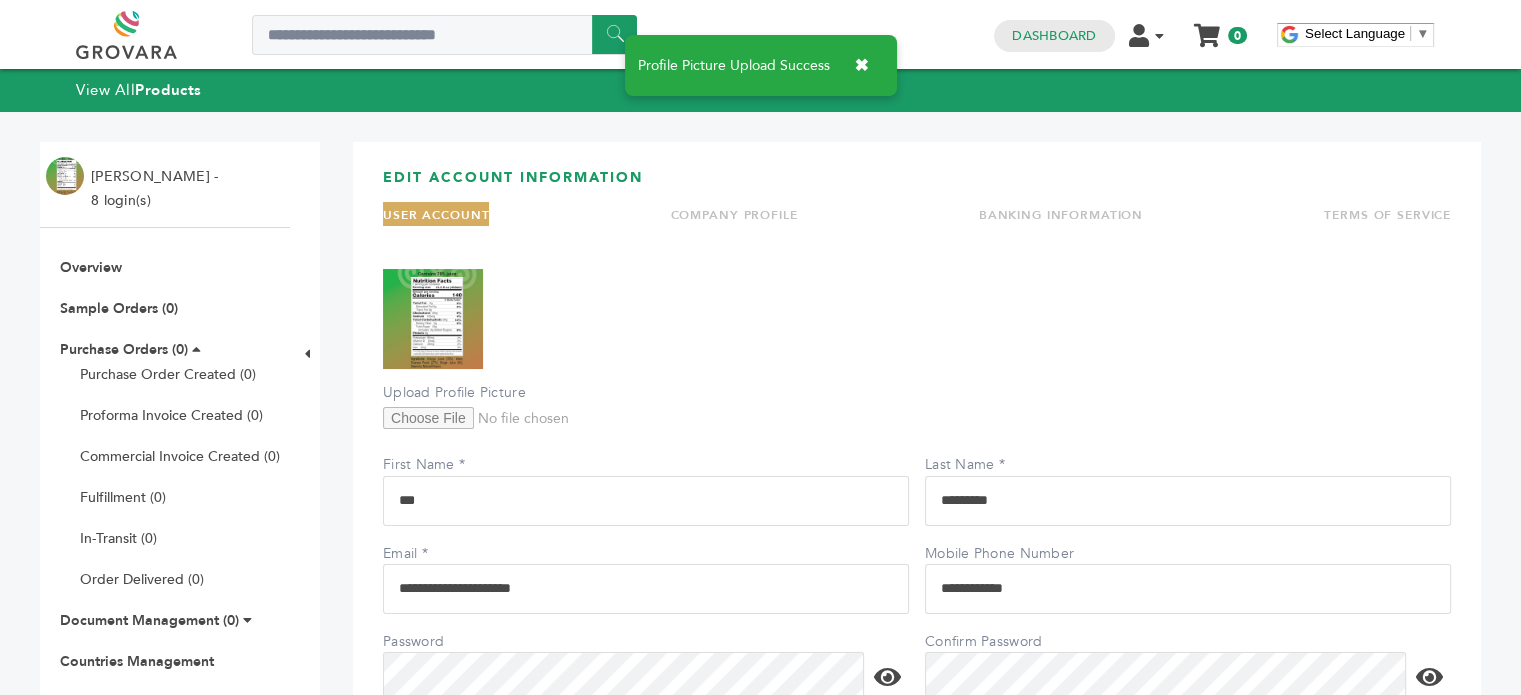 click at bounding box center (433, 319) 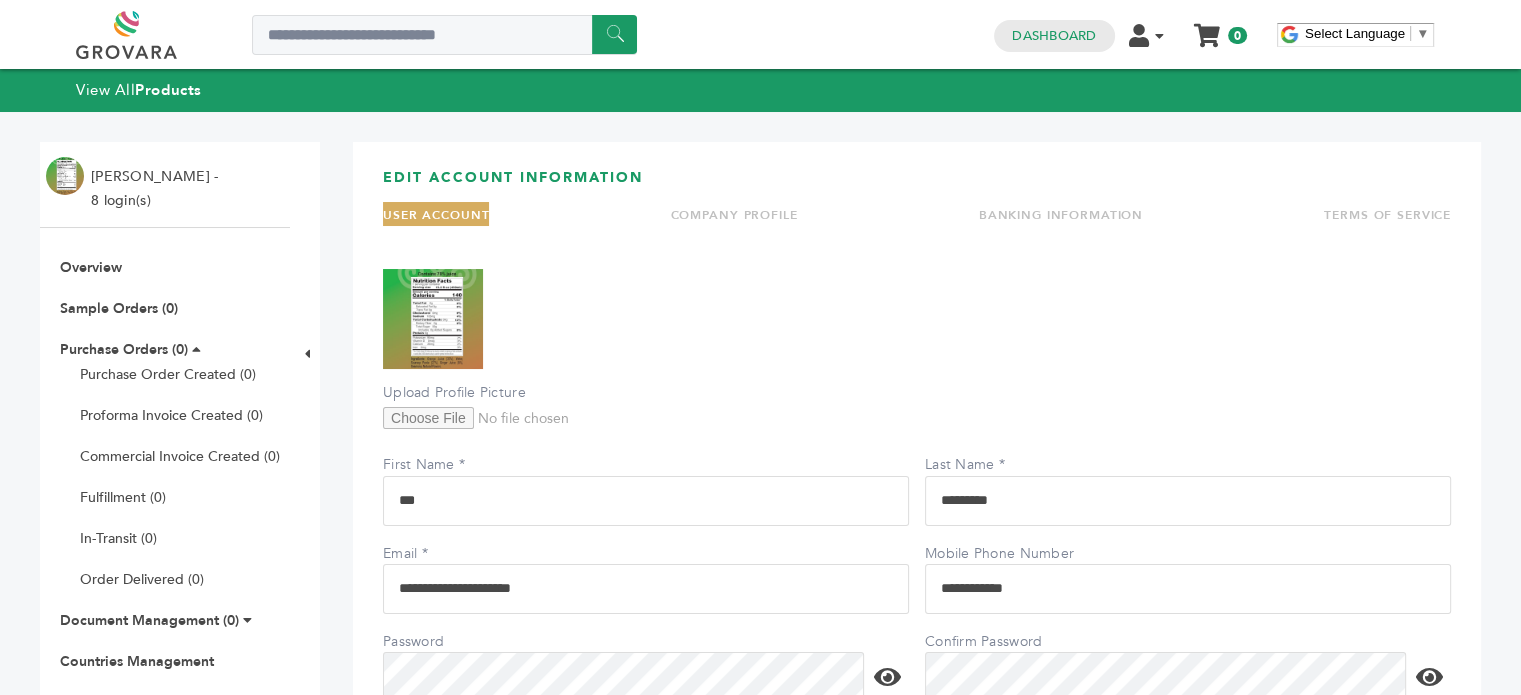 click on "Upload Profile Picture" at bounding box center [646, 428] 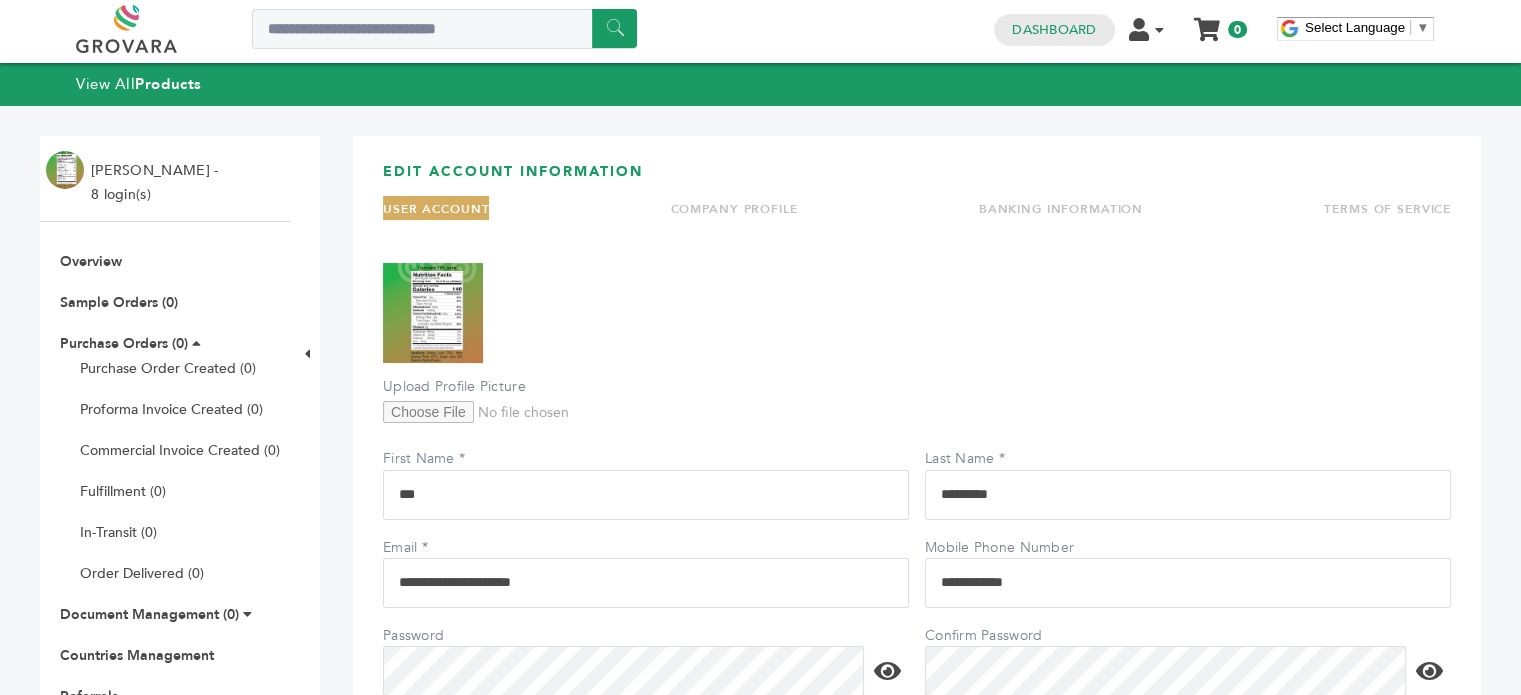 scroll, scrollTop: 7, scrollLeft: 0, axis: vertical 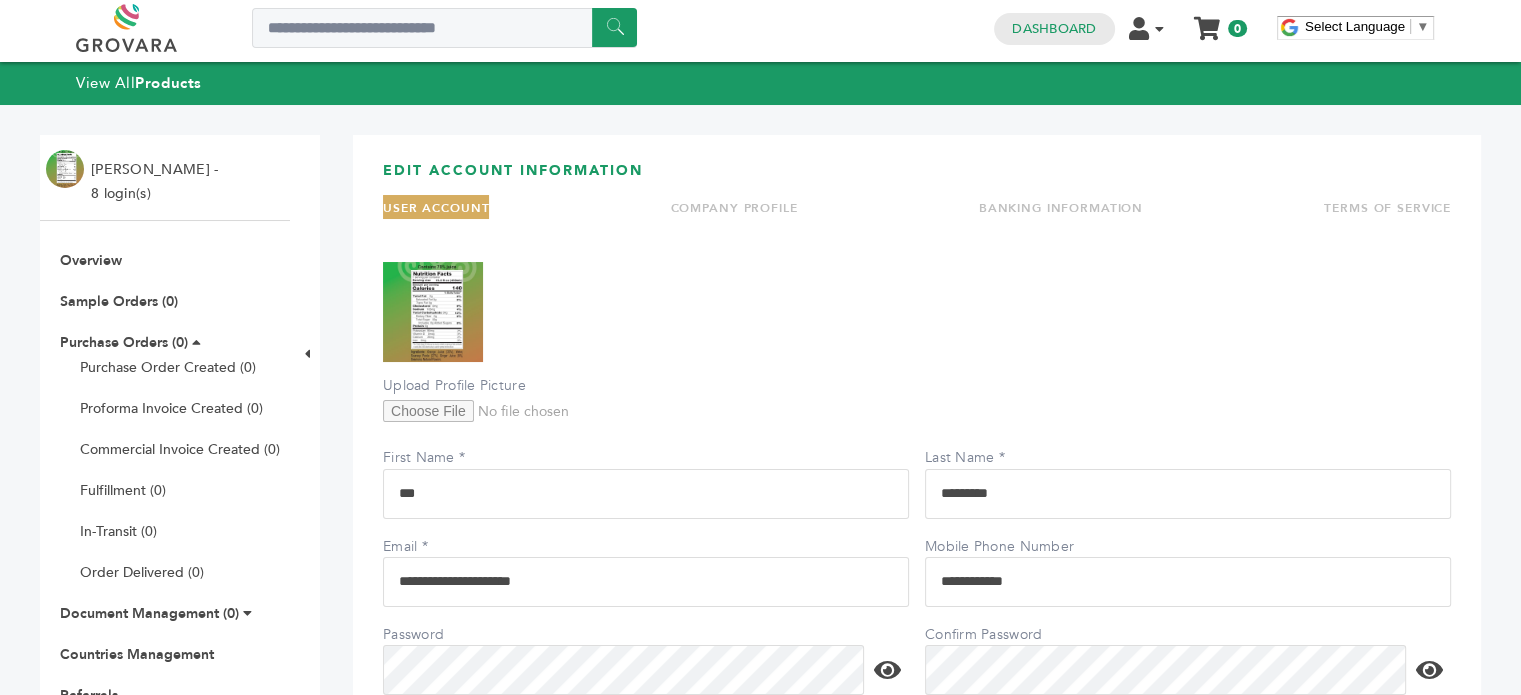 click on "COMPANY PROFILE" at bounding box center [734, 208] 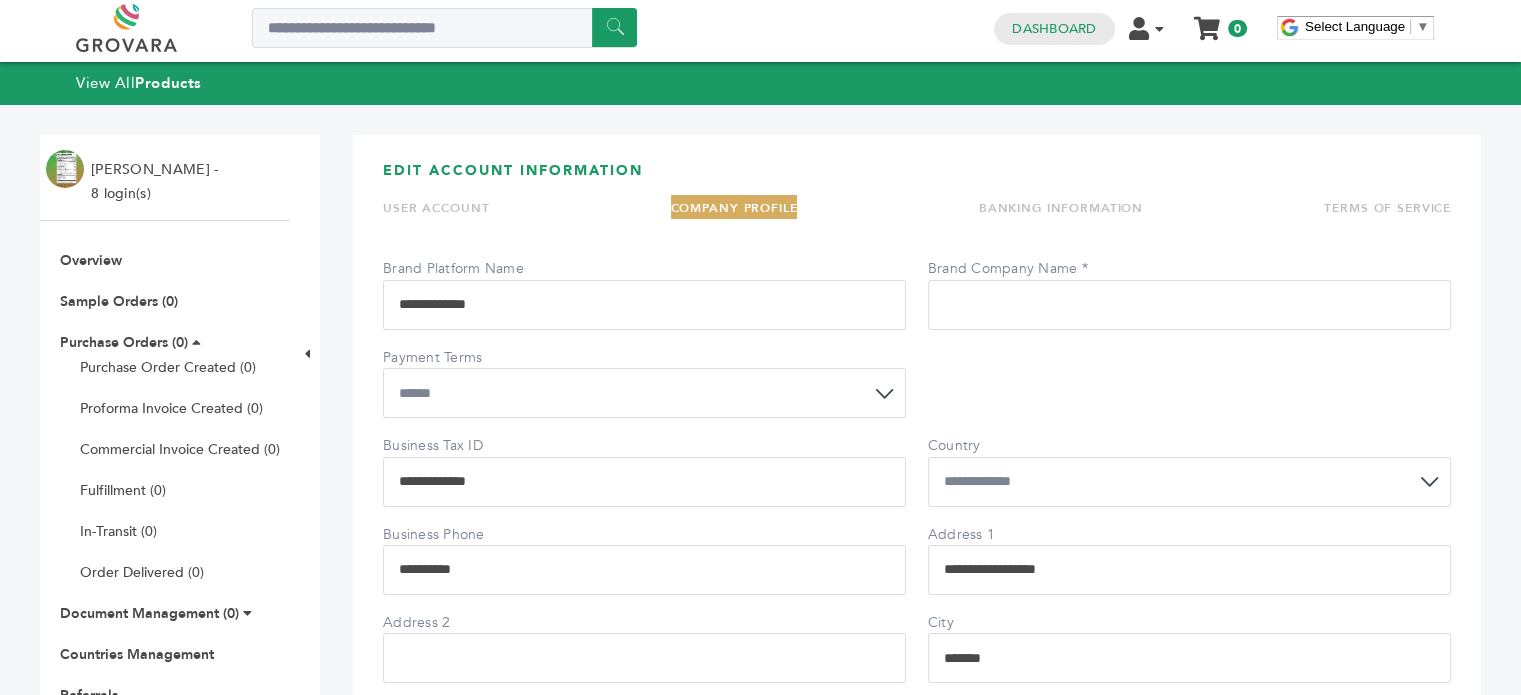 click on "USER ACCOUNT" at bounding box center (436, 208) 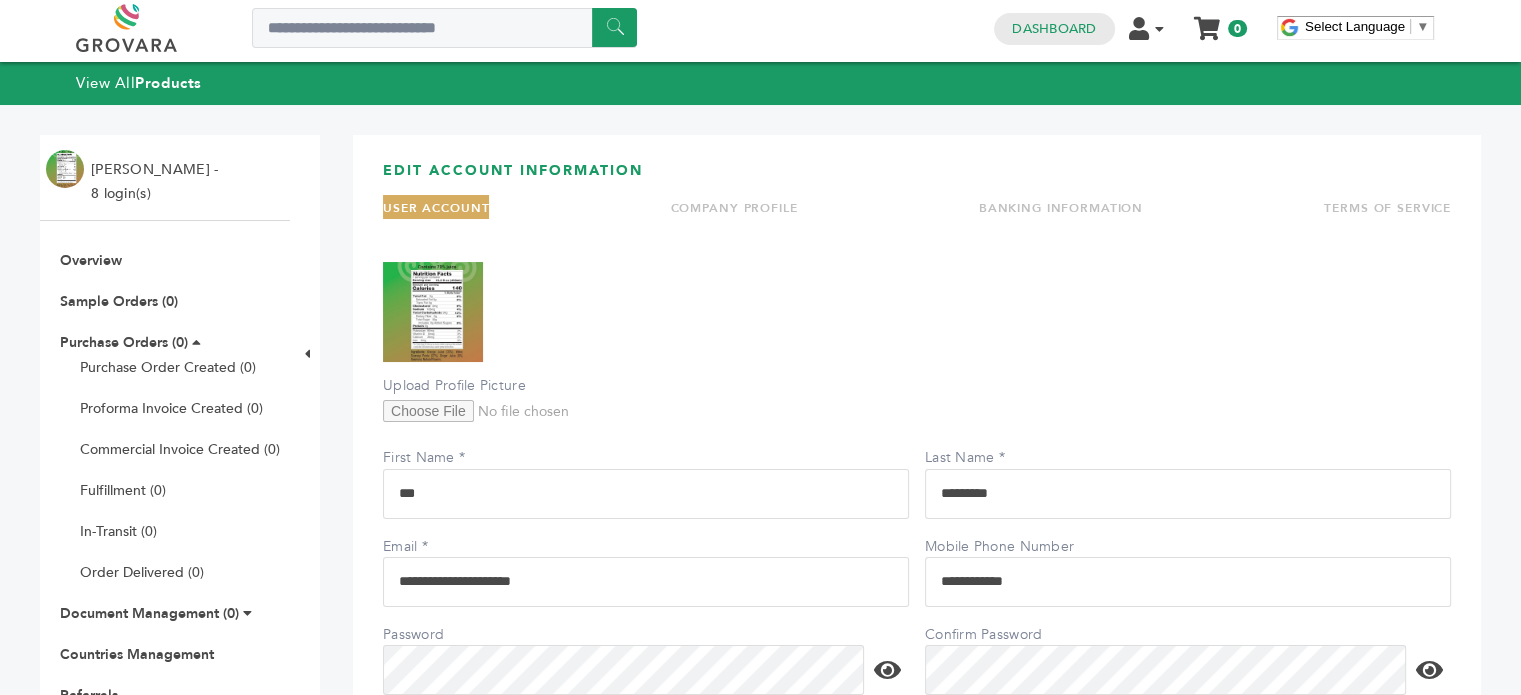 click on "**********" at bounding box center (917, 521) 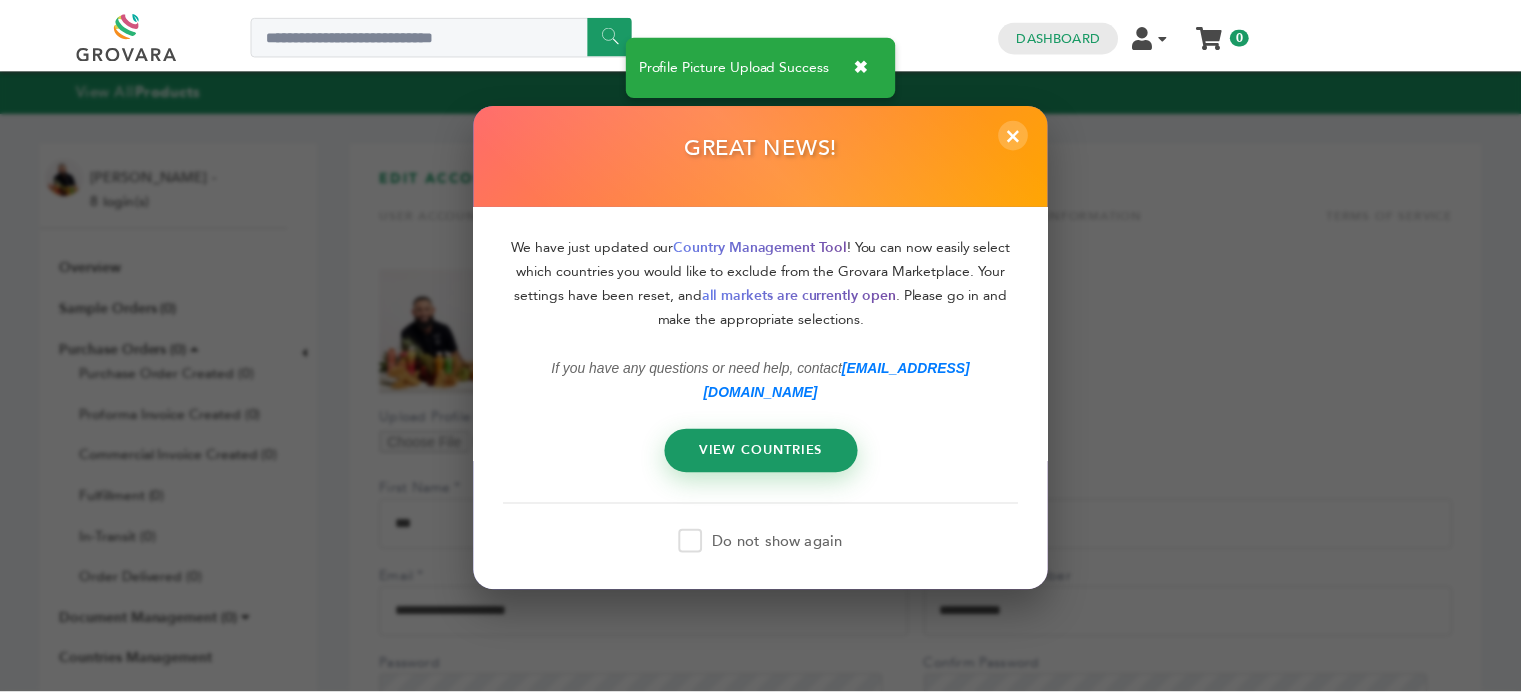 scroll, scrollTop: 0, scrollLeft: 0, axis: both 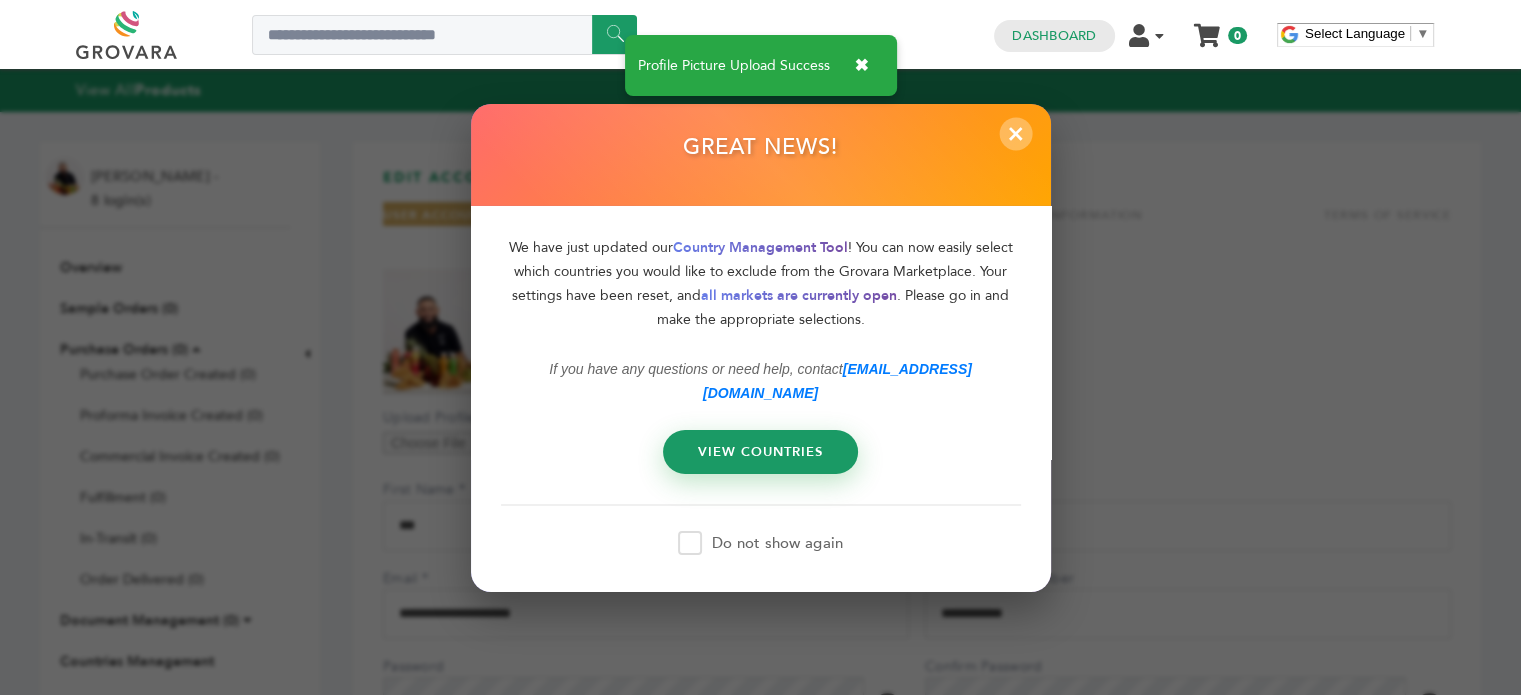 click on "×" at bounding box center (1015, 133) 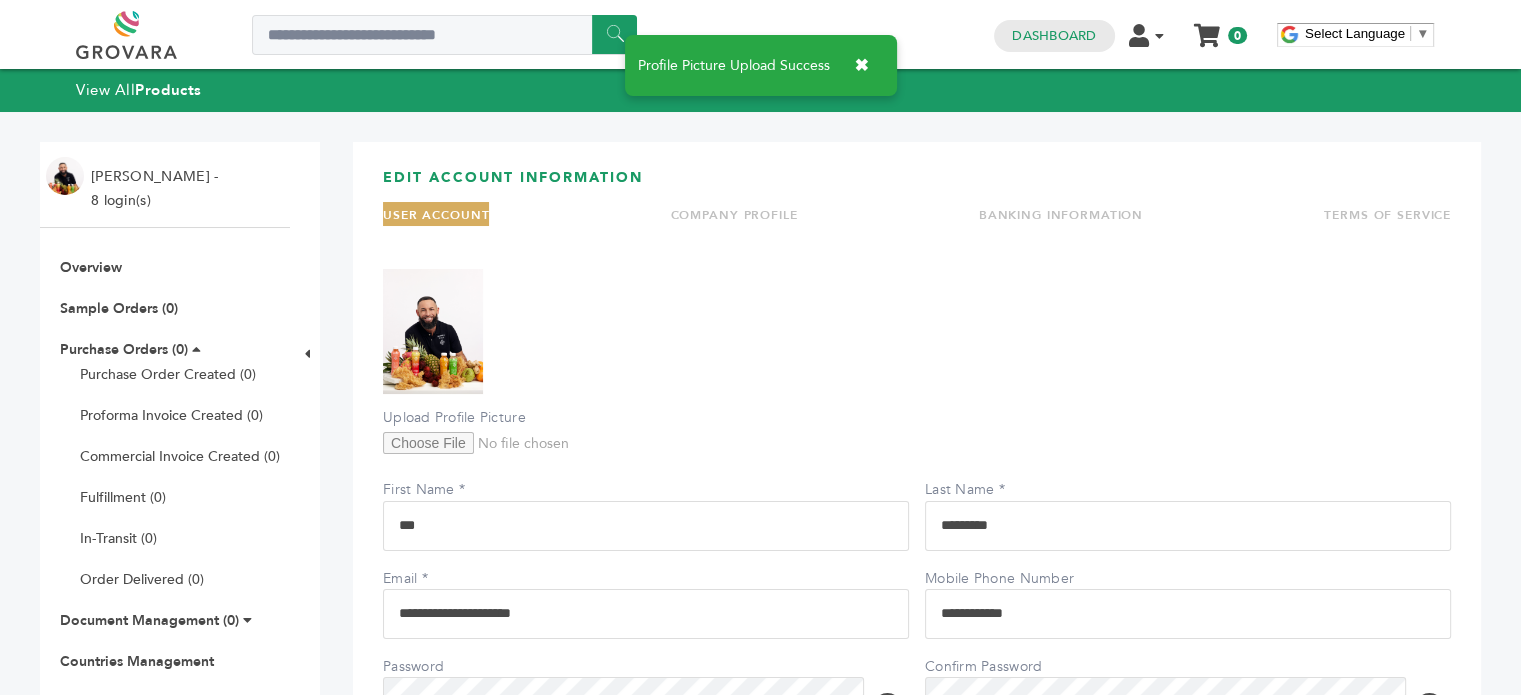 click on "COMPANY PROFILE" at bounding box center (734, 215) 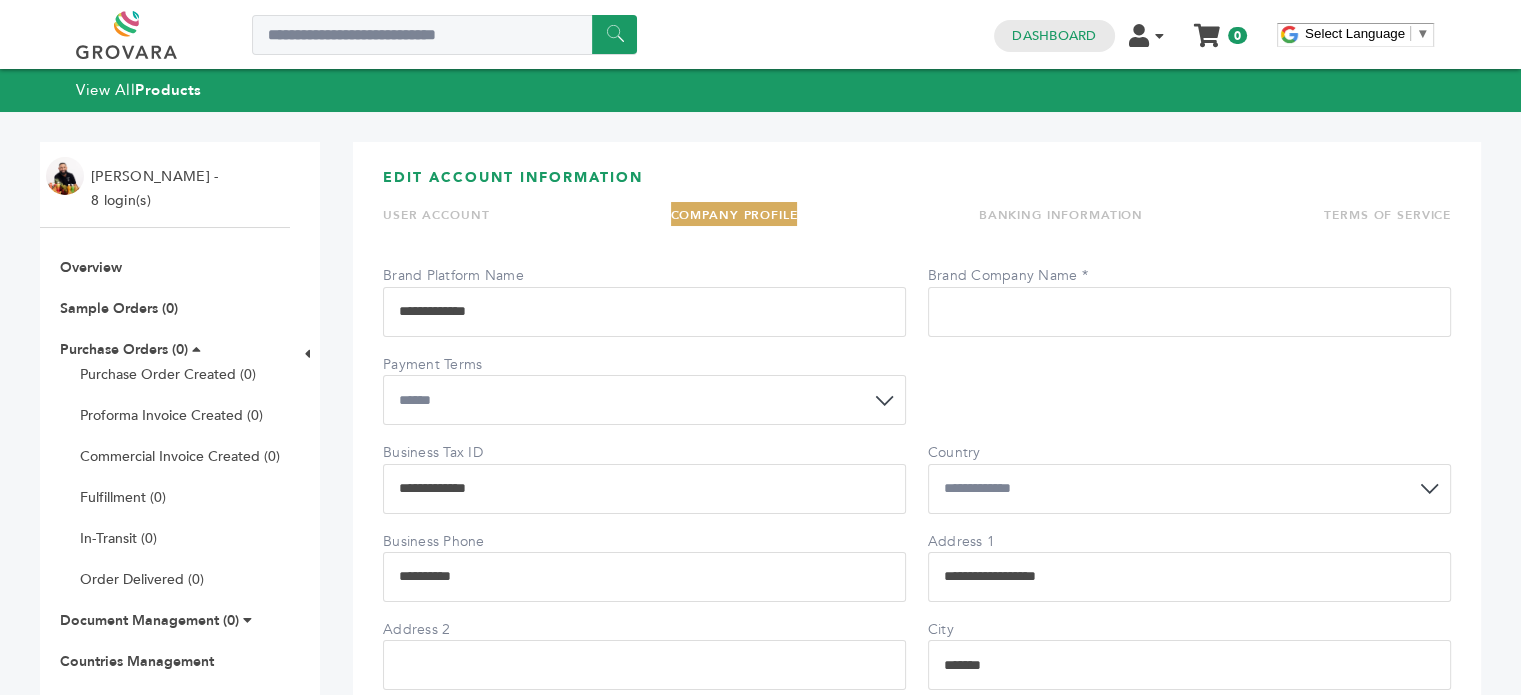 drag, startPoint x: 1521, startPoint y: 254, endPoint x: 1515, endPoint y: 500, distance: 246.07317 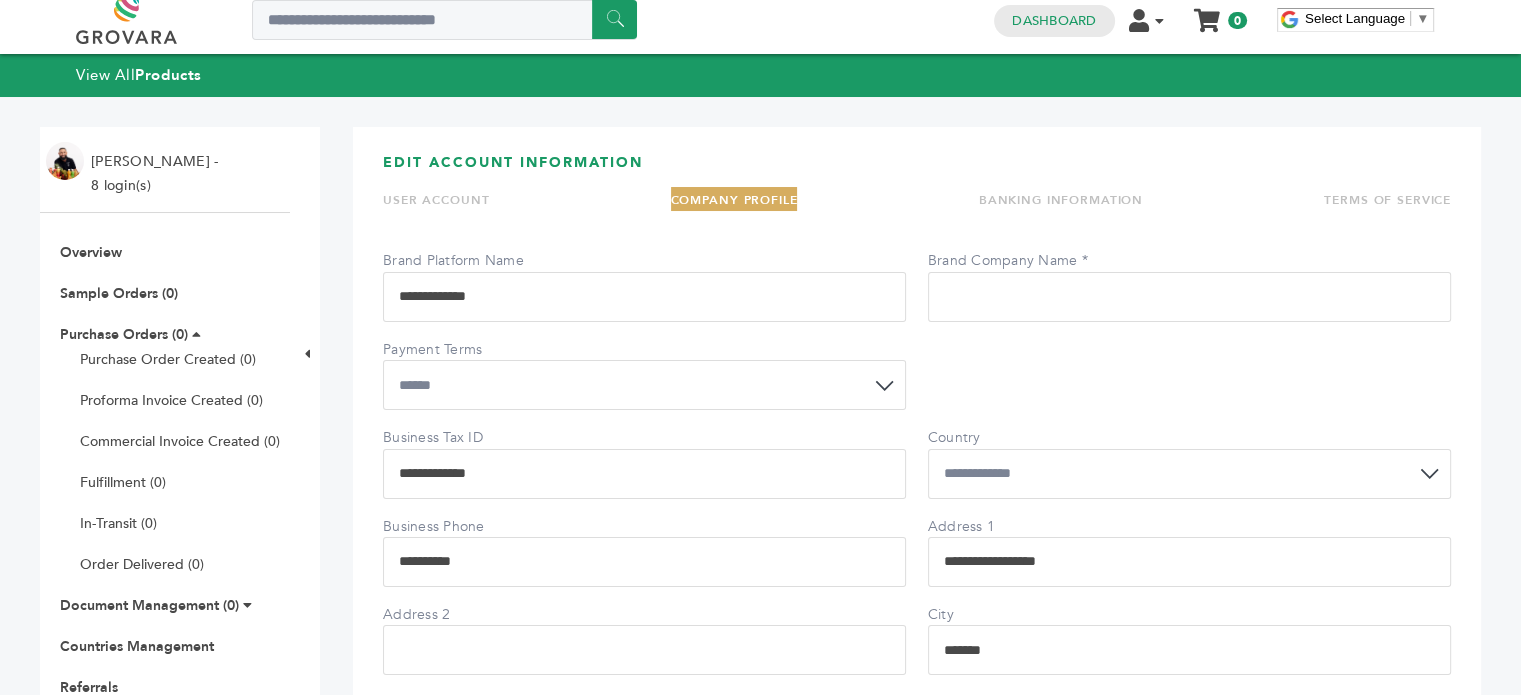 scroll, scrollTop: 13, scrollLeft: 0, axis: vertical 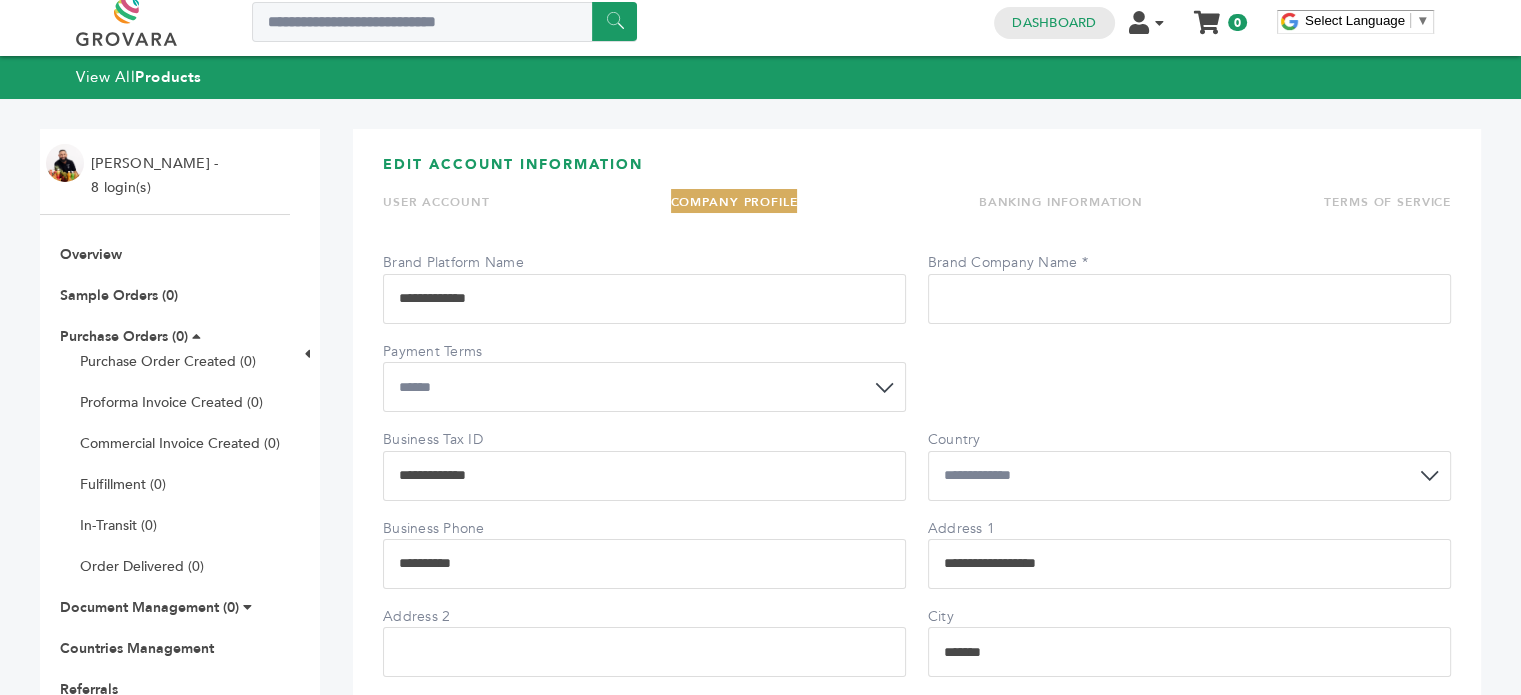 click on "**********" at bounding box center [644, 476] 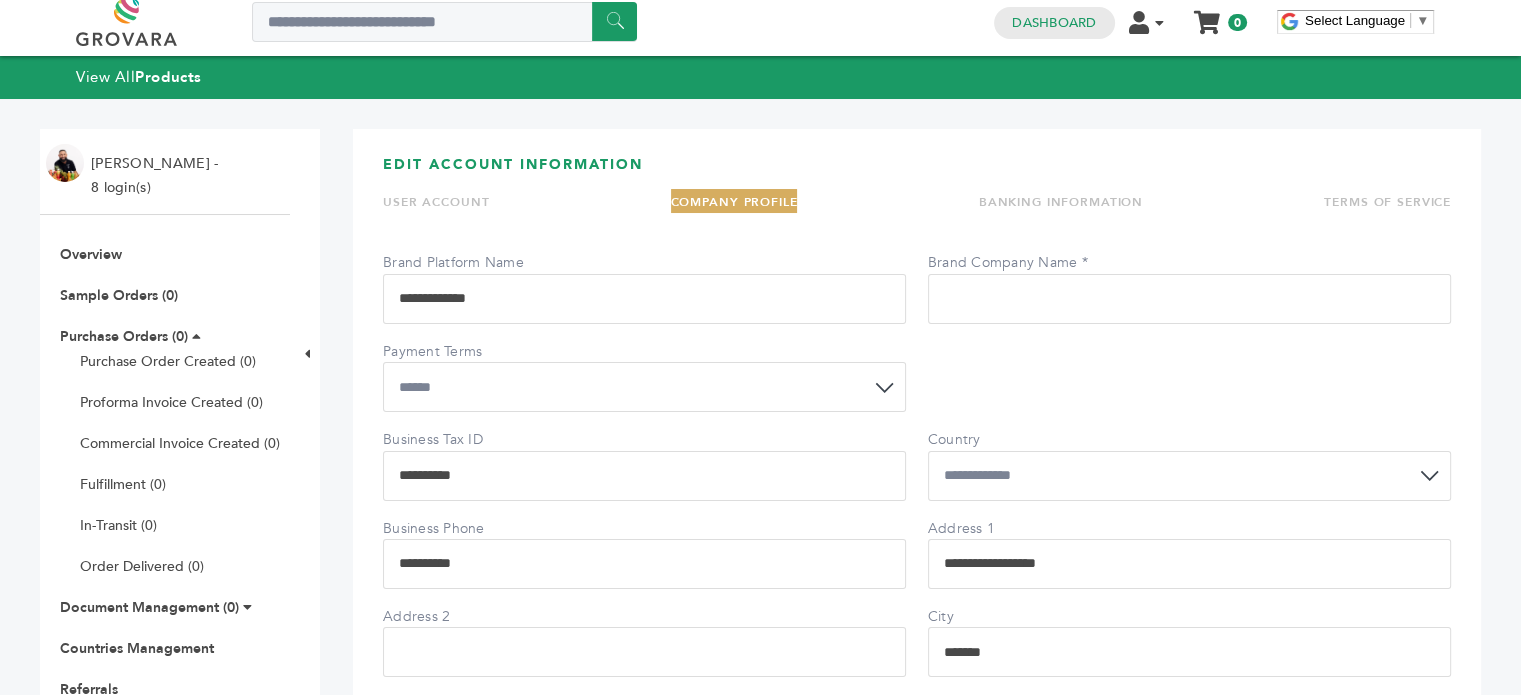 type on "**********" 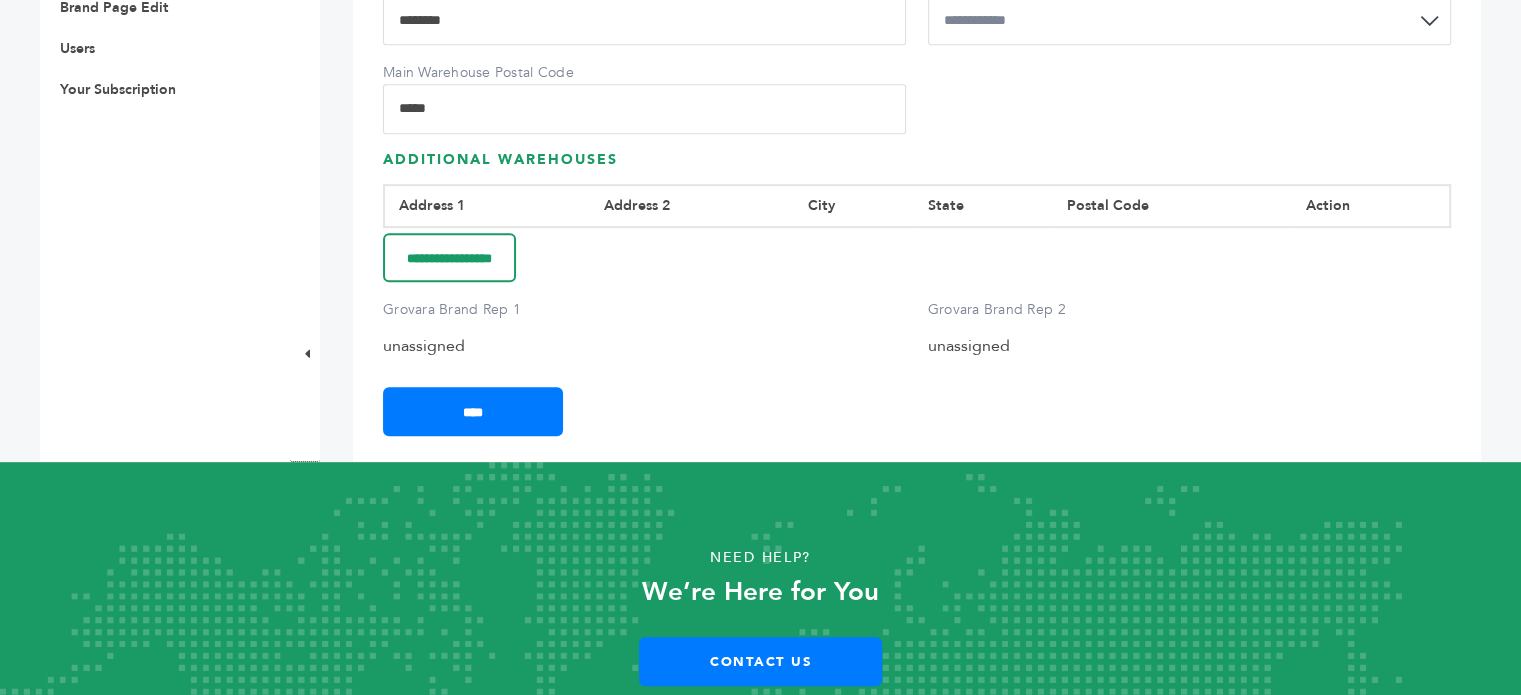 scroll, scrollTop: 923, scrollLeft: 0, axis: vertical 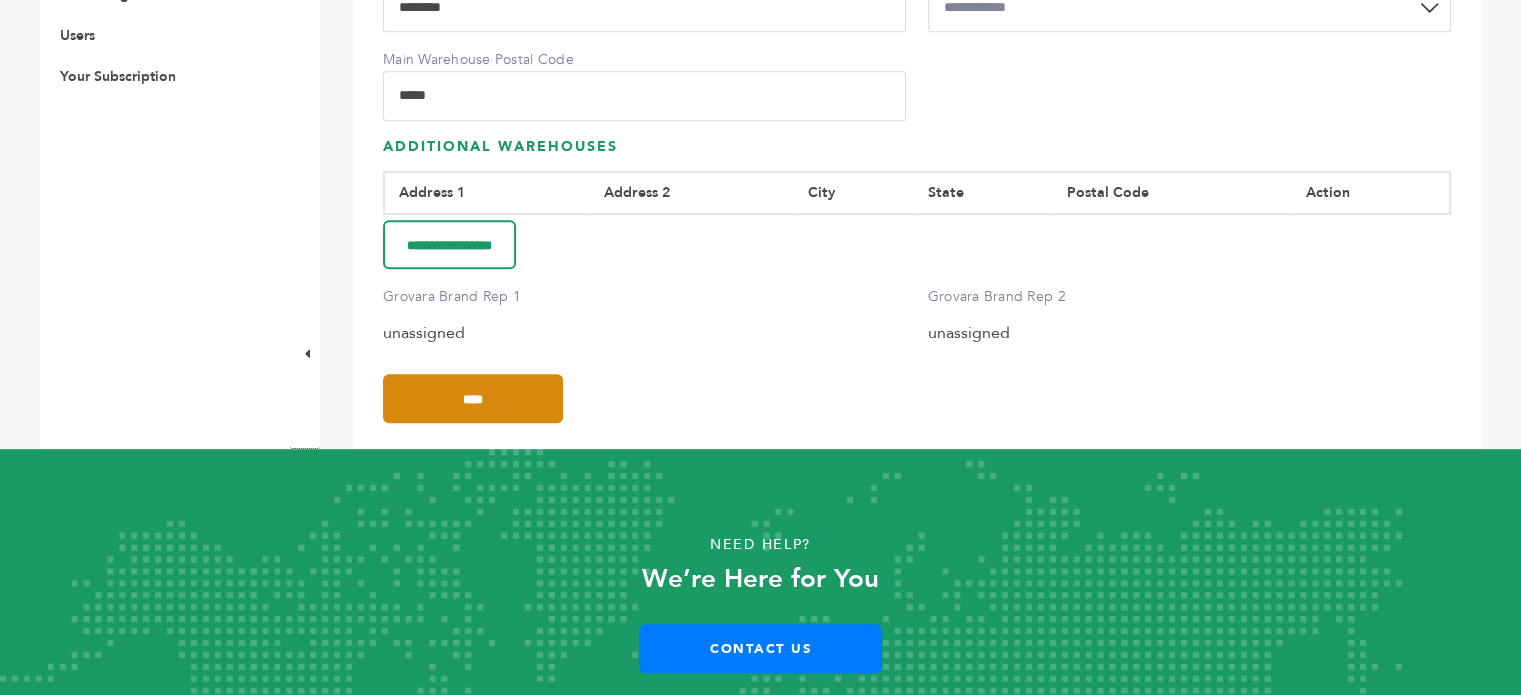 type on "**********" 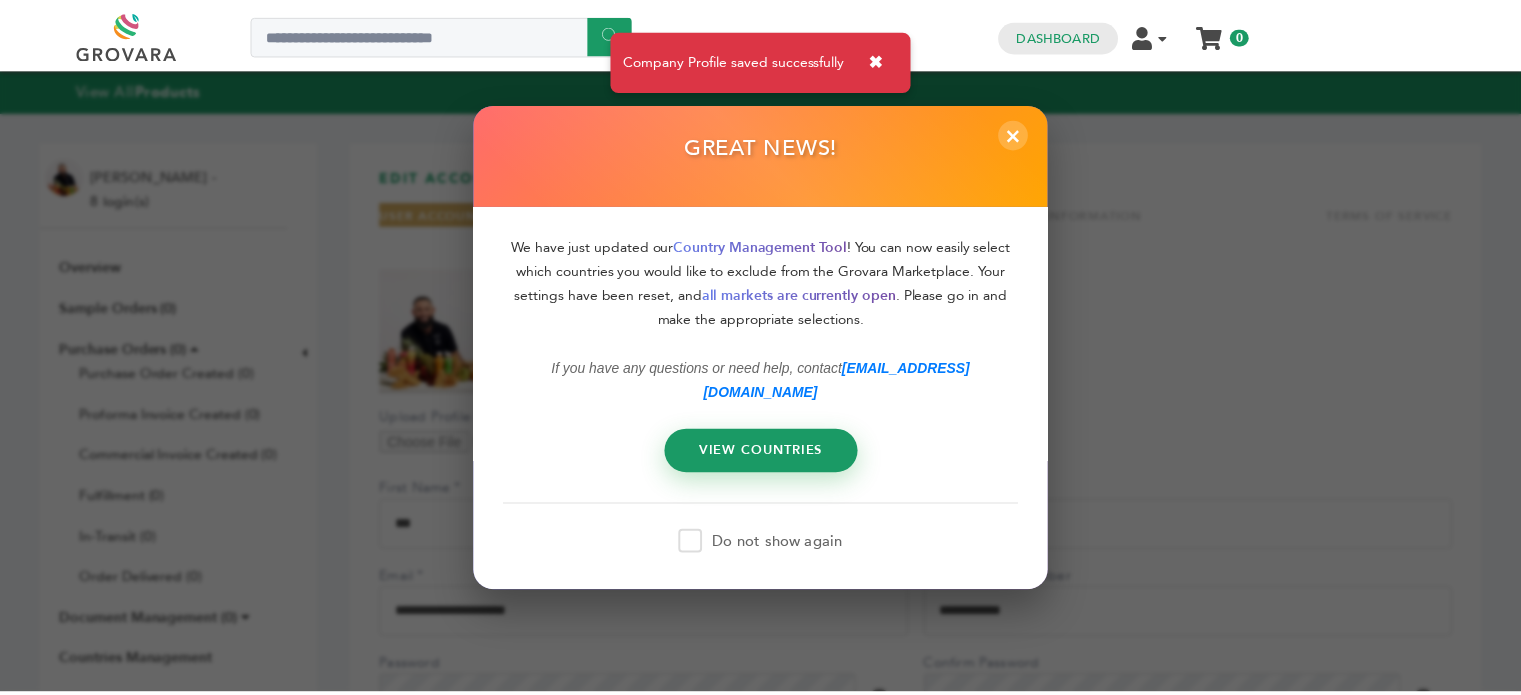 scroll, scrollTop: 0, scrollLeft: 0, axis: both 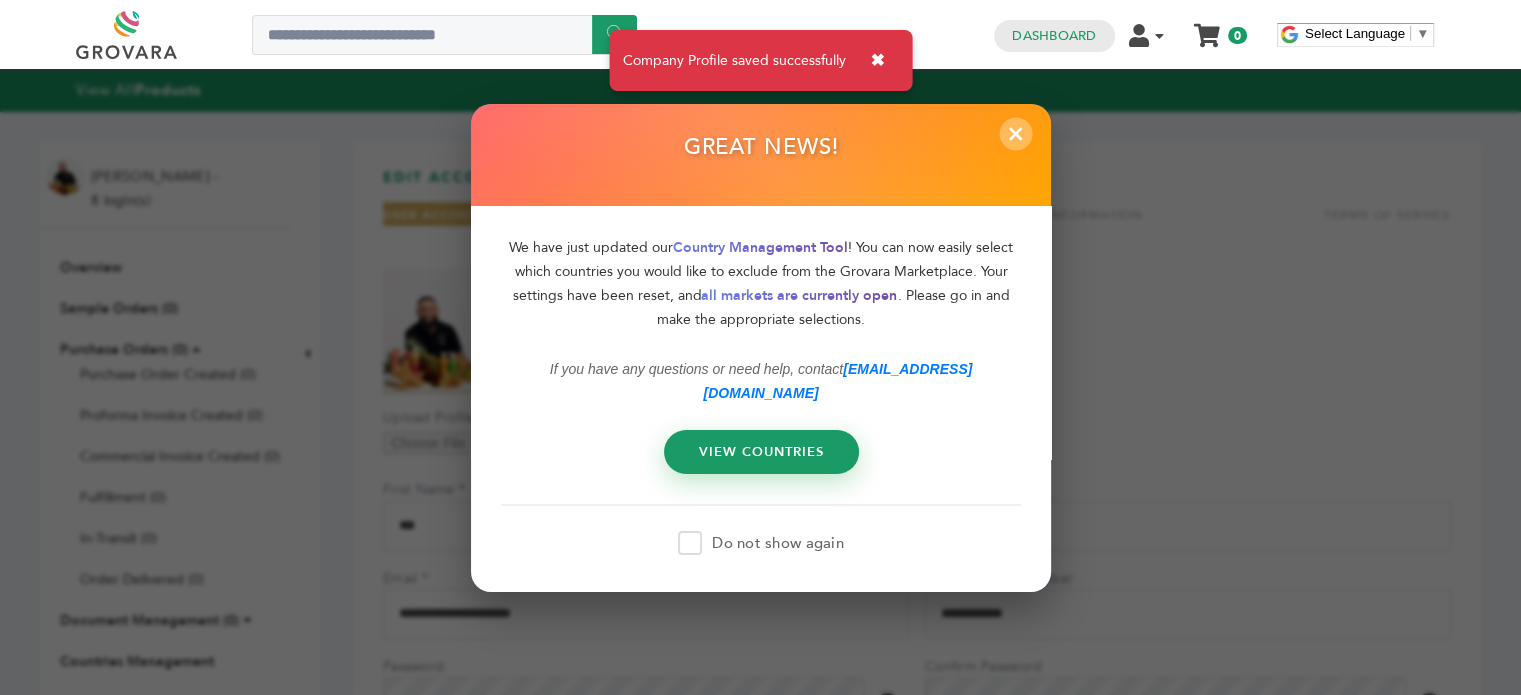 click on "×" at bounding box center [1015, 133] 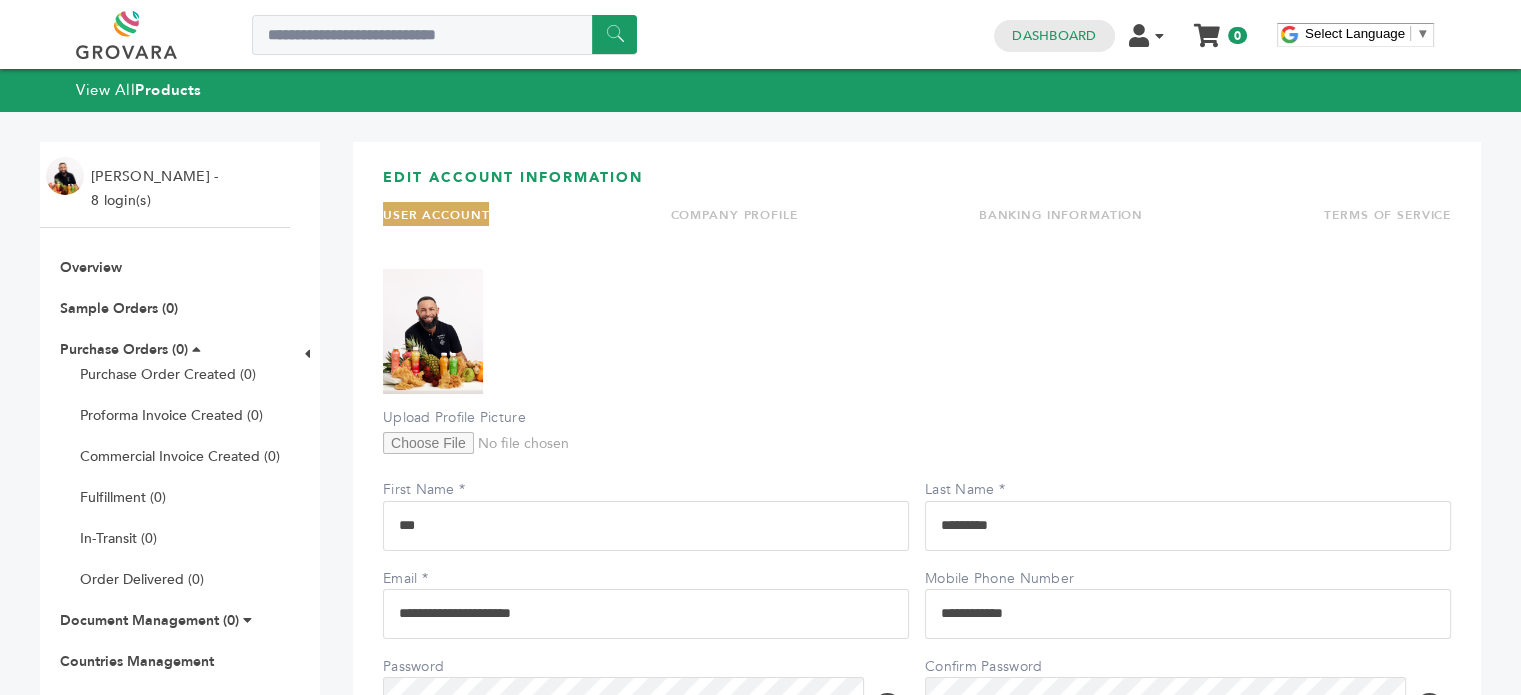 click on "TERMS OF SERVICE" at bounding box center [1387, 215] 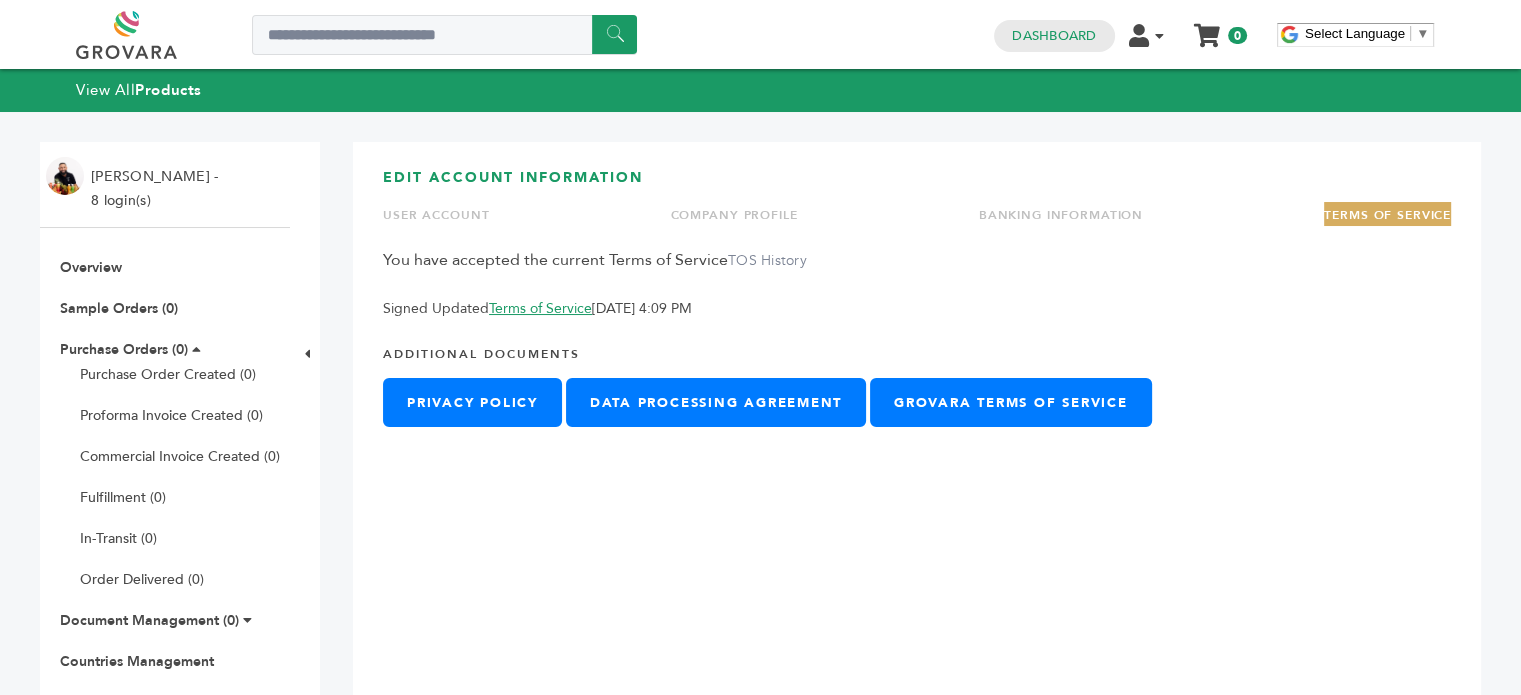 click on "BANKING INFORMATION" at bounding box center (1061, 215) 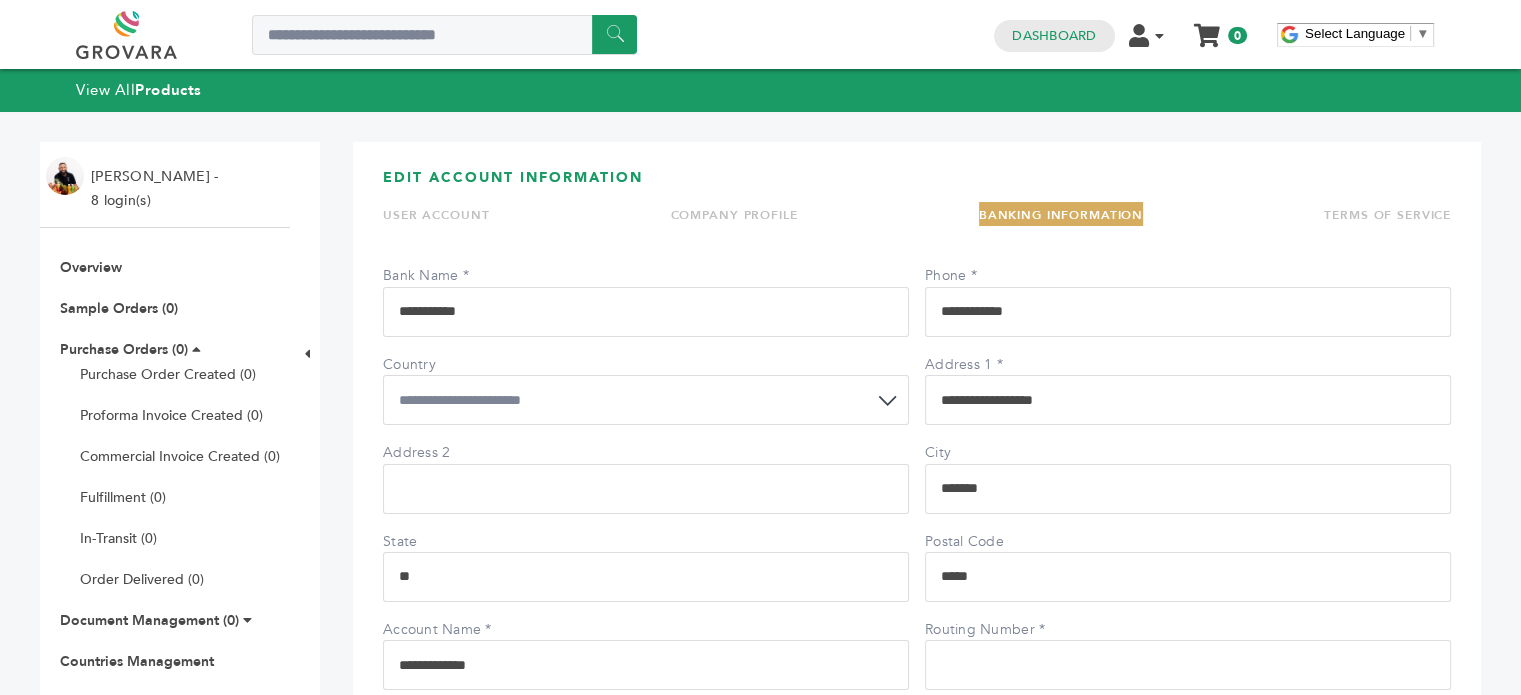 click on "USER ACCOUNT" at bounding box center [436, 215] 